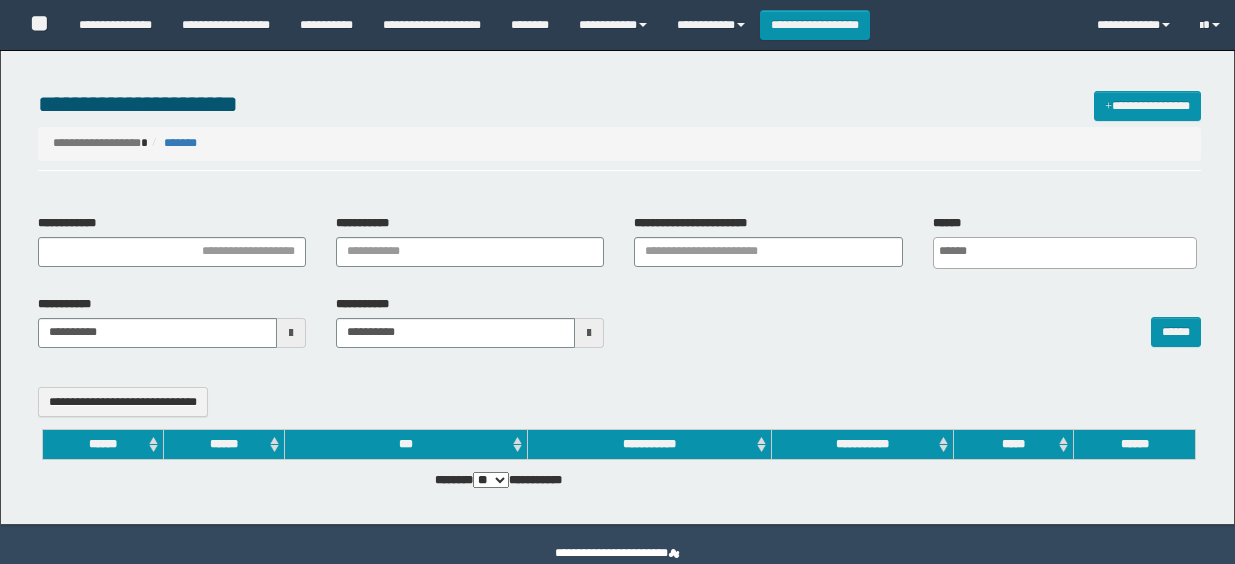 select 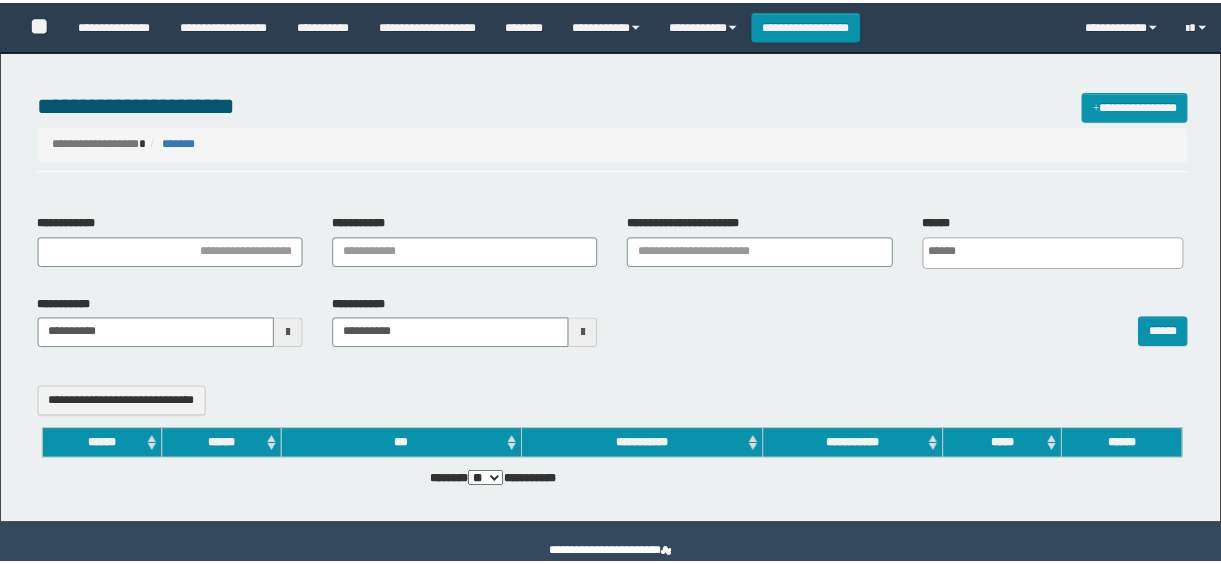 scroll, scrollTop: 0, scrollLeft: 0, axis: both 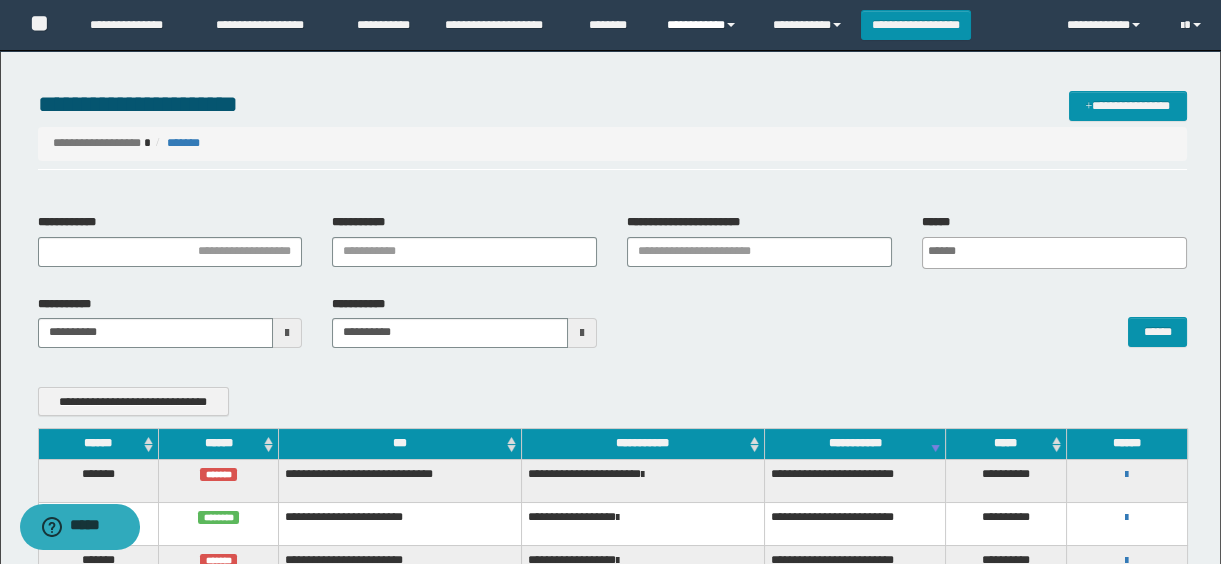 click on "**********" at bounding box center (704, 25) 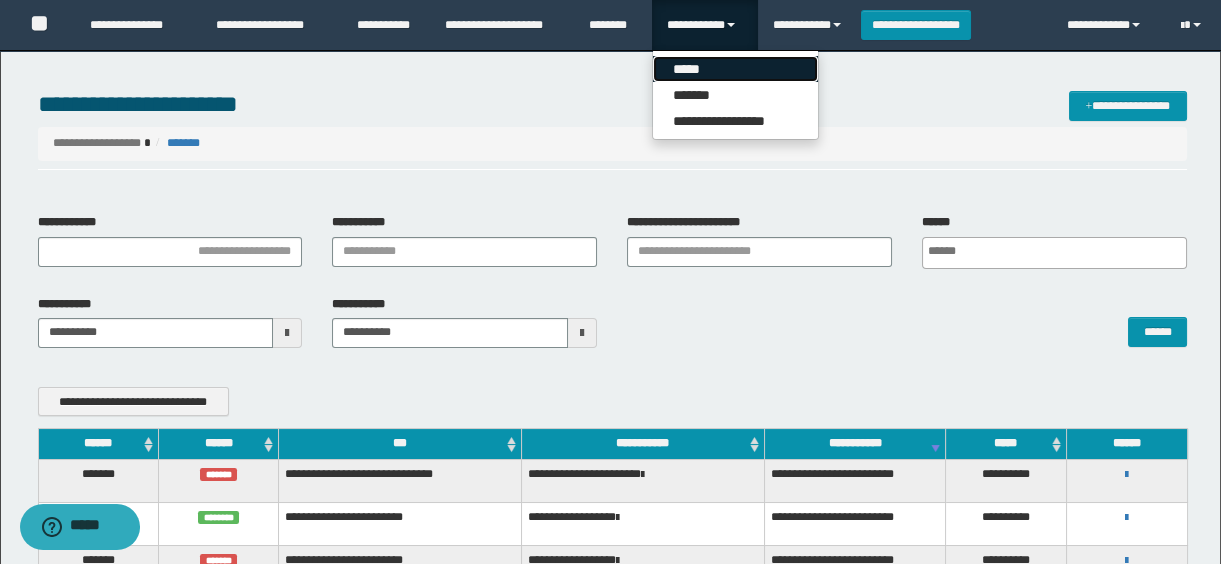 click on "*****" at bounding box center (735, 69) 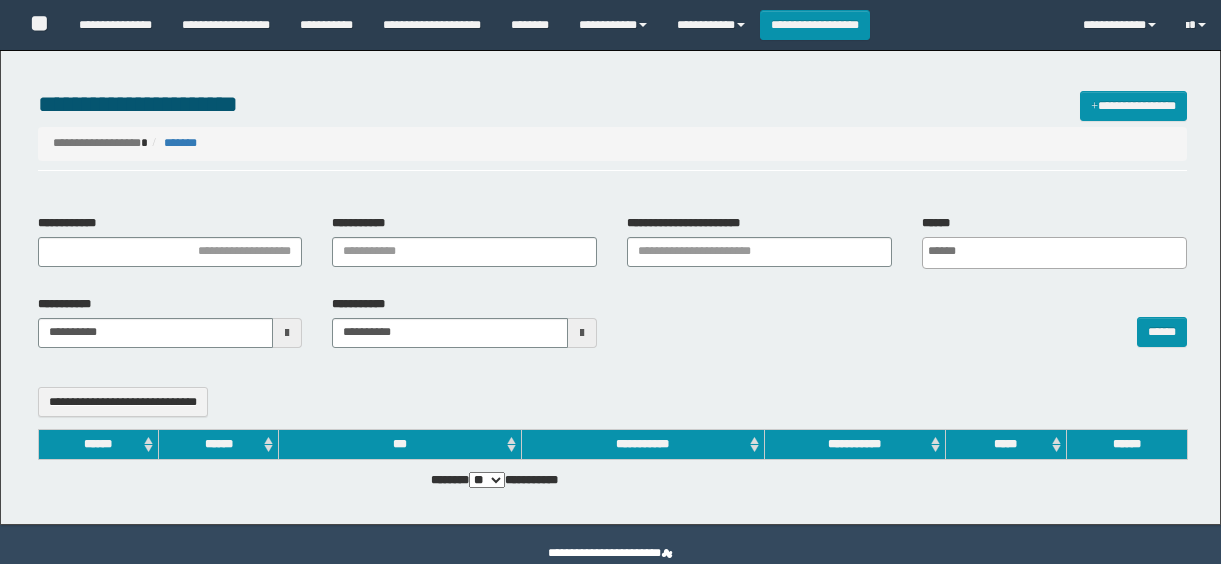 select 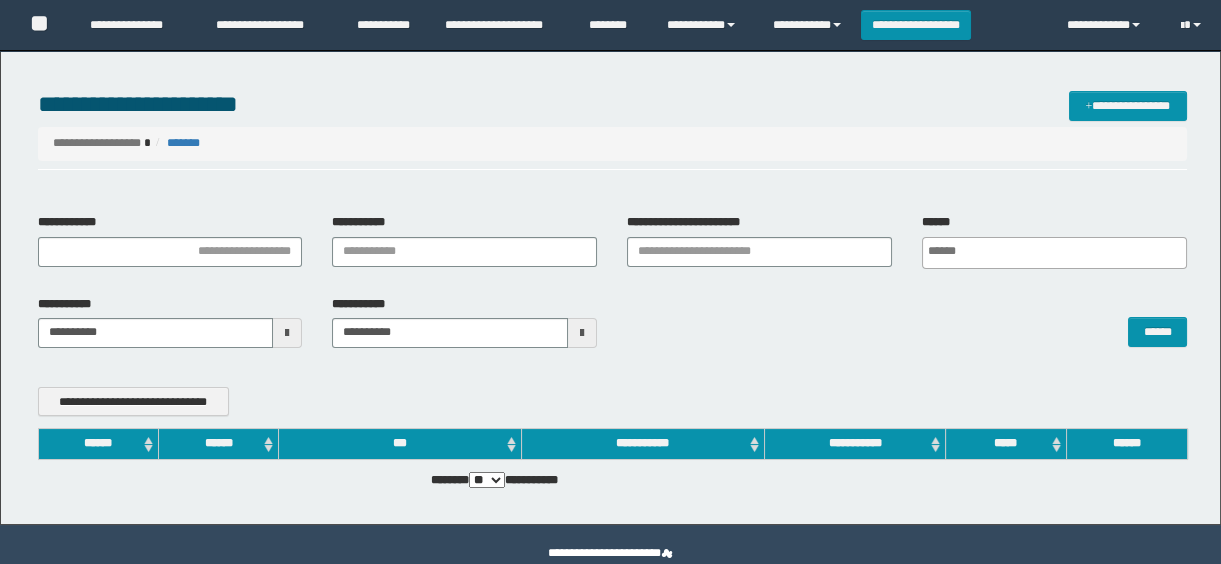scroll, scrollTop: 0, scrollLeft: 0, axis: both 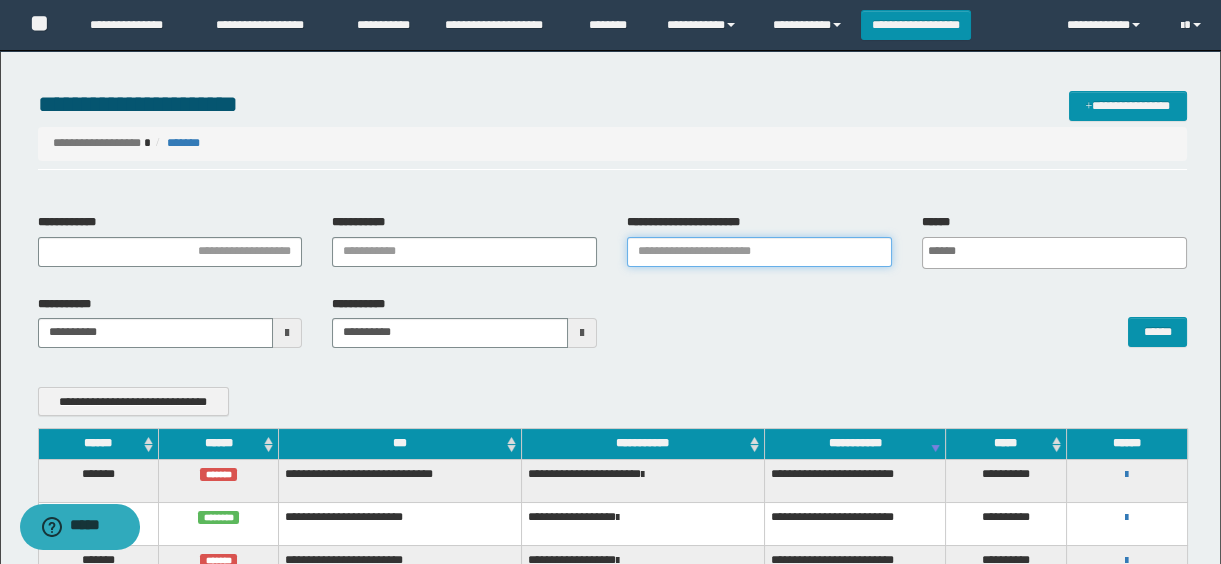 click on "**********" at bounding box center (759, 252) 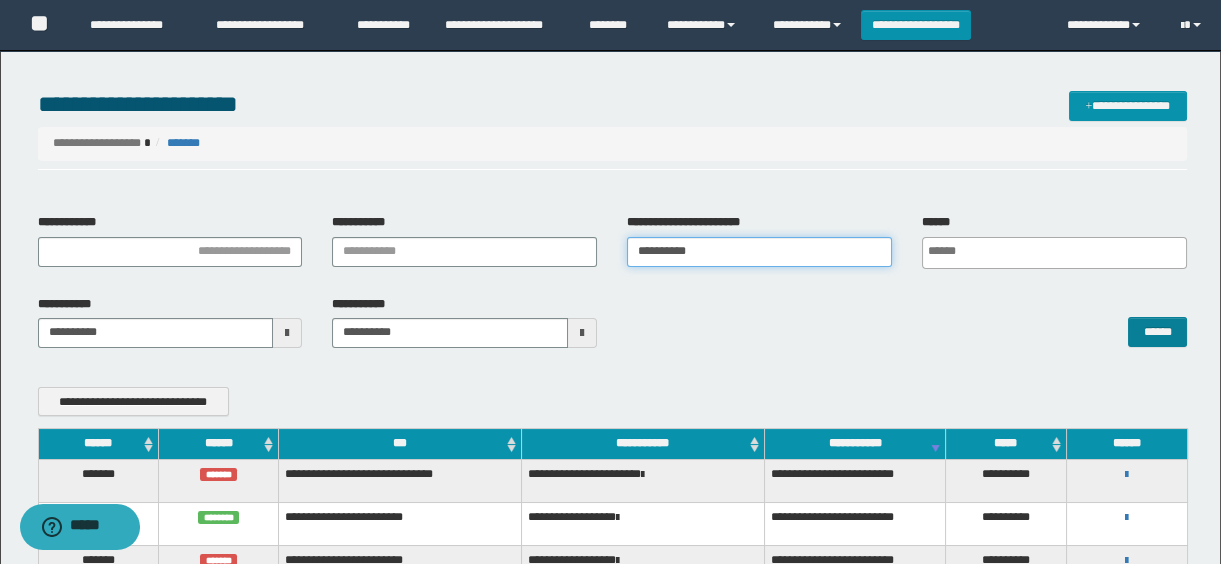 type on "**********" 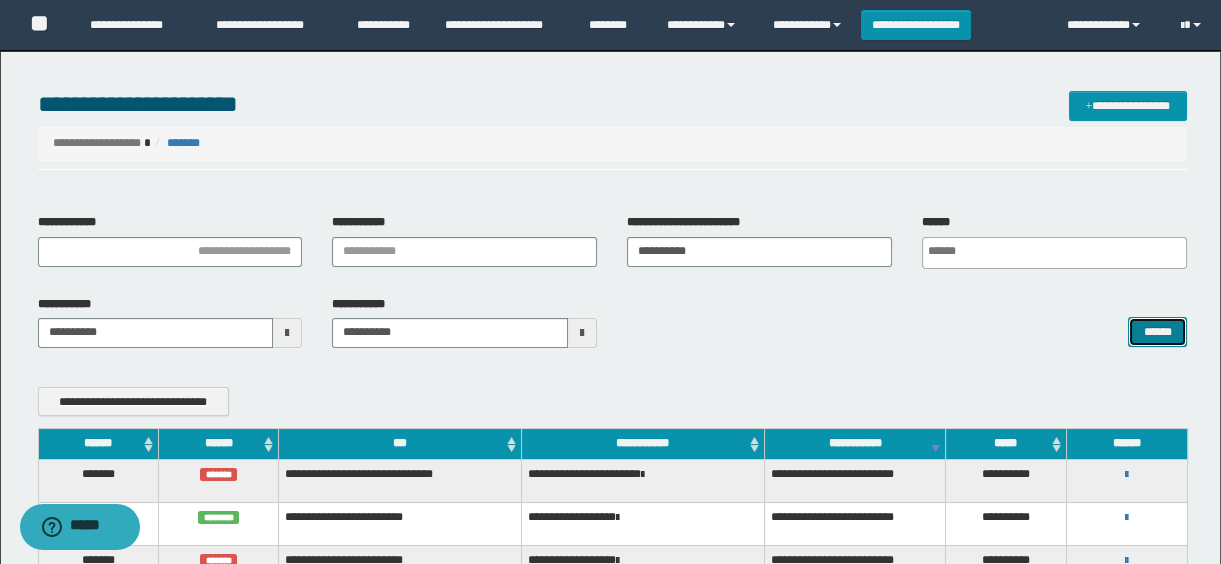click on "******" at bounding box center [1157, 332] 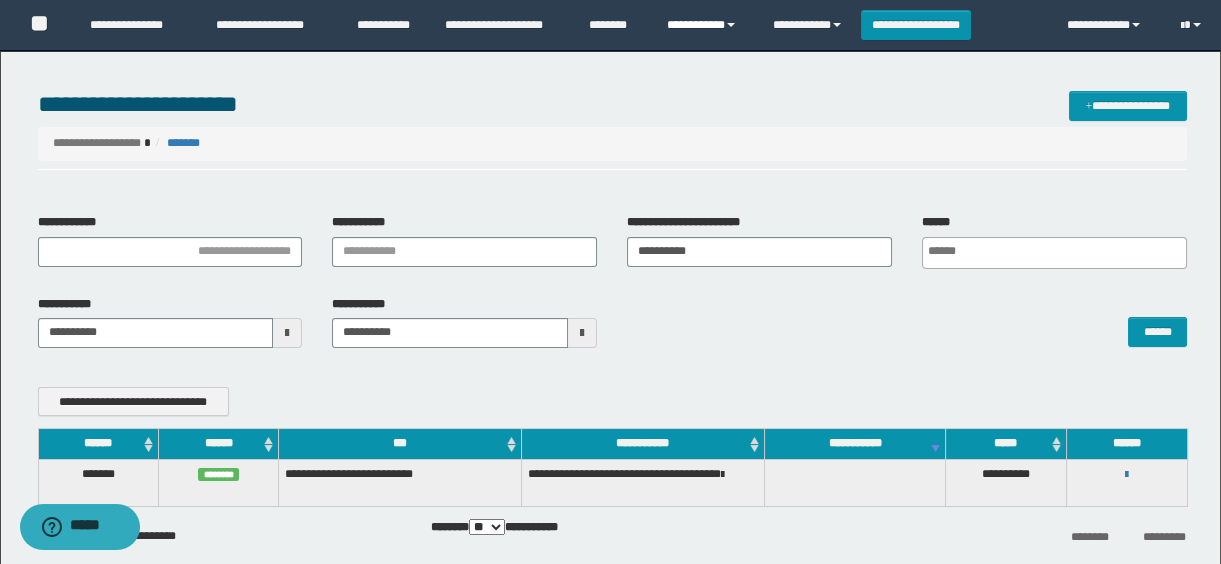 click on "**********" at bounding box center (704, 25) 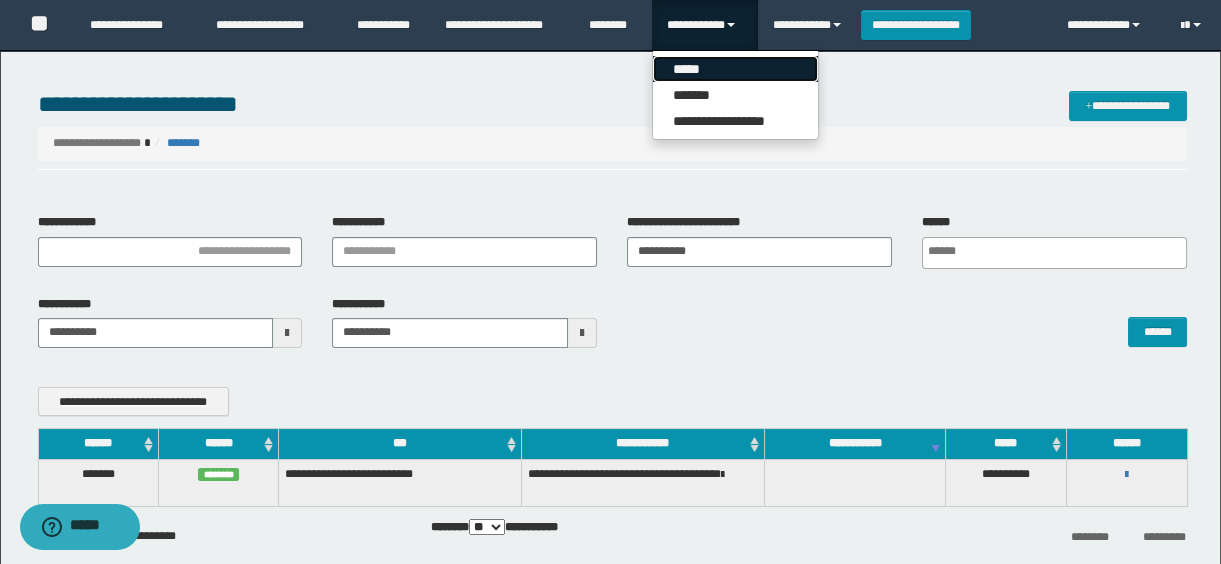 click on "*****" at bounding box center (735, 69) 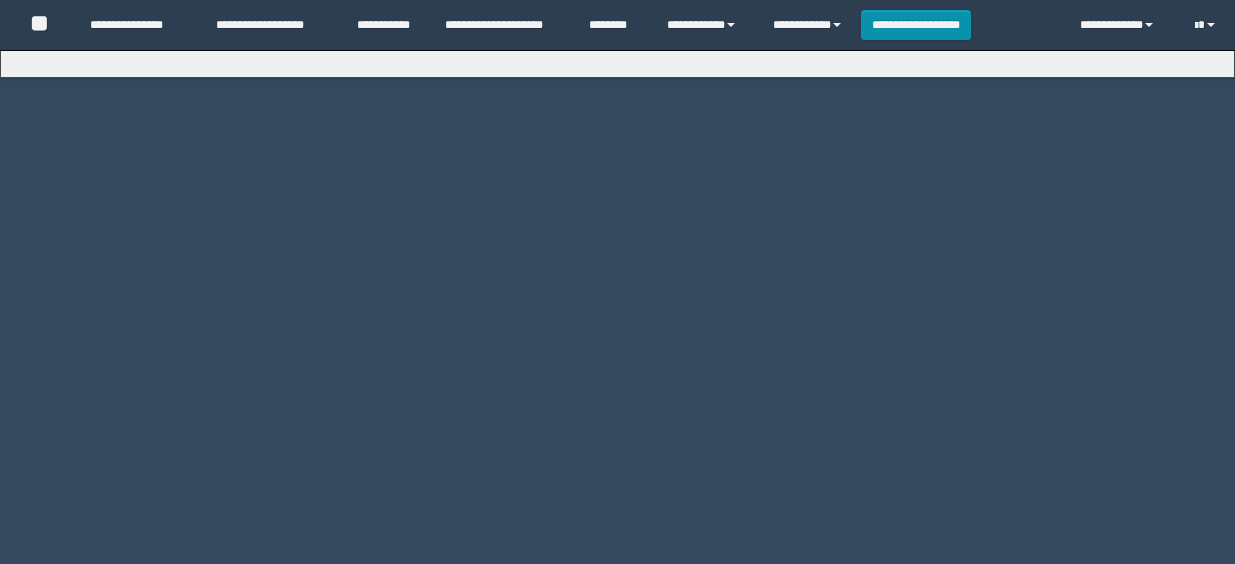 scroll, scrollTop: 0, scrollLeft: 0, axis: both 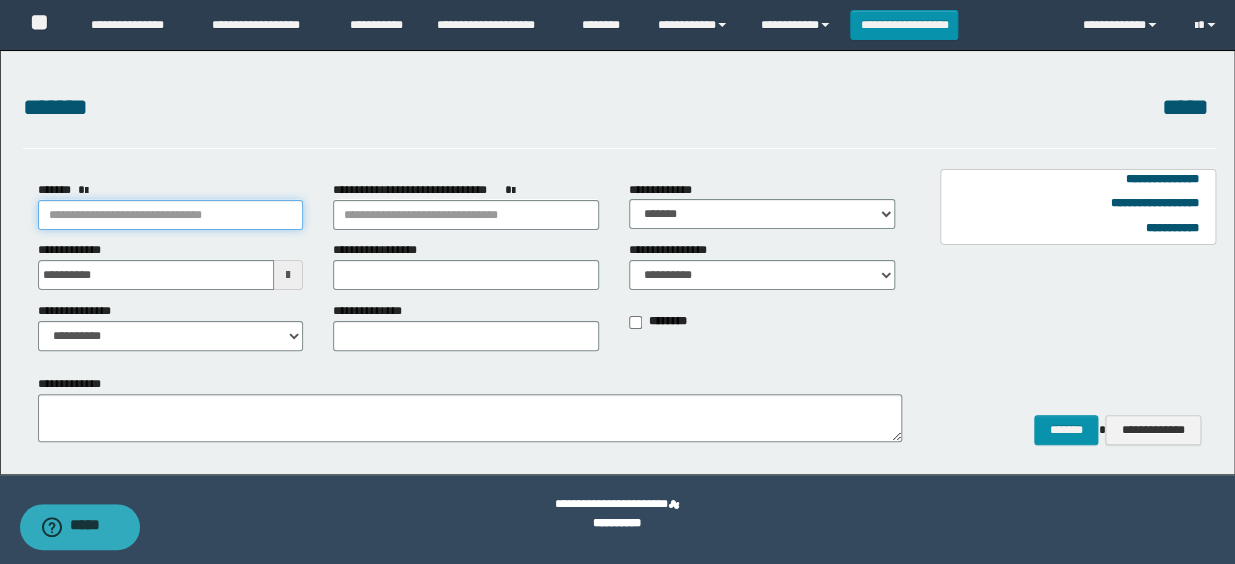 click on "*******" at bounding box center [171, 215] 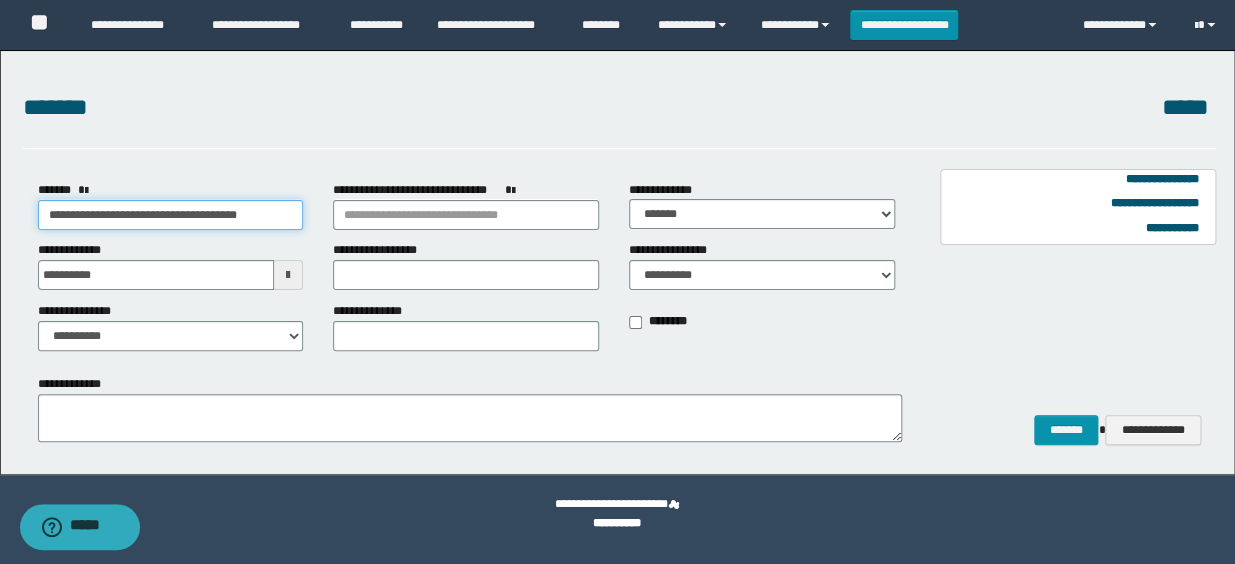 type on "**********" 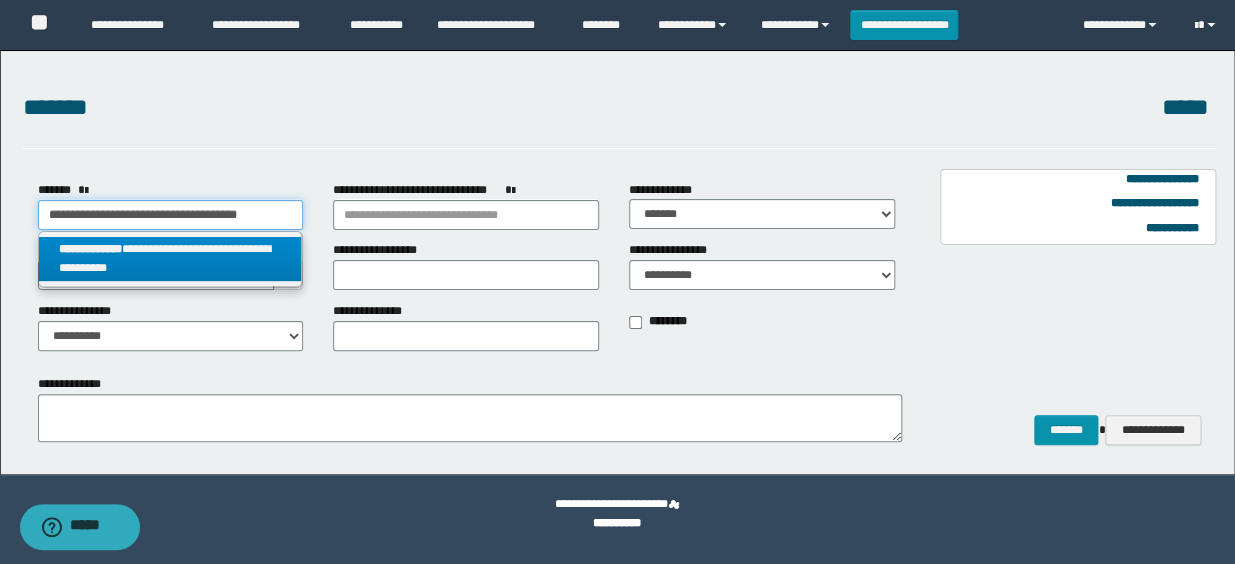 type on "**********" 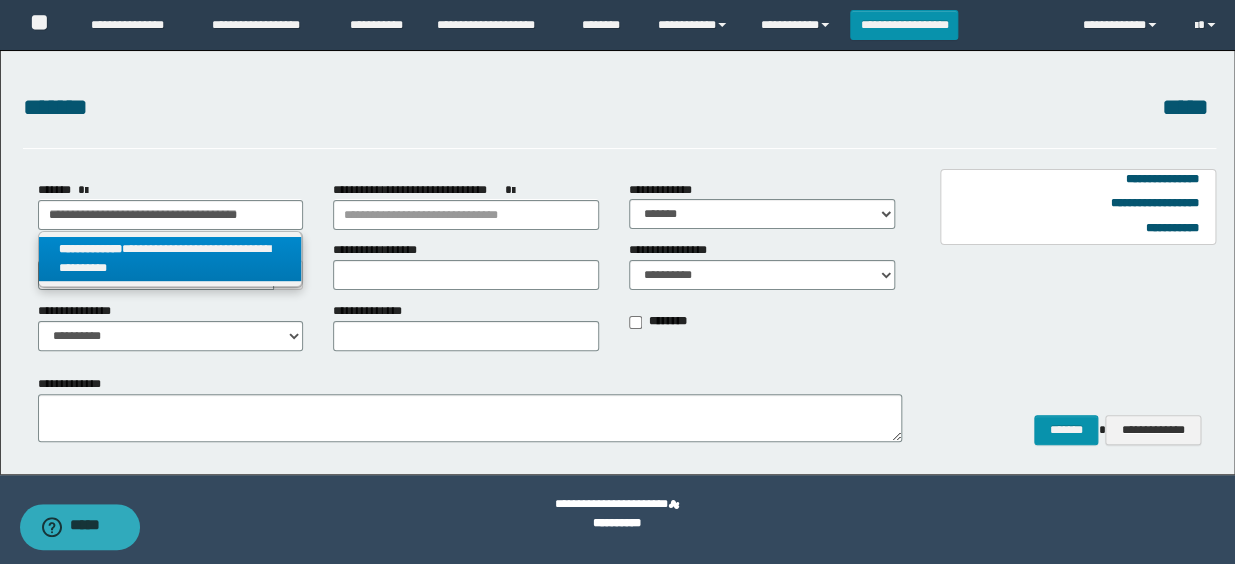 click on "**********" at bounding box center [170, 259] 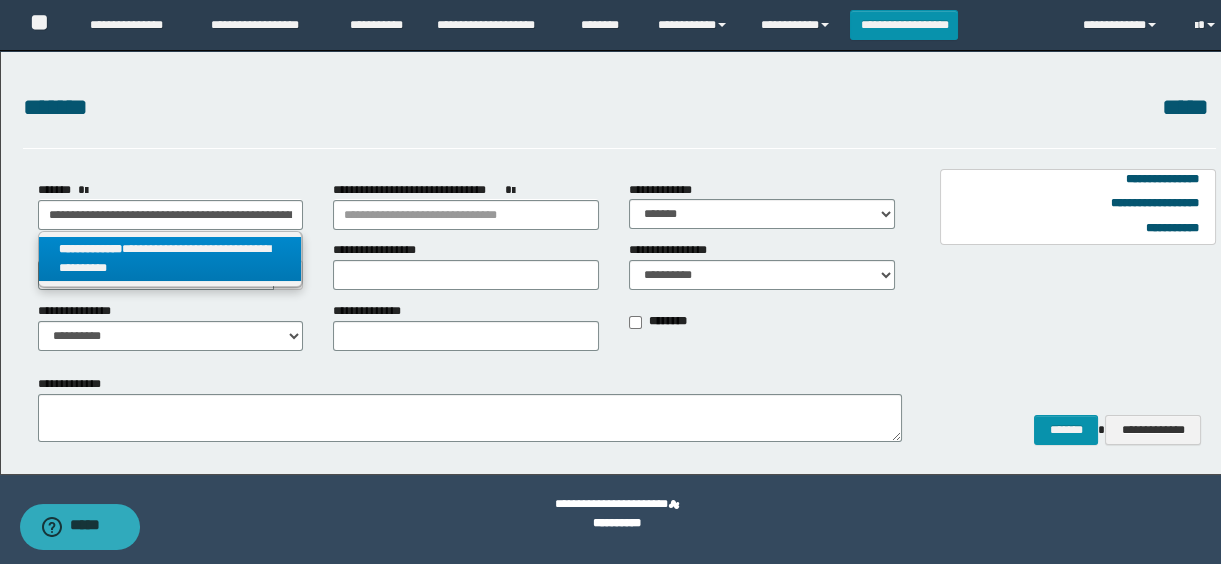 scroll, scrollTop: 0, scrollLeft: 0, axis: both 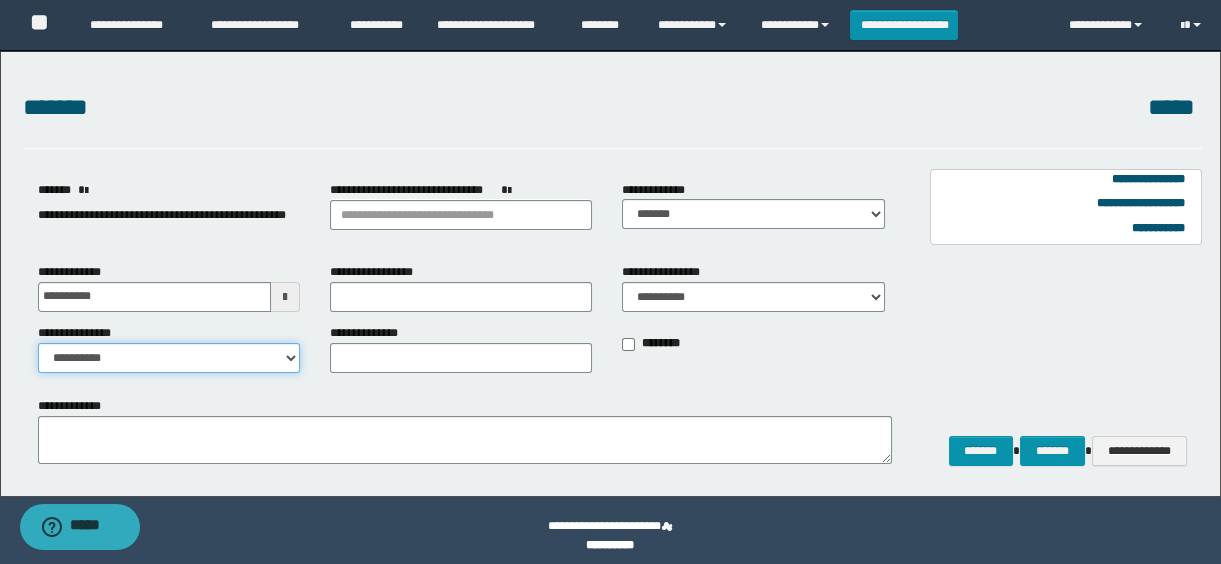 click on "**********" at bounding box center (169, 358) 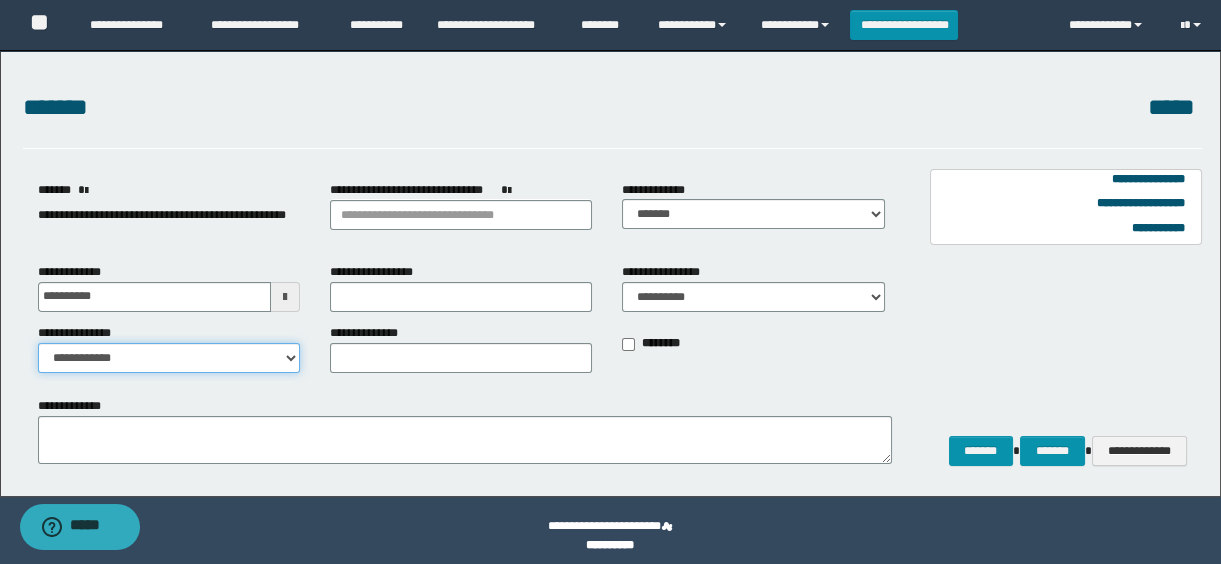 click on "**********" at bounding box center (169, 358) 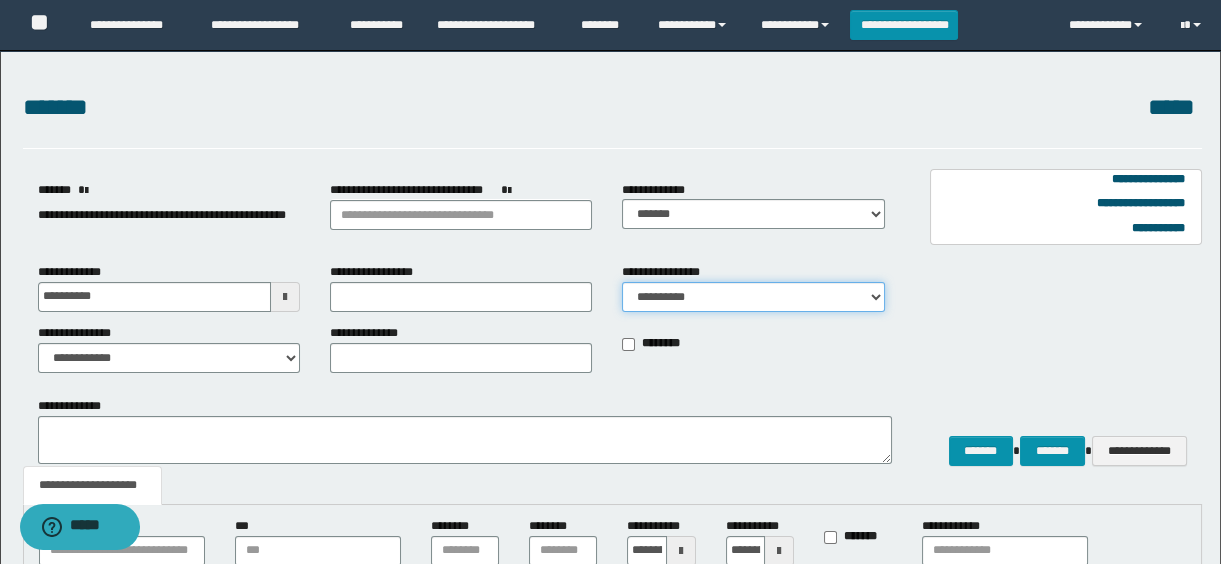 click on "**********" at bounding box center (753, 297) 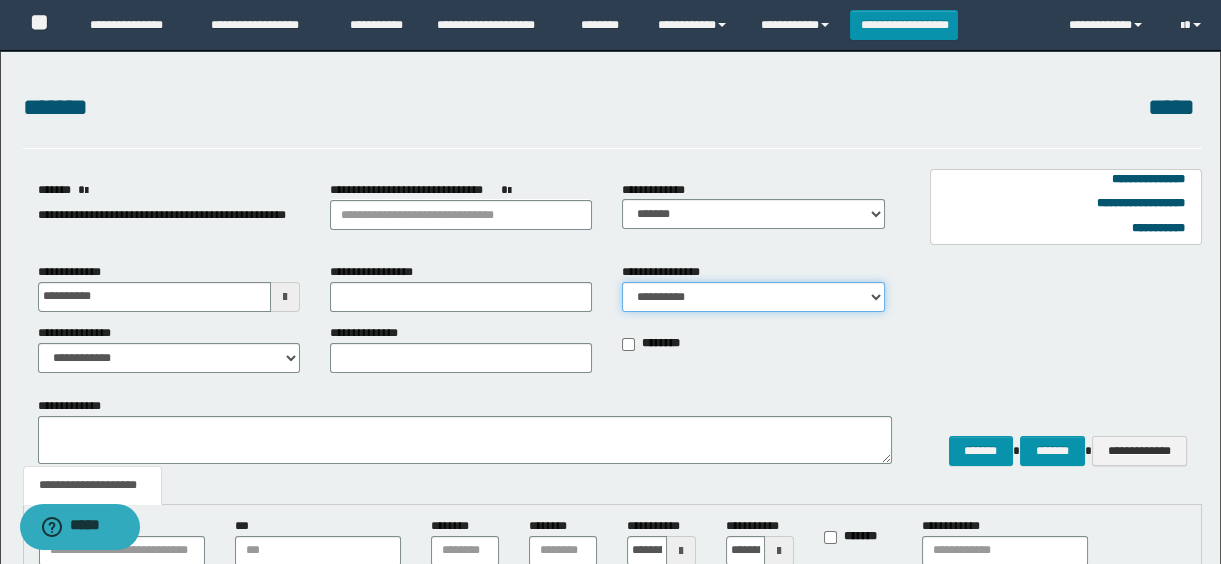 select on "*" 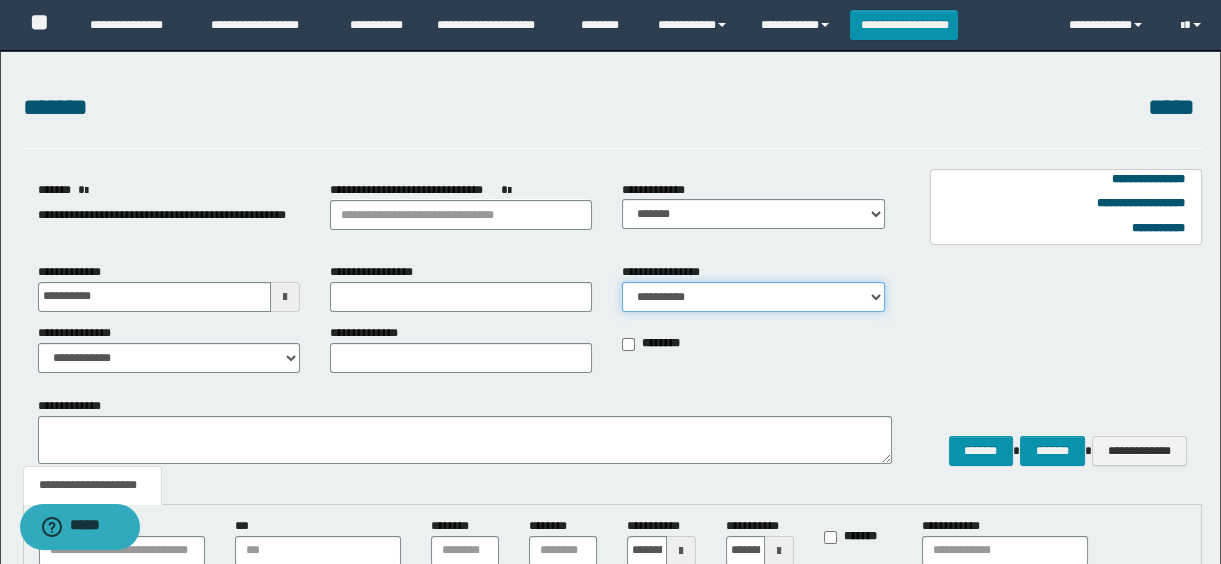 click on "**********" at bounding box center (753, 297) 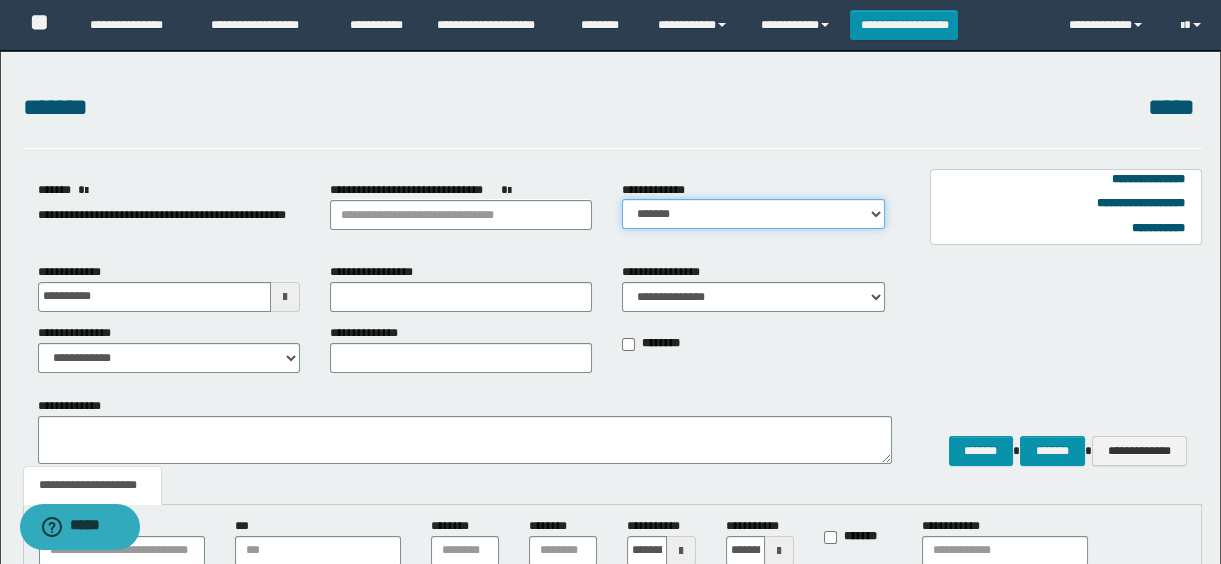 click on "**********" at bounding box center (753, 214) 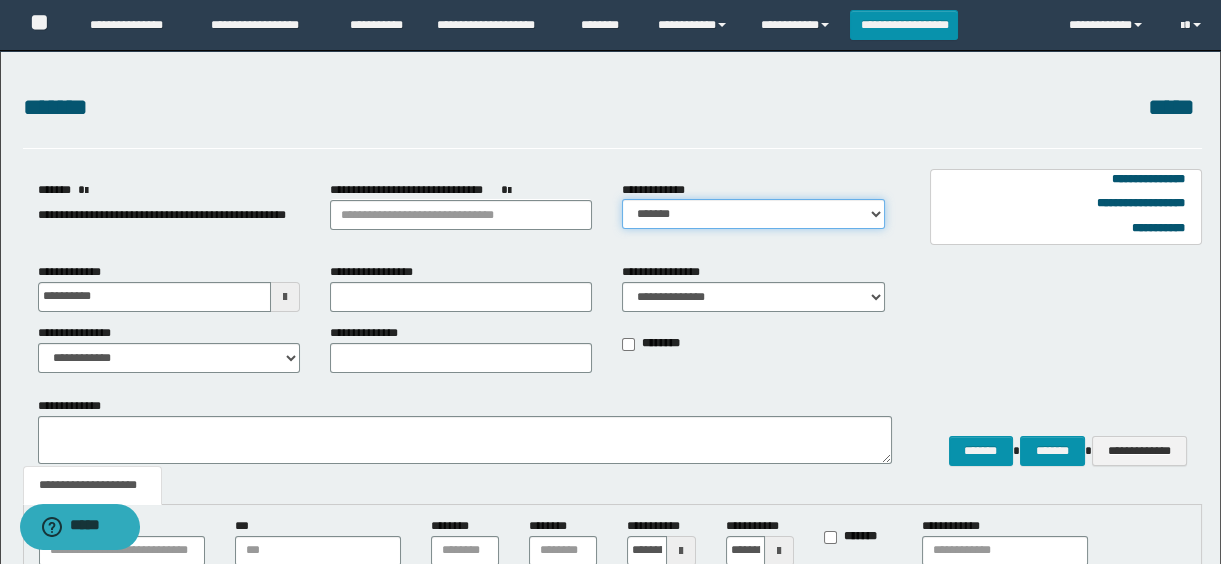 scroll, scrollTop: 363, scrollLeft: 0, axis: vertical 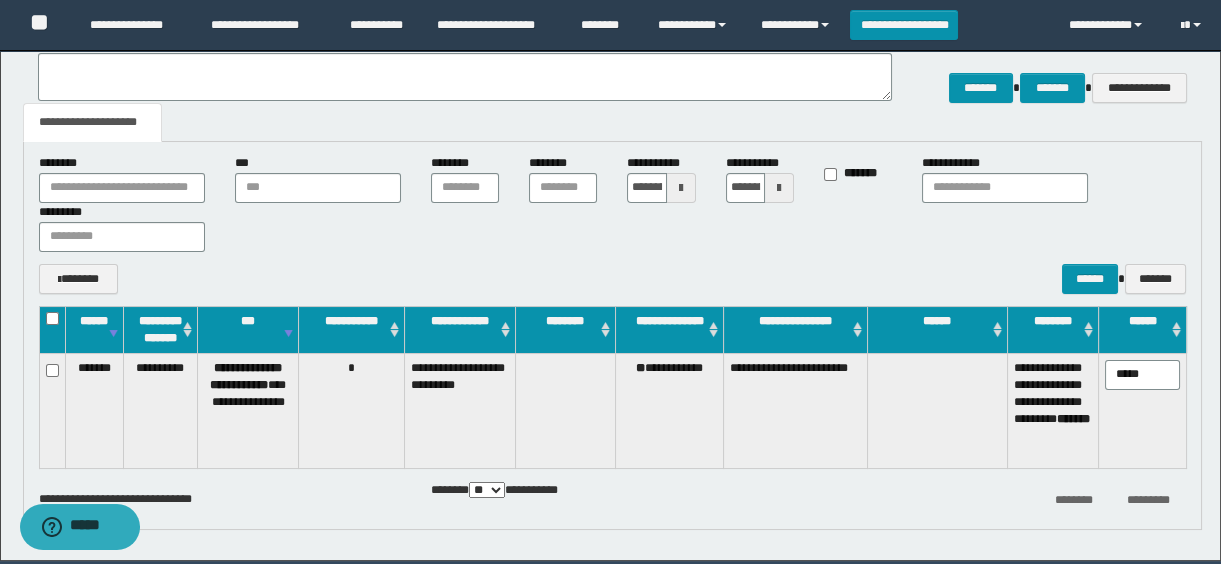 click at bounding box center (52, 329) 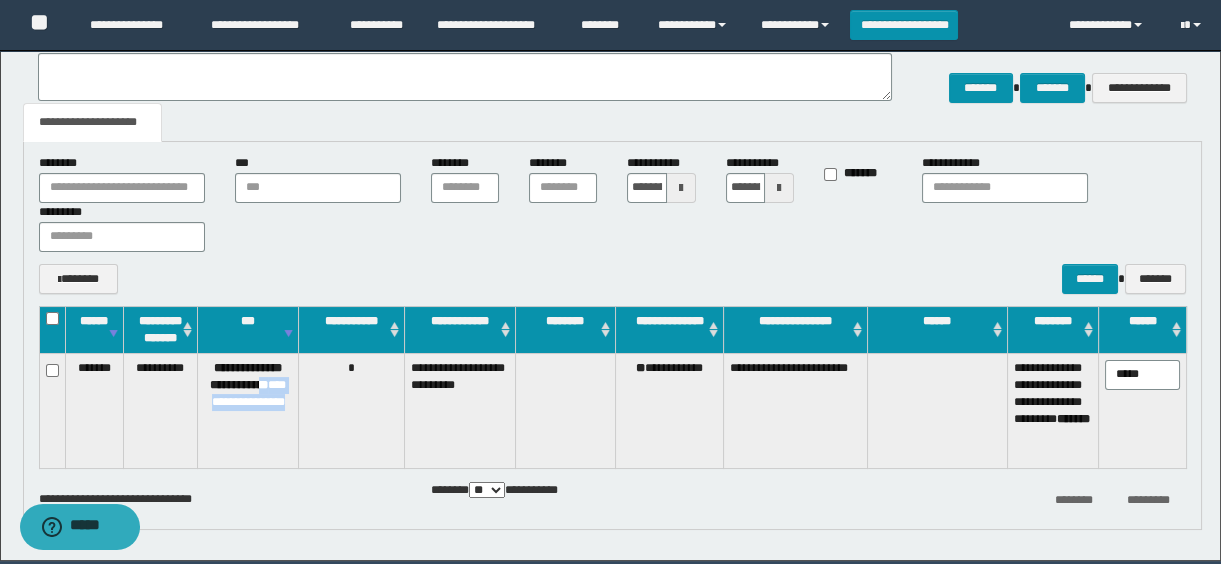 drag, startPoint x: 243, startPoint y: 412, endPoint x: 297, endPoint y: 433, distance: 57.939625 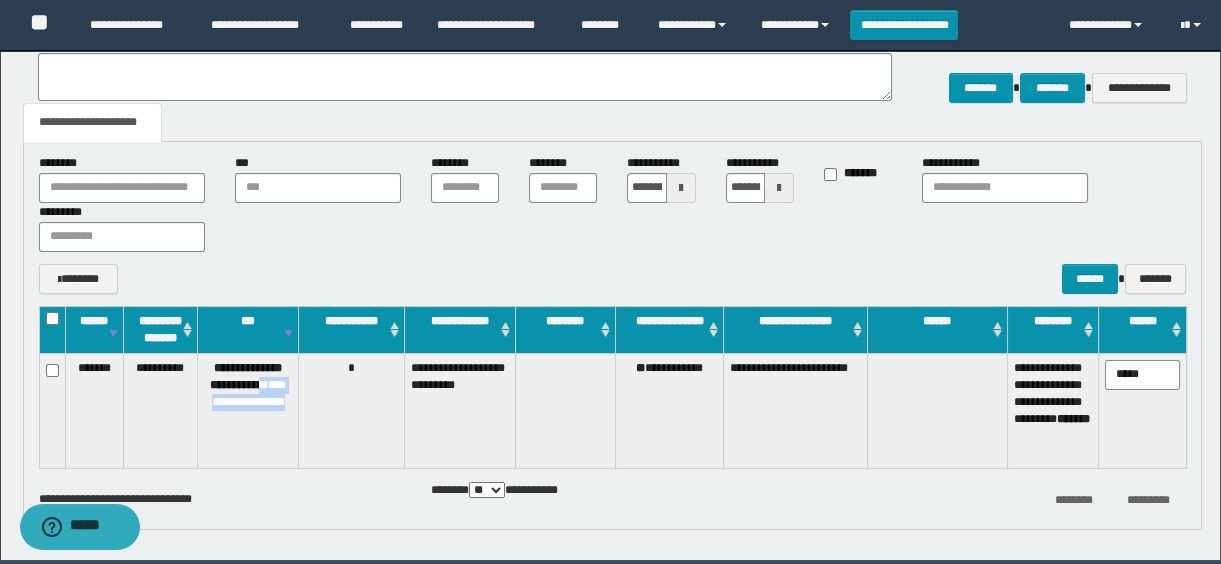 copy on "**********" 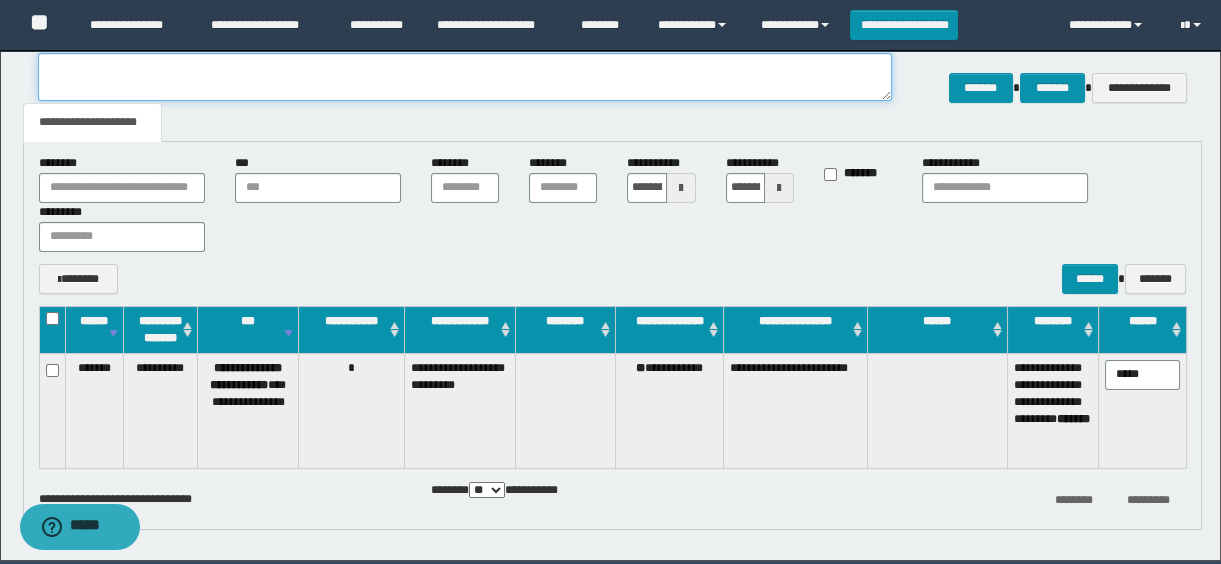 click on "**********" at bounding box center [465, 77] 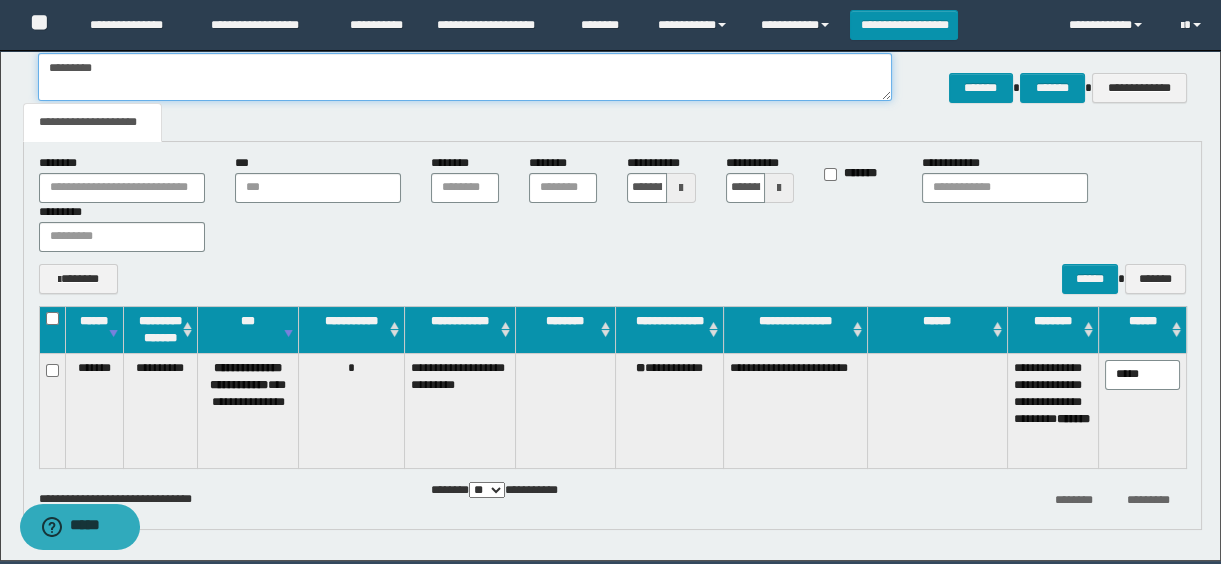 paste on "**********" 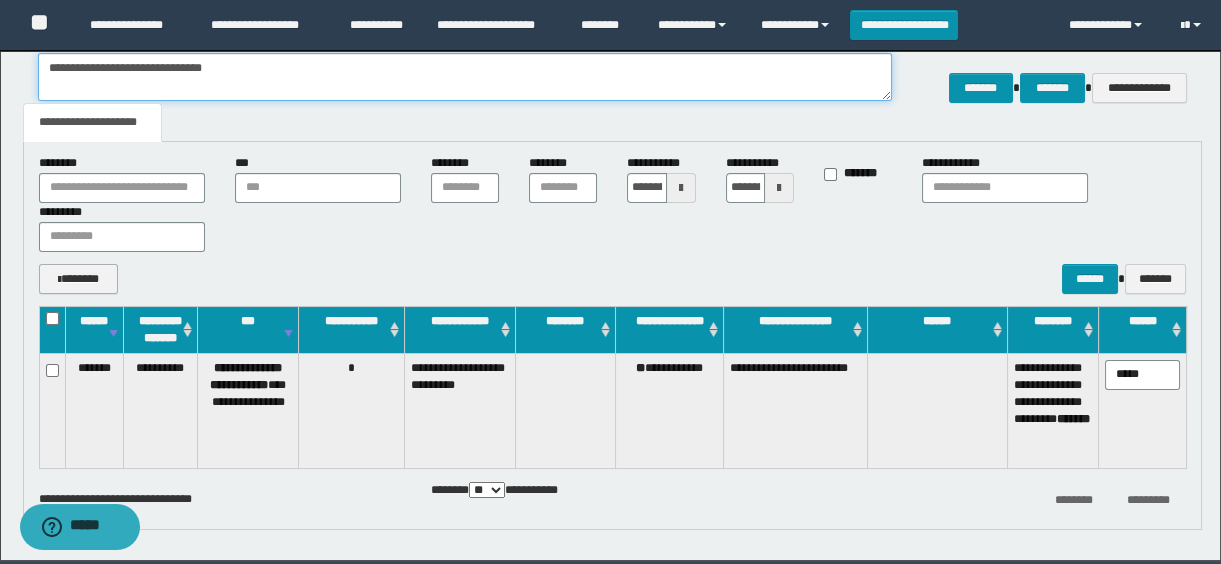 type on "**********" 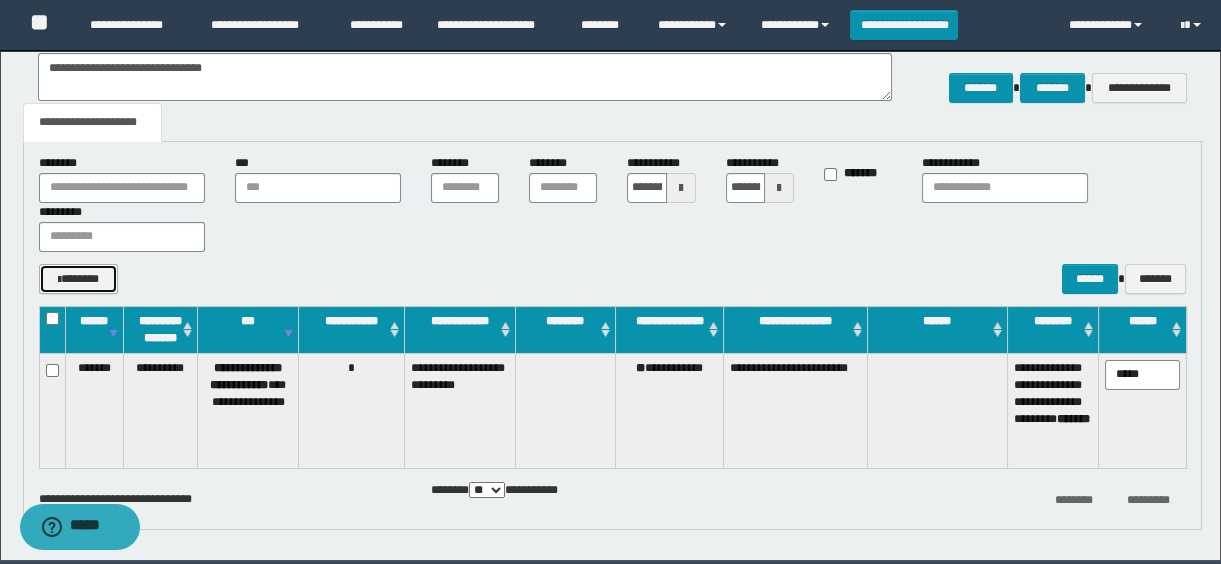 click on "*******" at bounding box center (79, 279) 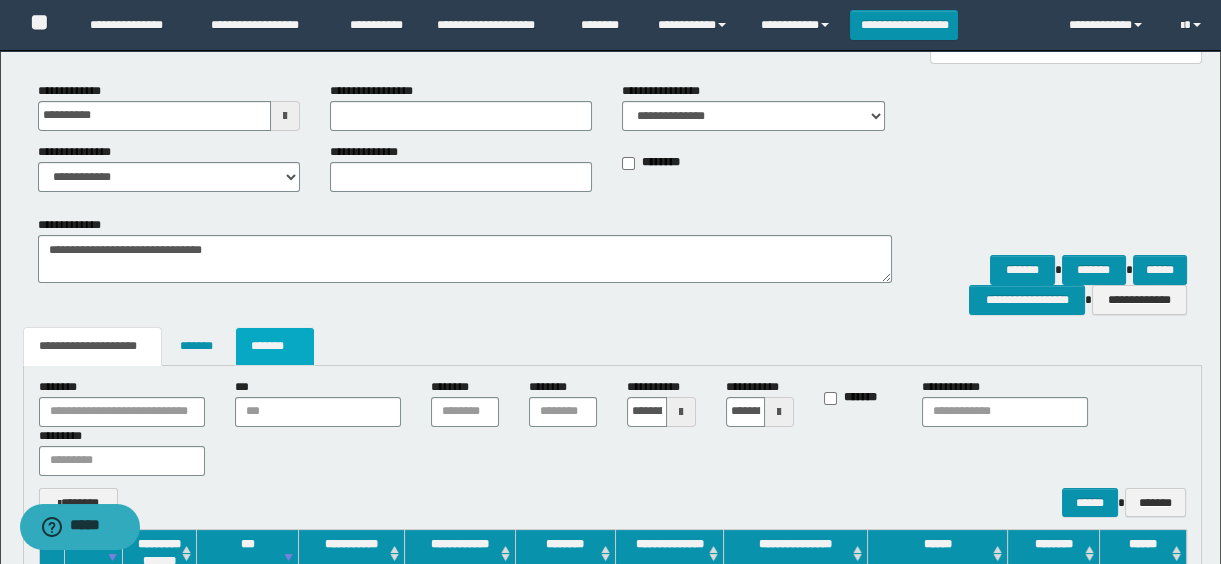 scroll, scrollTop: 0, scrollLeft: 0, axis: both 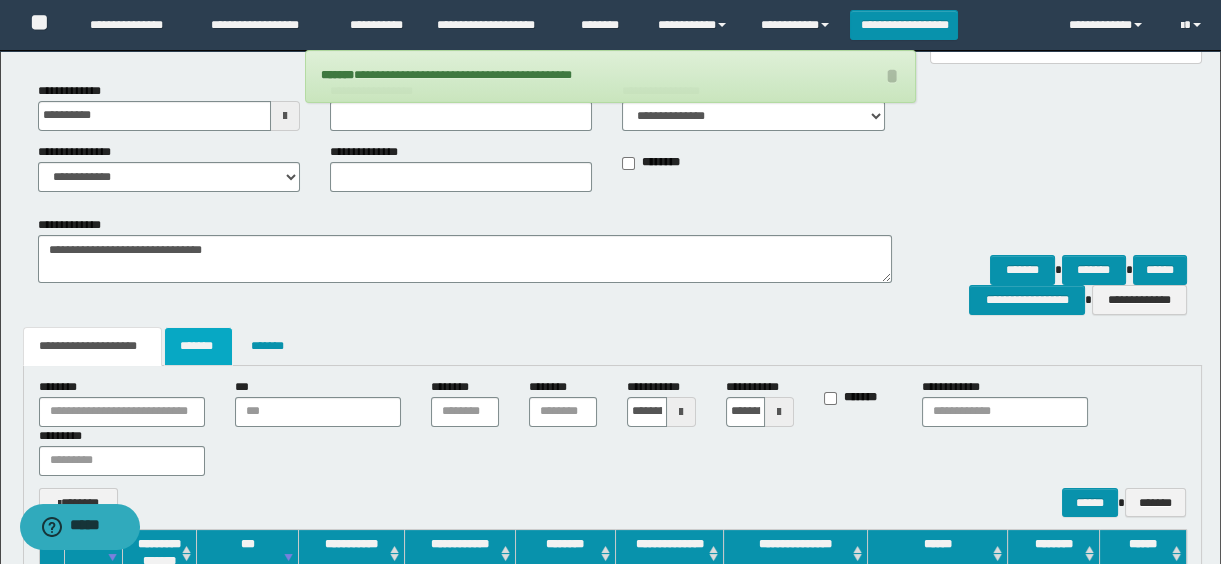 click on "*******" at bounding box center [198, 346] 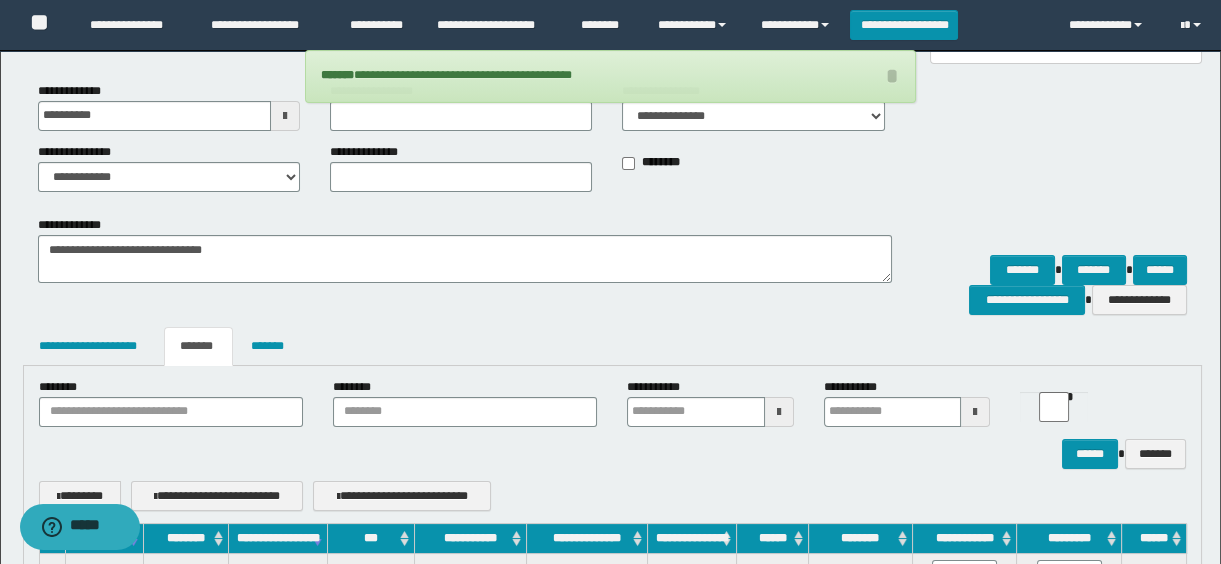 scroll, scrollTop: 444, scrollLeft: 0, axis: vertical 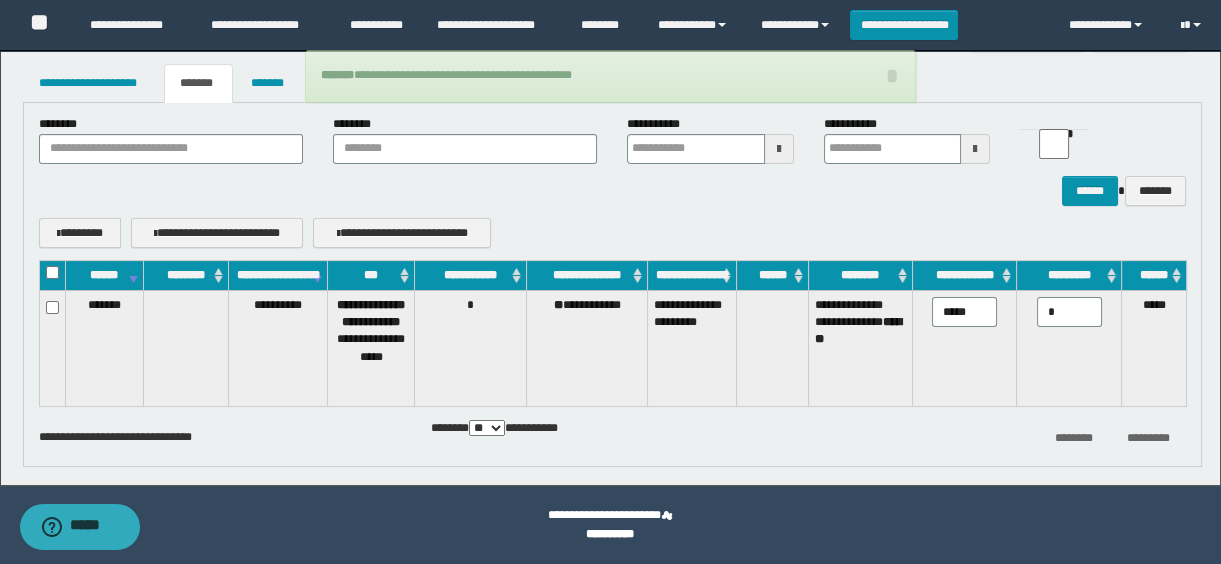 click on "**********" at bounding box center [587, 349] 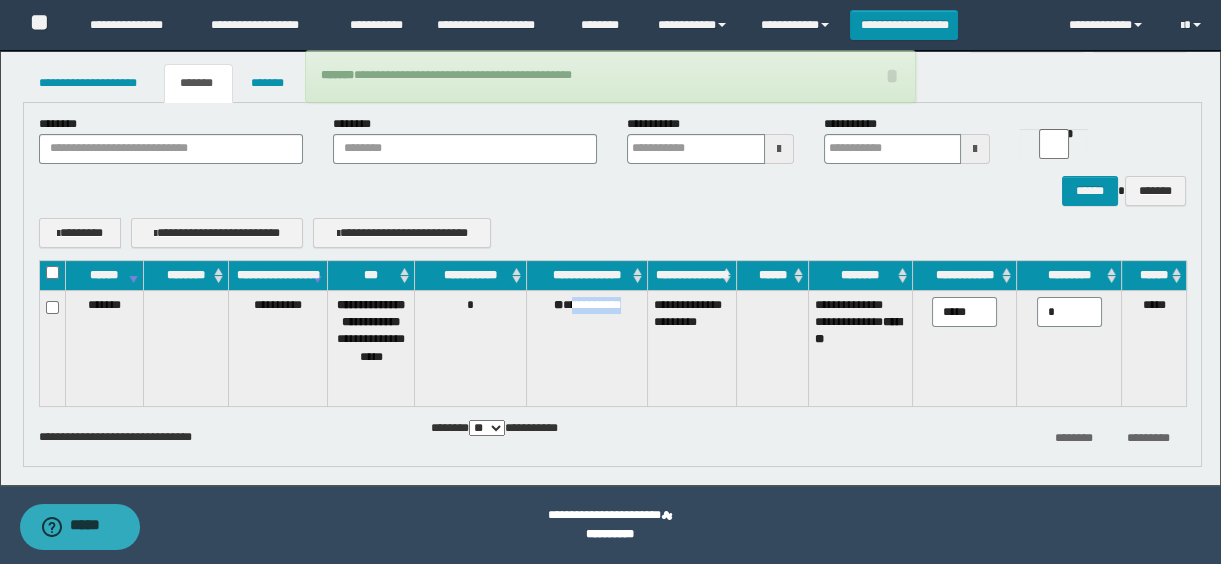 click on "**********" at bounding box center [587, 349] 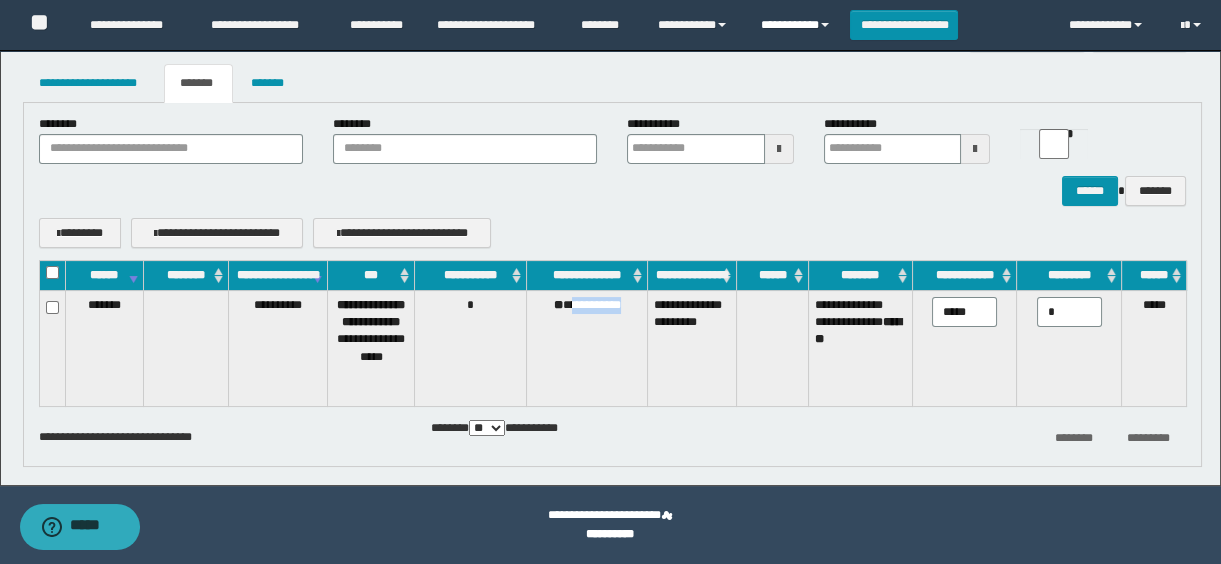copy on "**********" 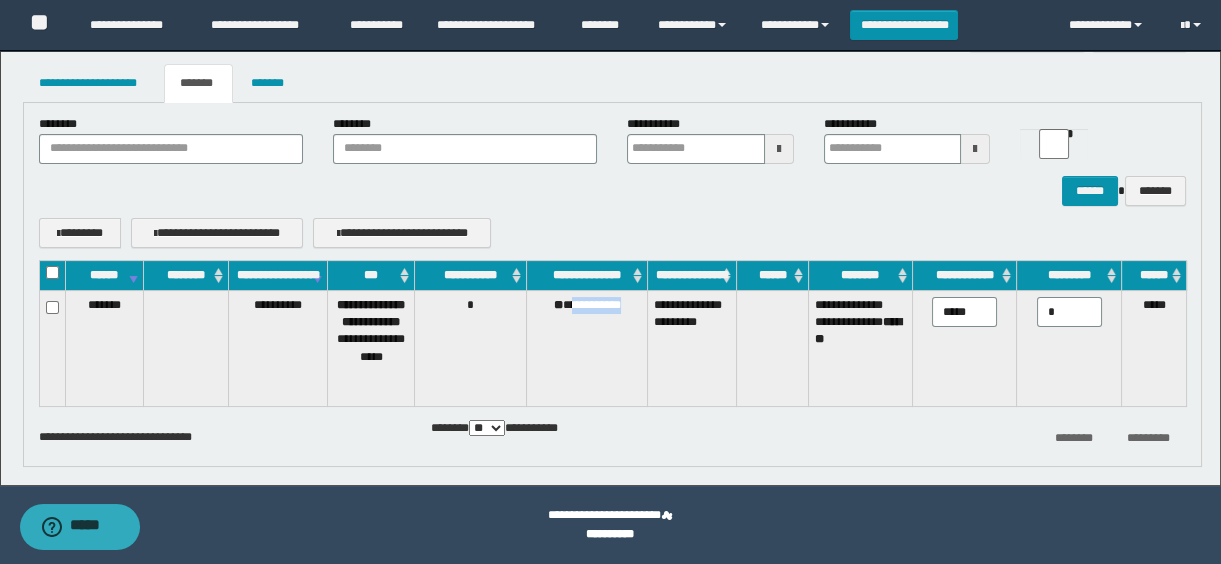 scroll, scrollTop: 80, scrollLeft: 0, axis: vertical 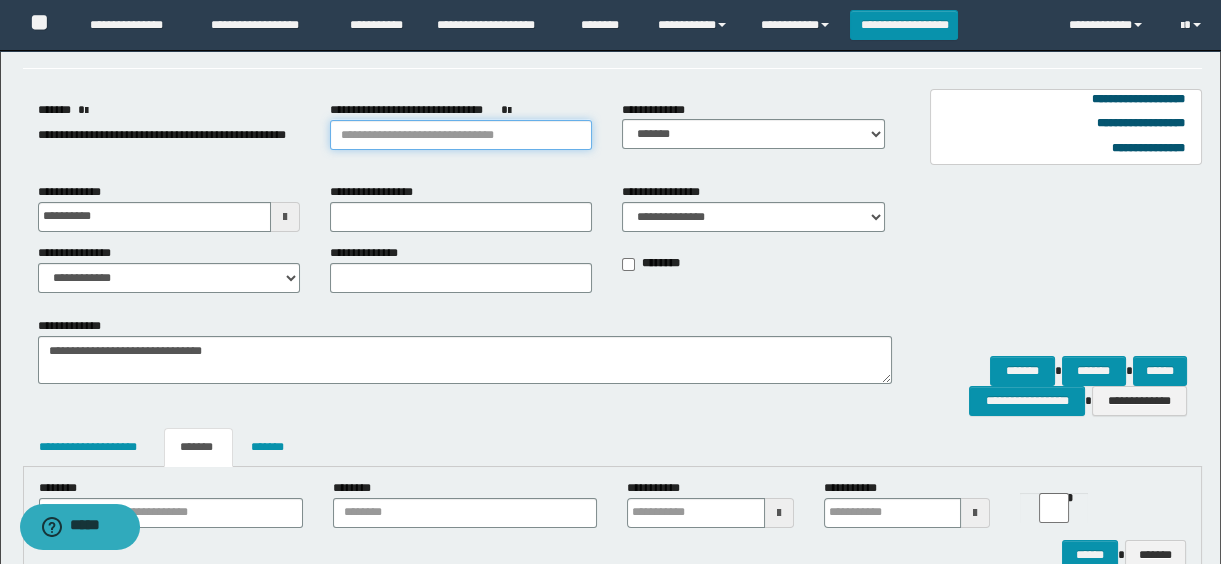 click on "**********" at bounding box center (461, 135) 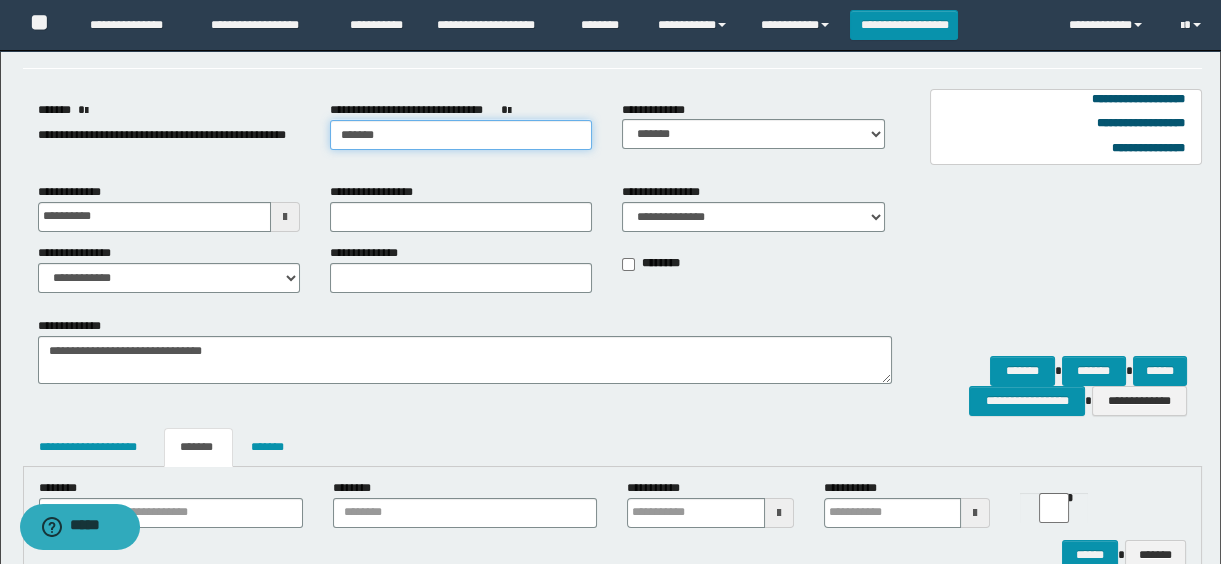 type on "********" 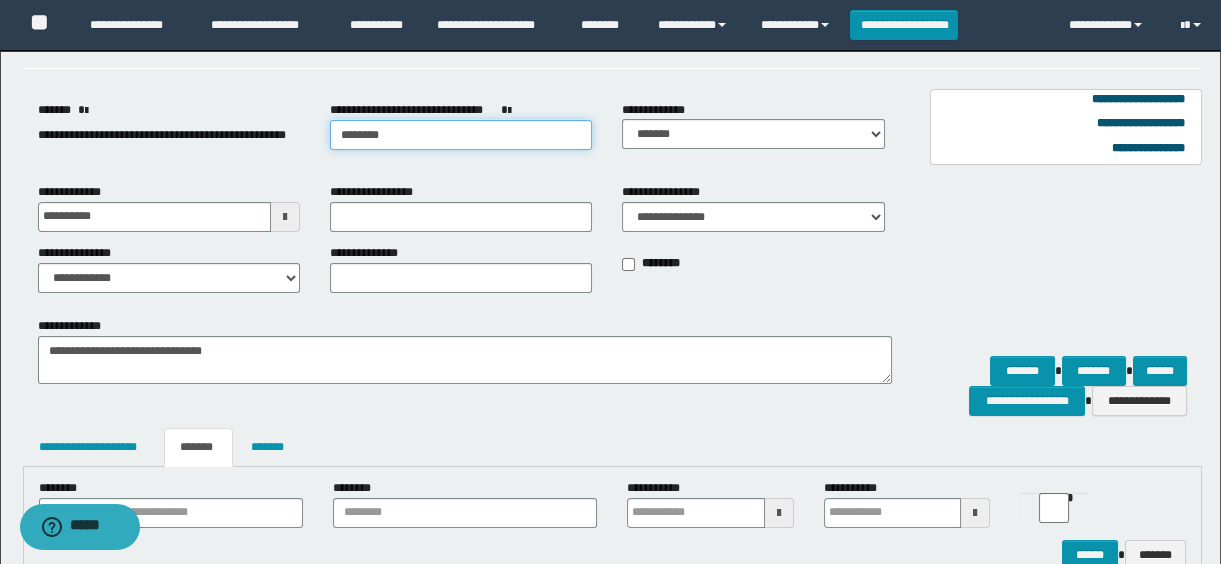 type on "**********" 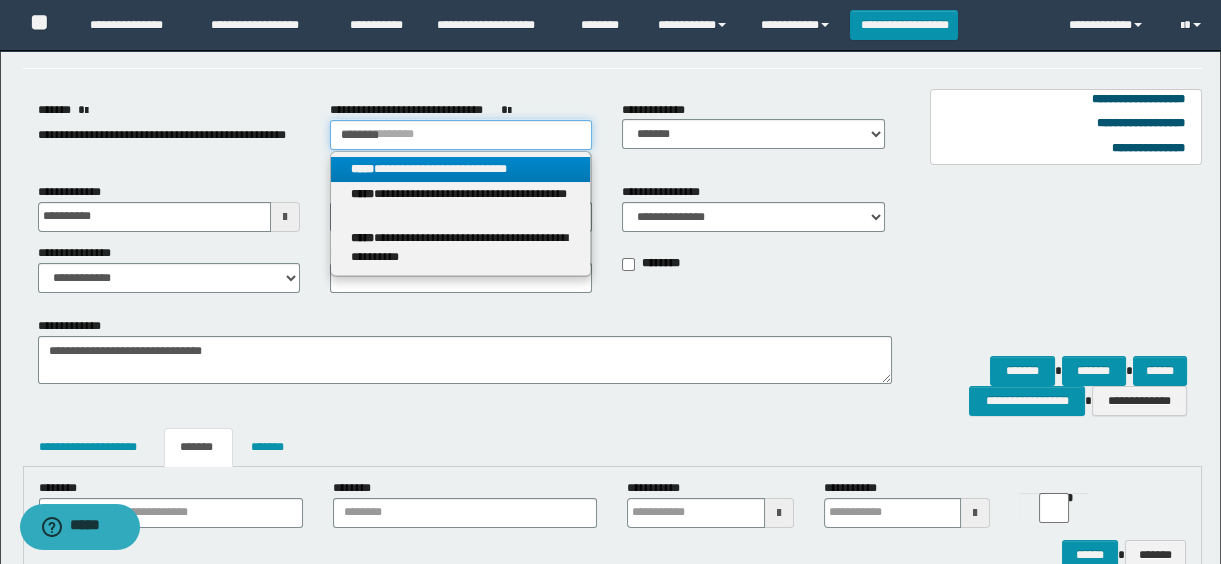 type on "********" 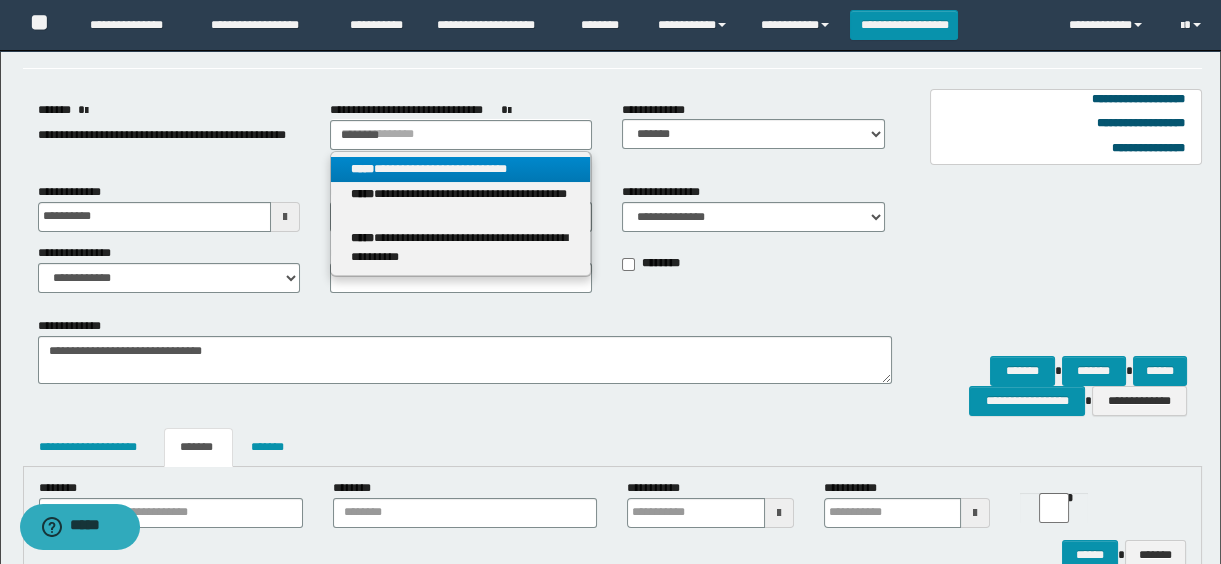 click on "**********" at bounding box center (461, 169) 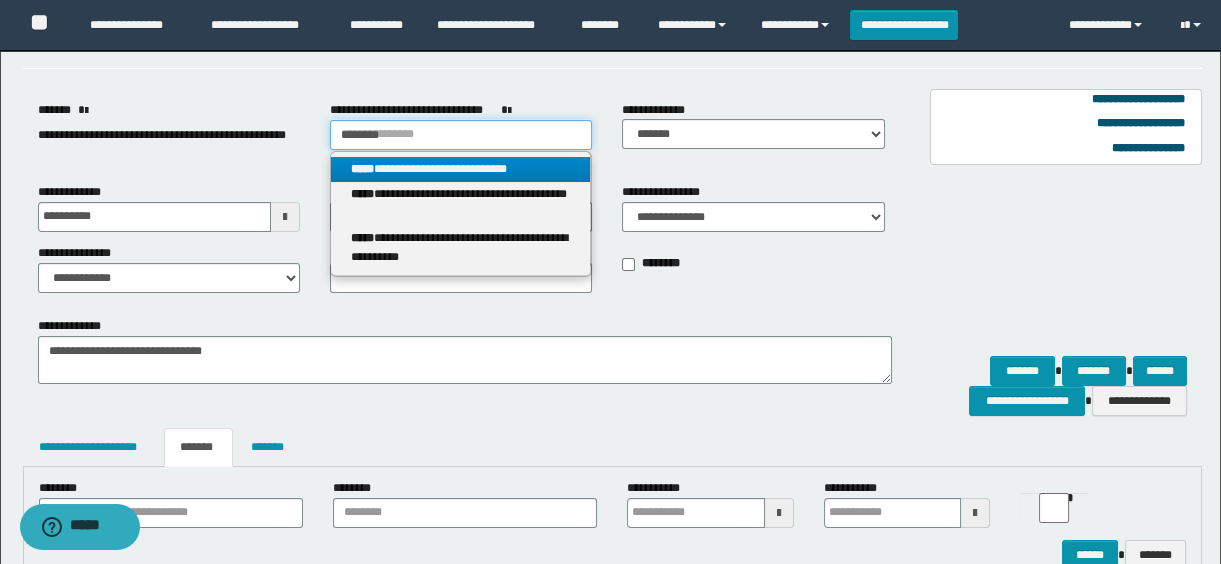 type 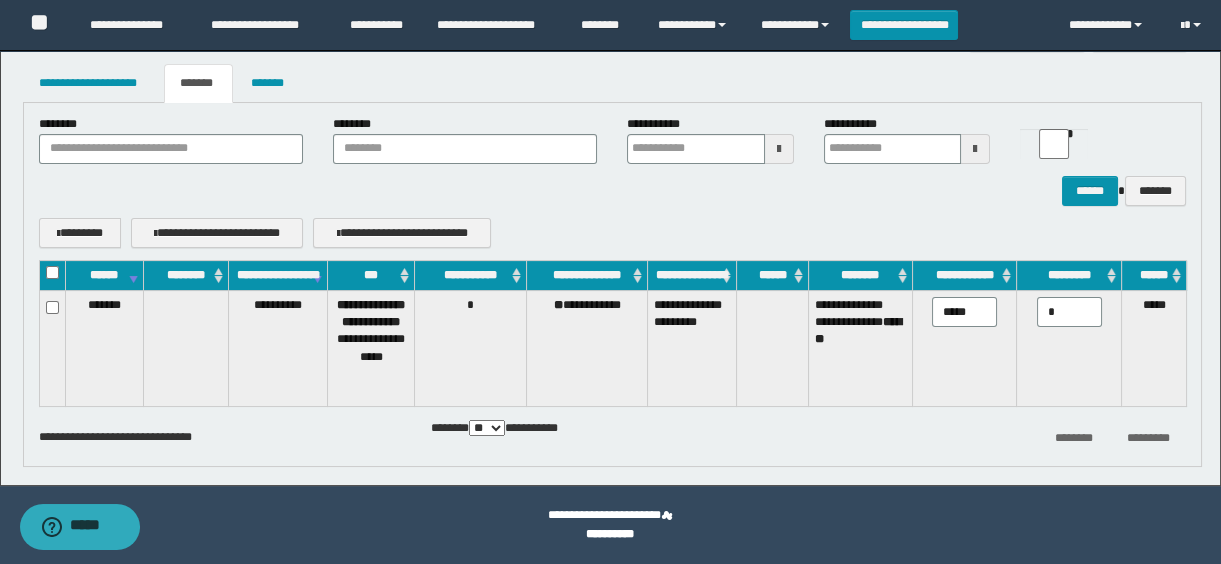 scroll, scrollTop: 171, scrollLeft: 0, axis: vertical 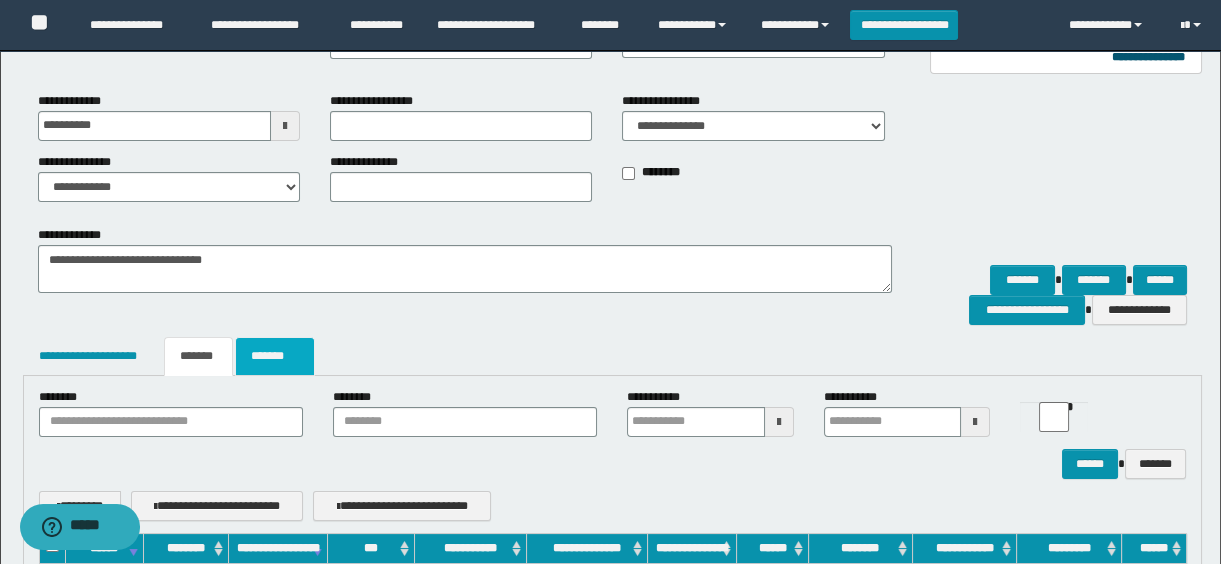 click on "*******" at bounding box center (275, 356) 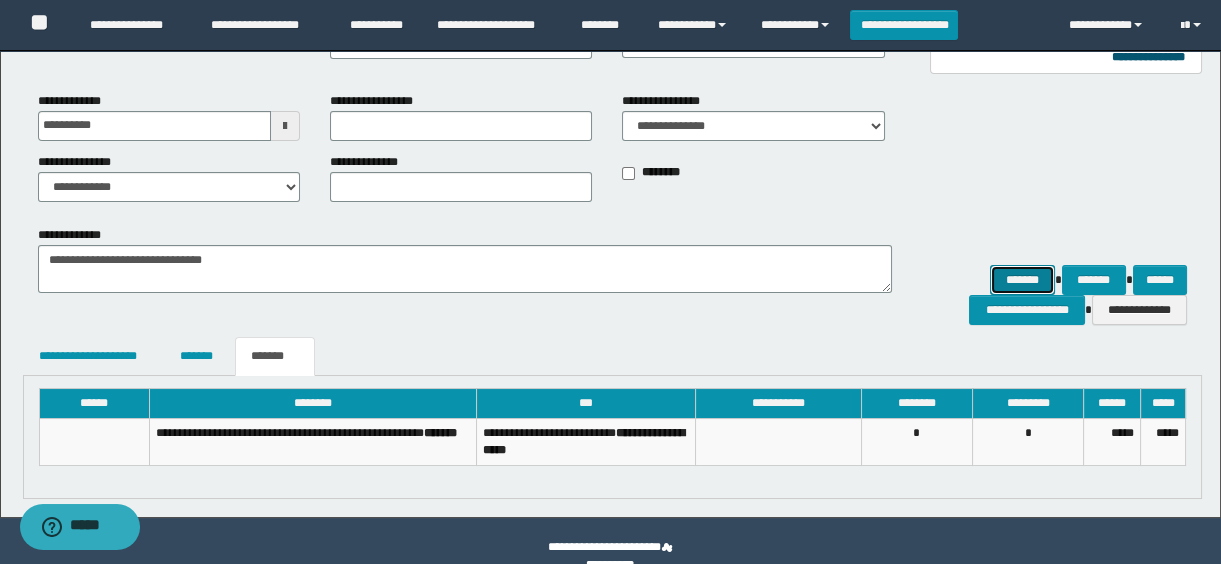 click on "*******" at bounding box center [1022, 280] 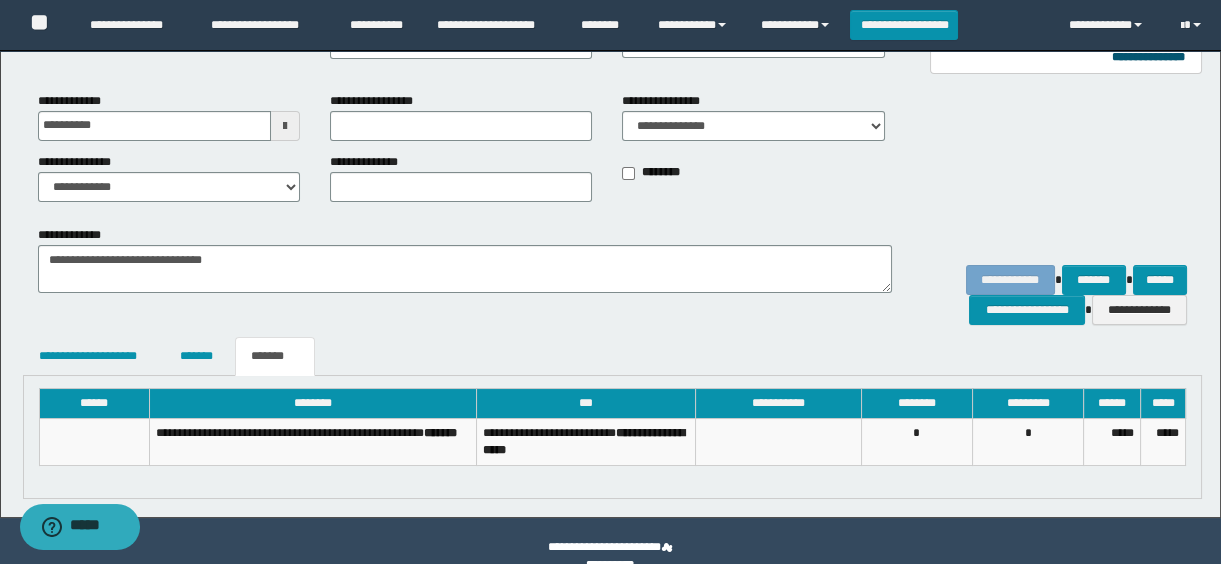 scroll, scrollTop: 0, scrollLeft: 0, axis: both 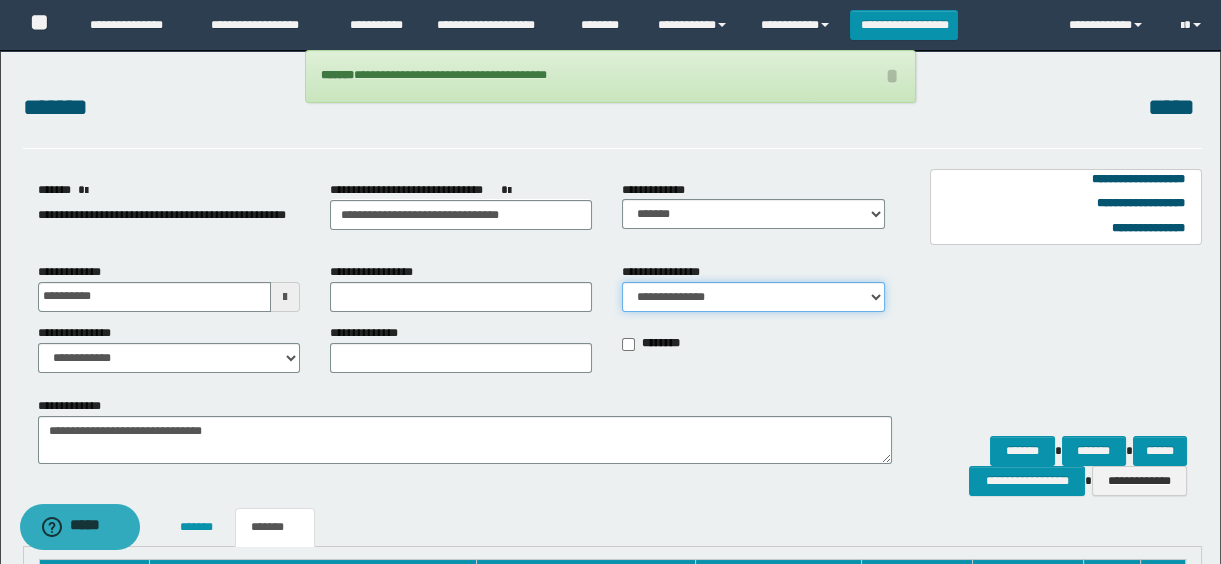 click on "**********" at bounding box center [753, 297] 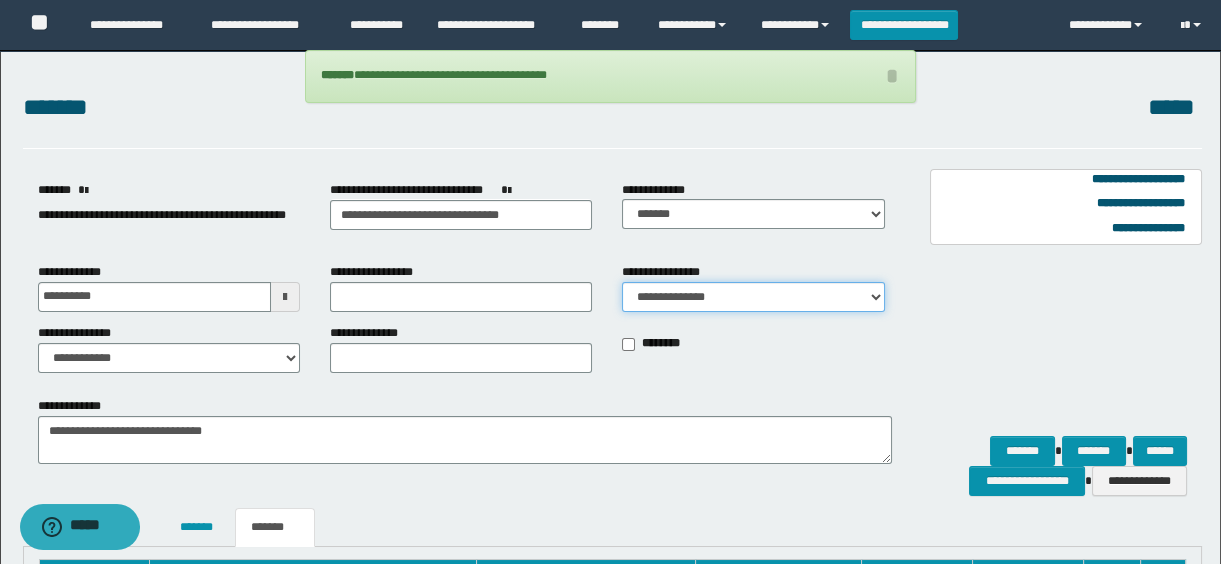 select on "**" 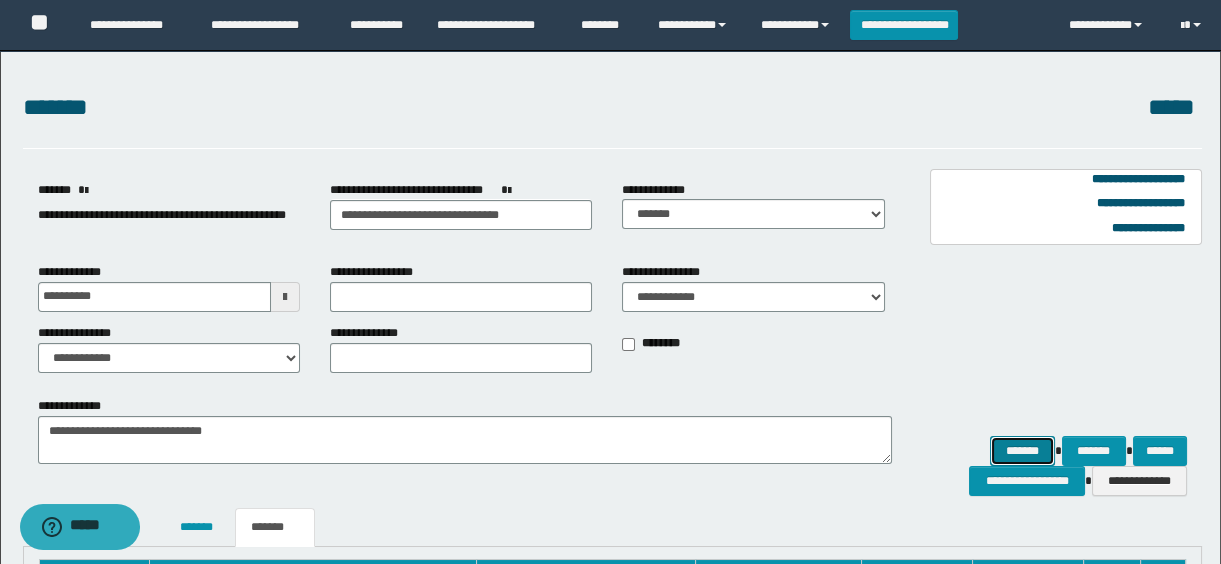 click on "*******" at bounding box center (1022, 451) 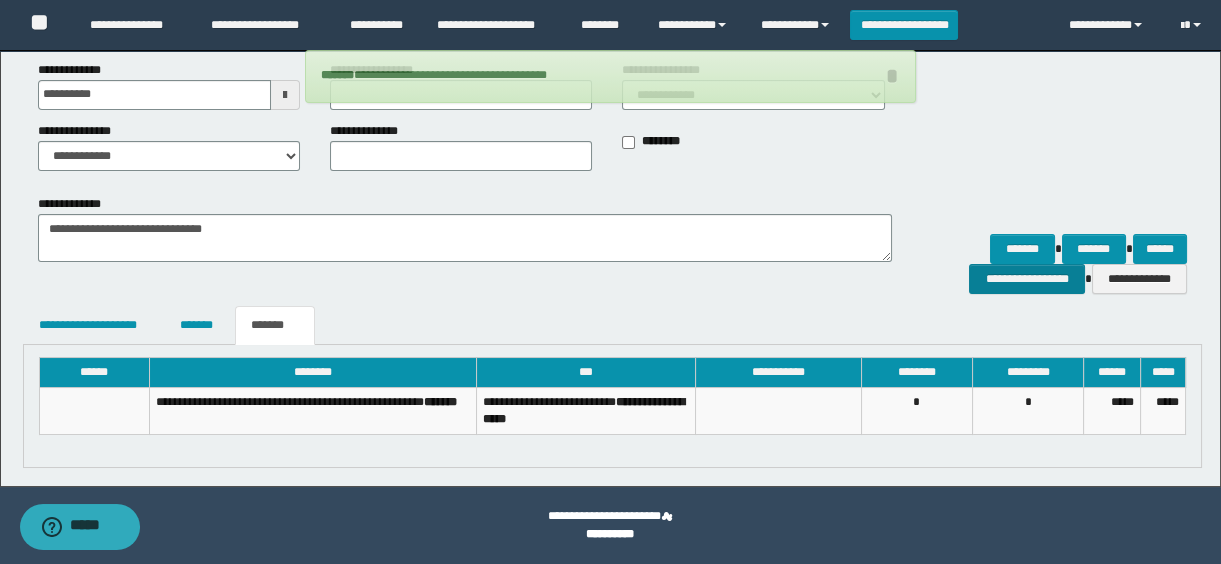 scroll, scrollTop: 20, scrollLeft: 0, axis: vertical 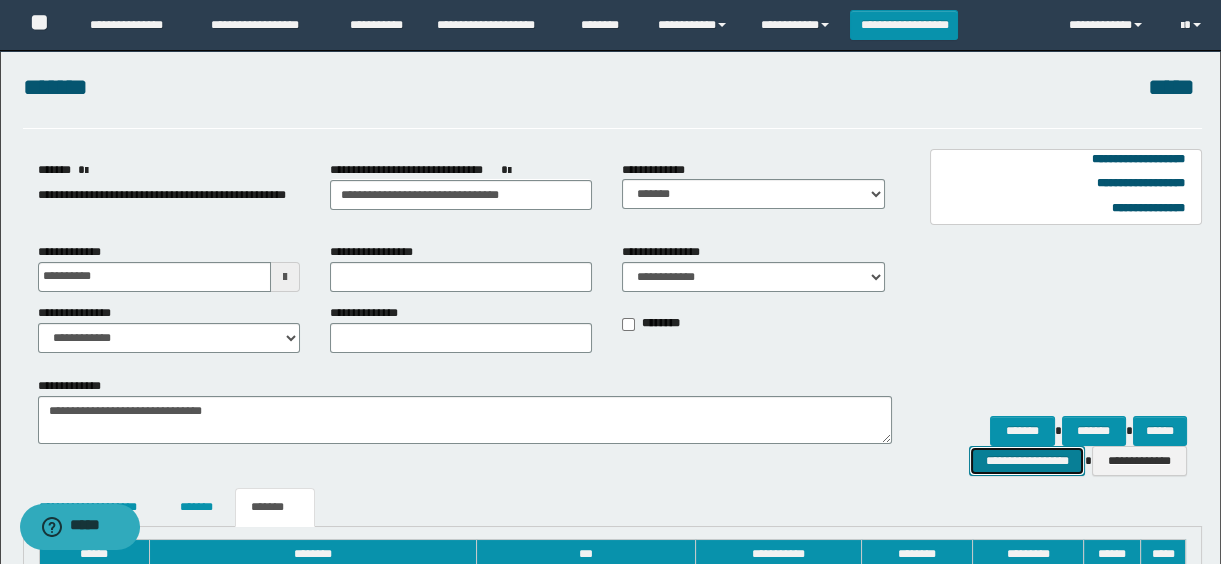 click on "**********" at bounding box center [1026, 461] 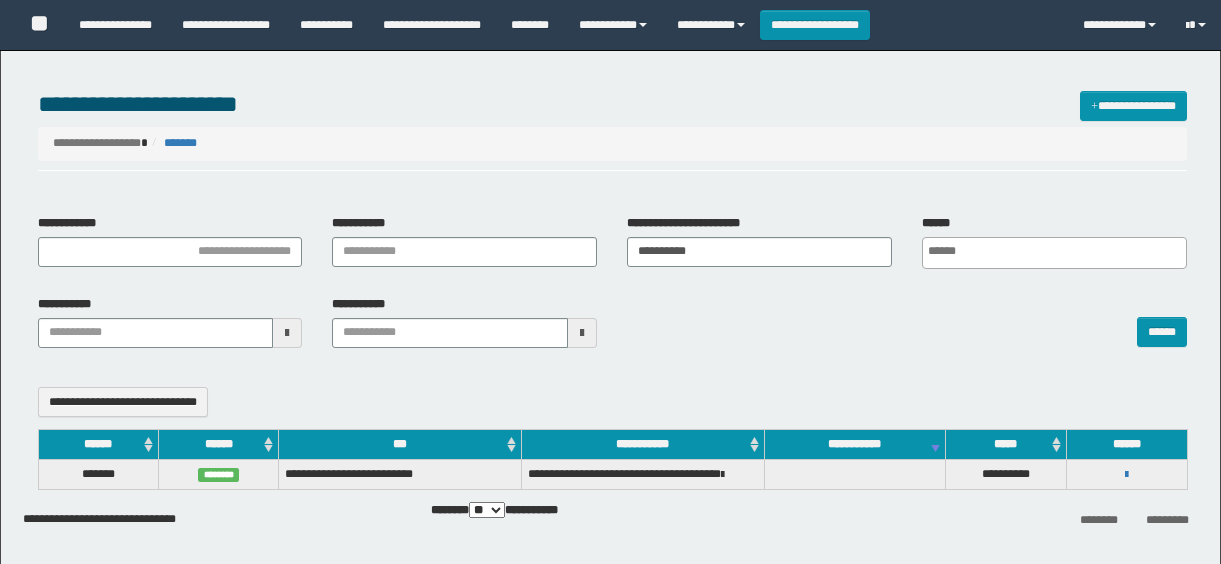 select 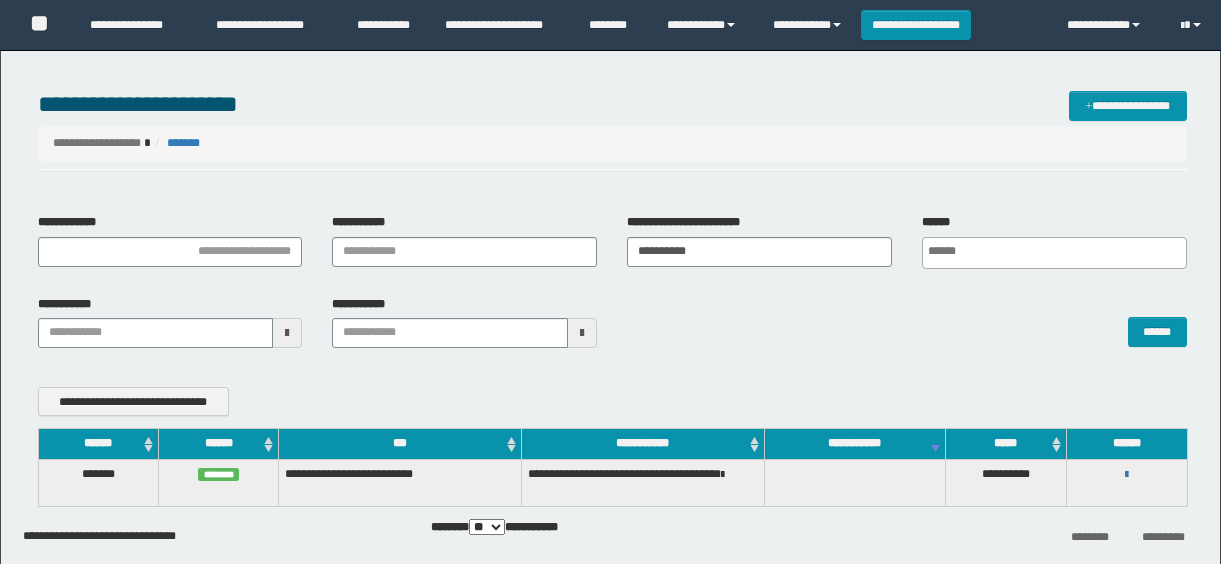 scroll, scrollTop: 0, scrollLeft: 0, axis: both 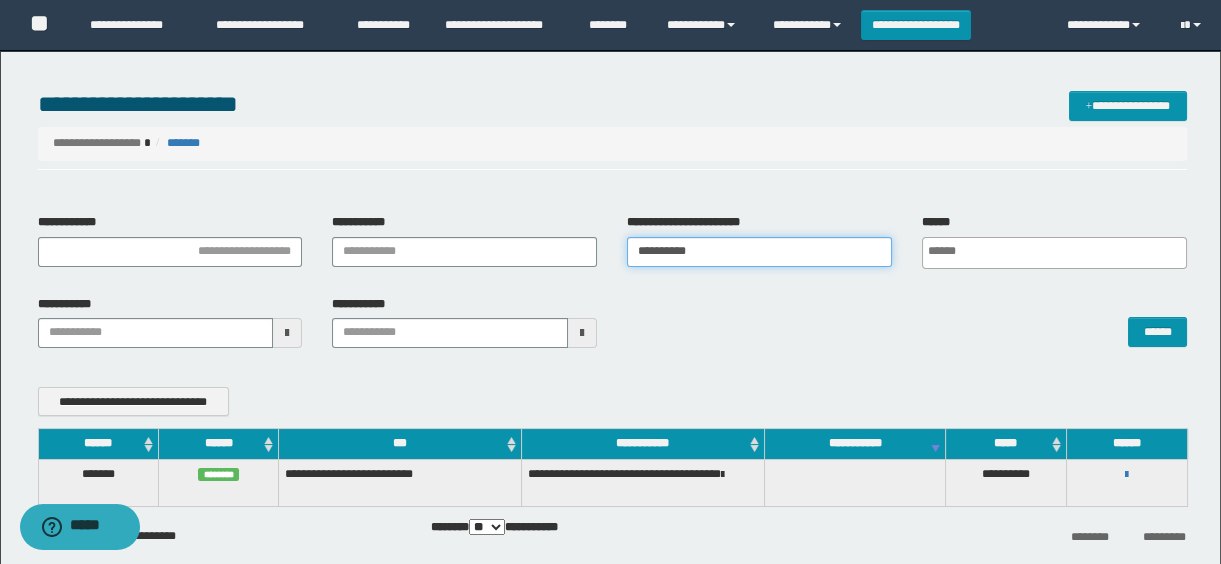 drag, startPoint x: 738, startPoint y: 254, endPoint x: 550, endPoint y: 238, distance: 188.67963 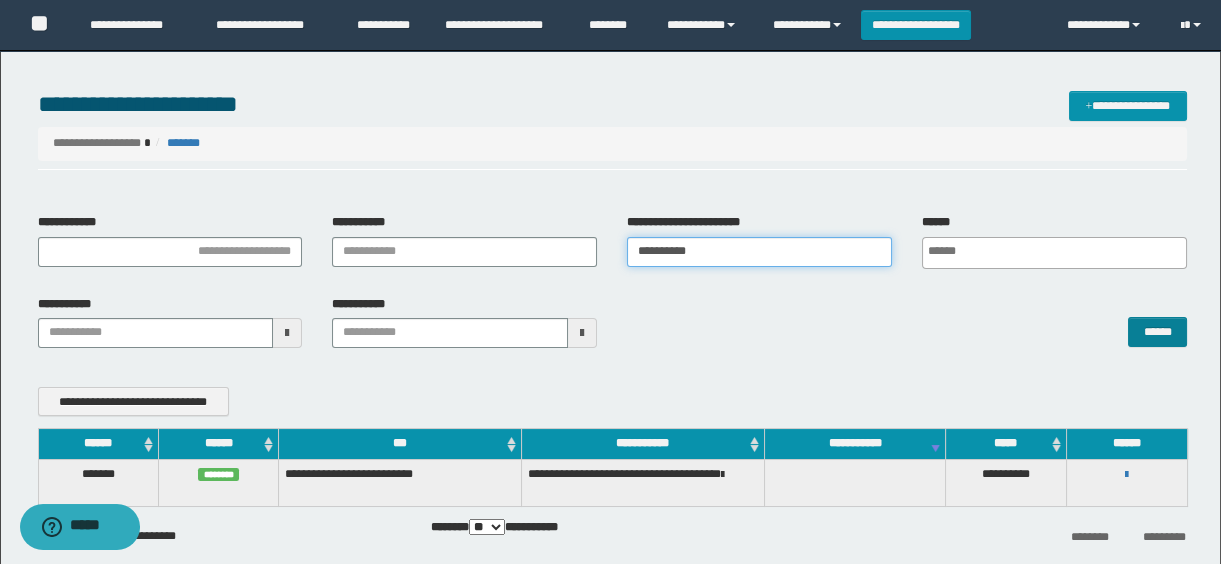 type on "**********" 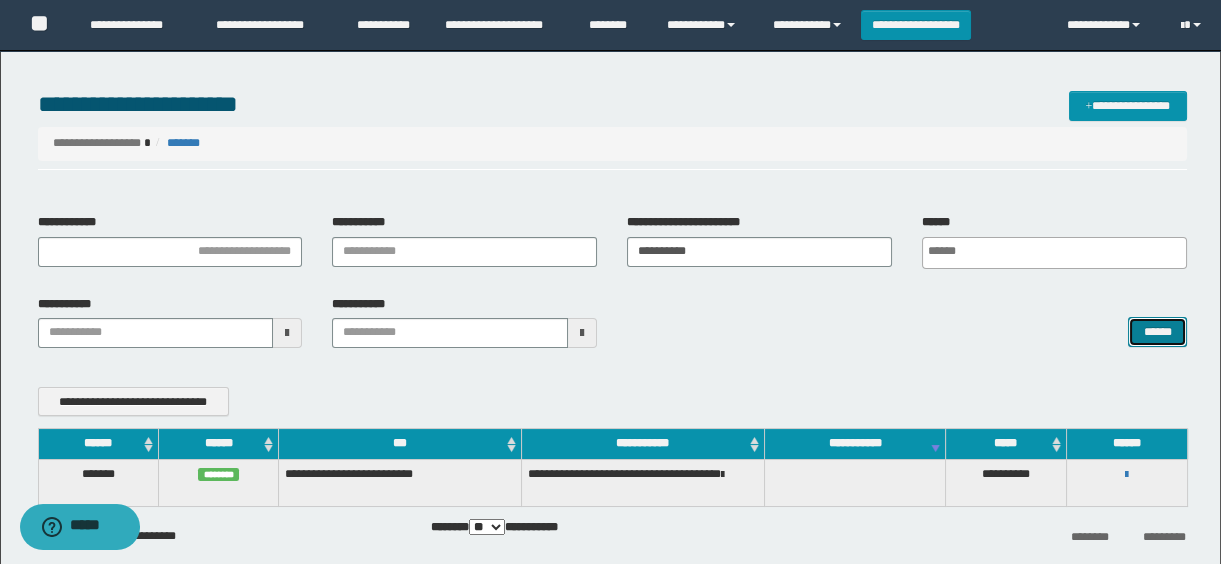 click on "******" at bounding box center [1157, 332] 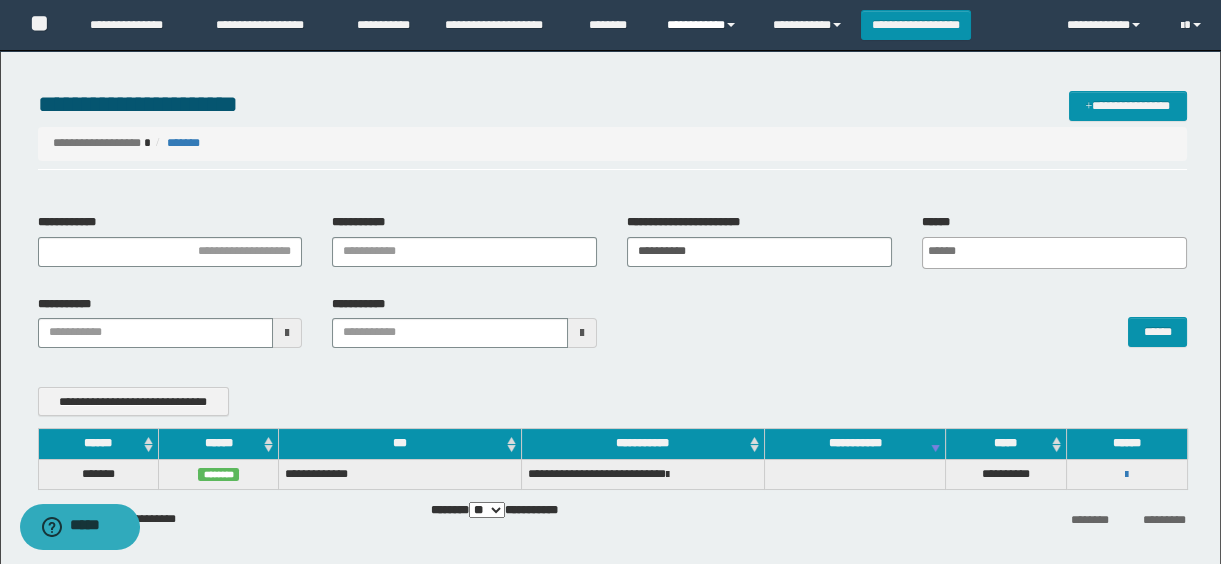 drag, startPoint x: 707, startPoint y: 24, endPoint x: 705, endPoint y: 50, distance: 26.076809 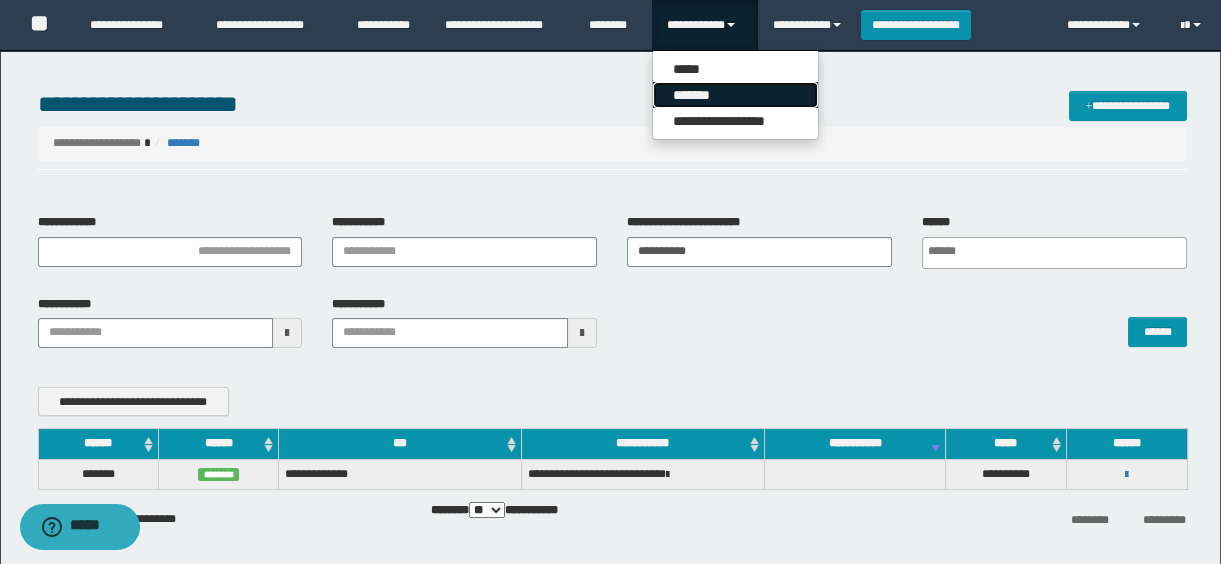 click on "*******" at bounding box center [735, 95] 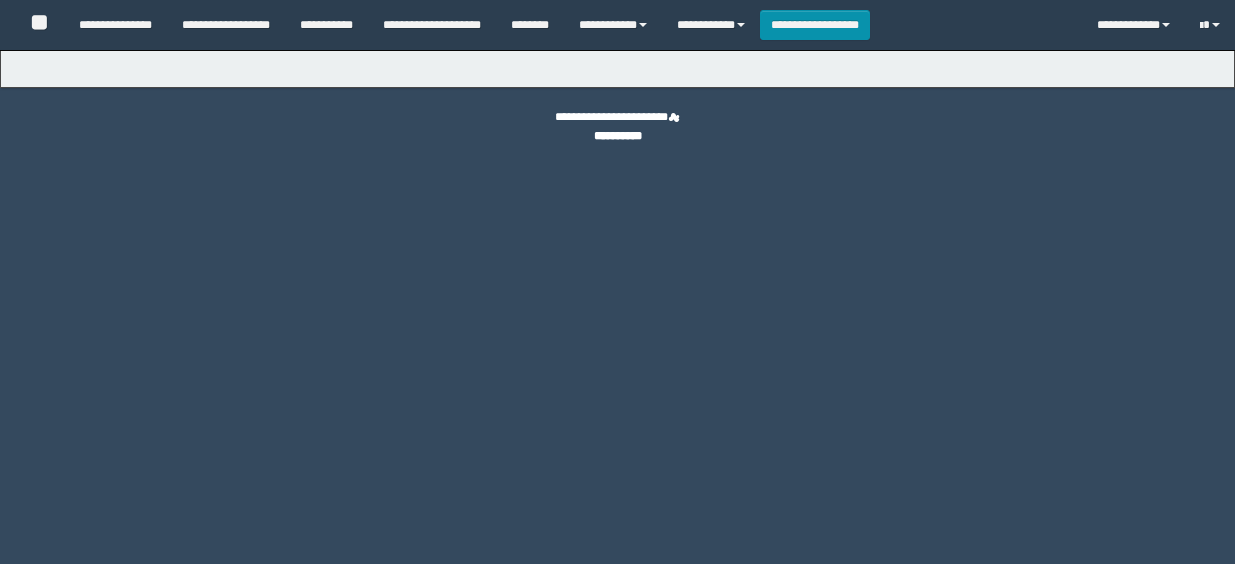 type on "**********" 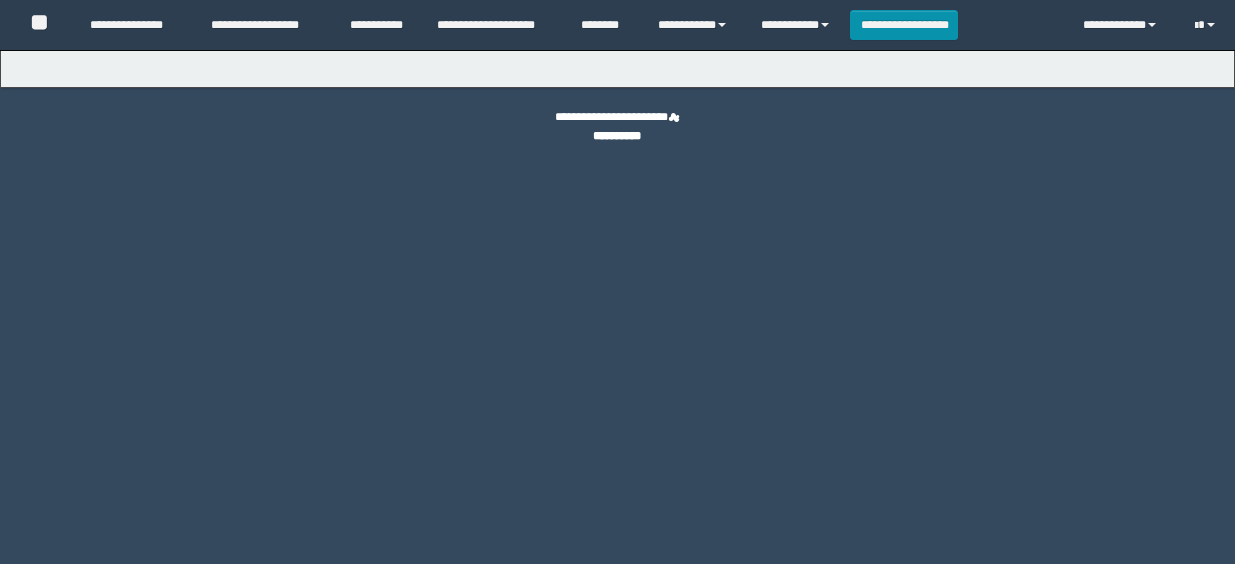 scroll, scrollTop: 0, scrollLeft: 0, axis: both 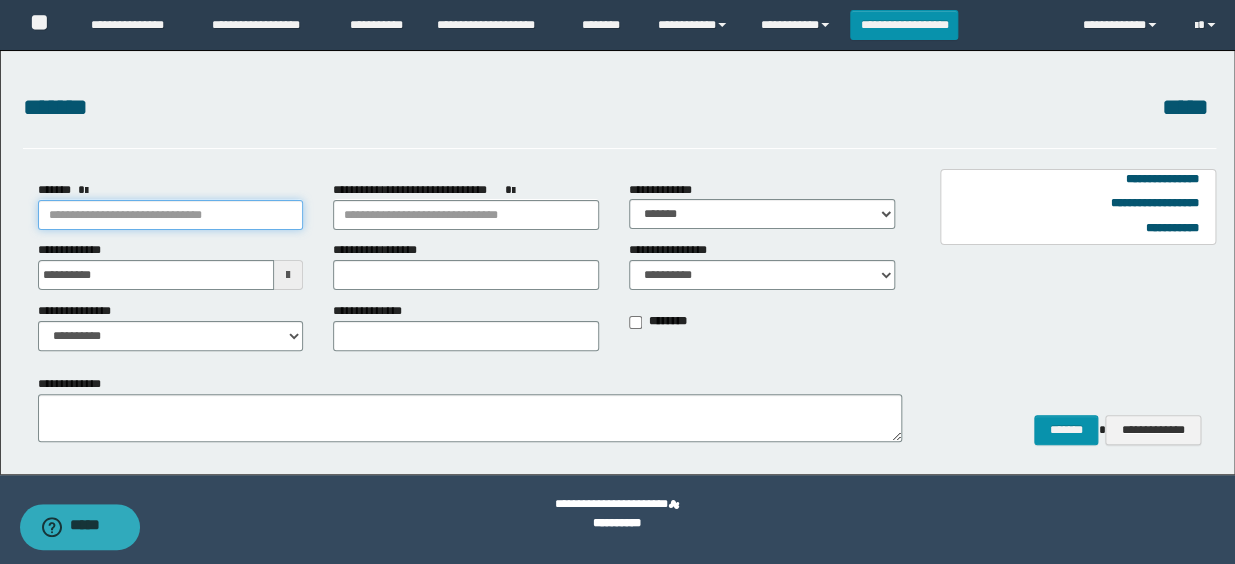 click on "*******" at bounding box center (171, 215) 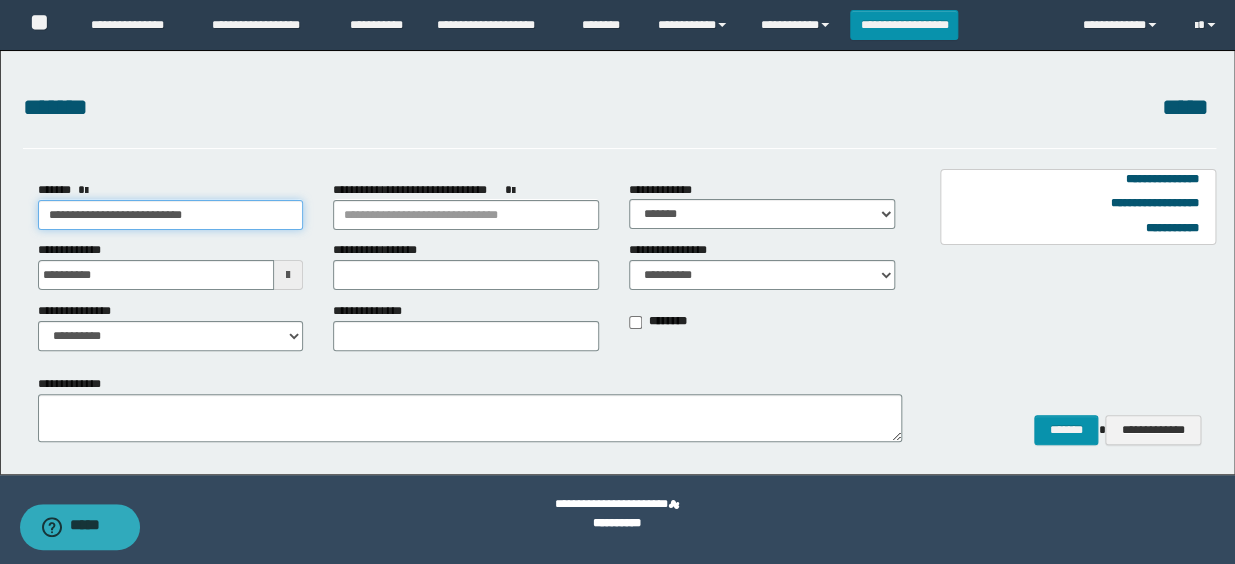 type on "**********" 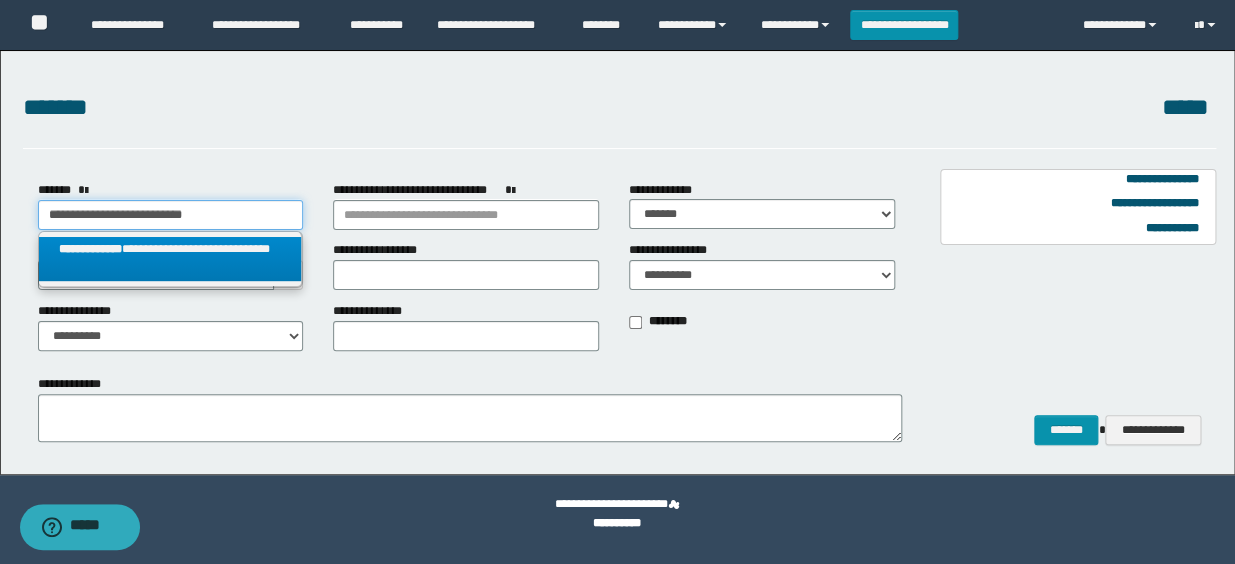 type on "**********" 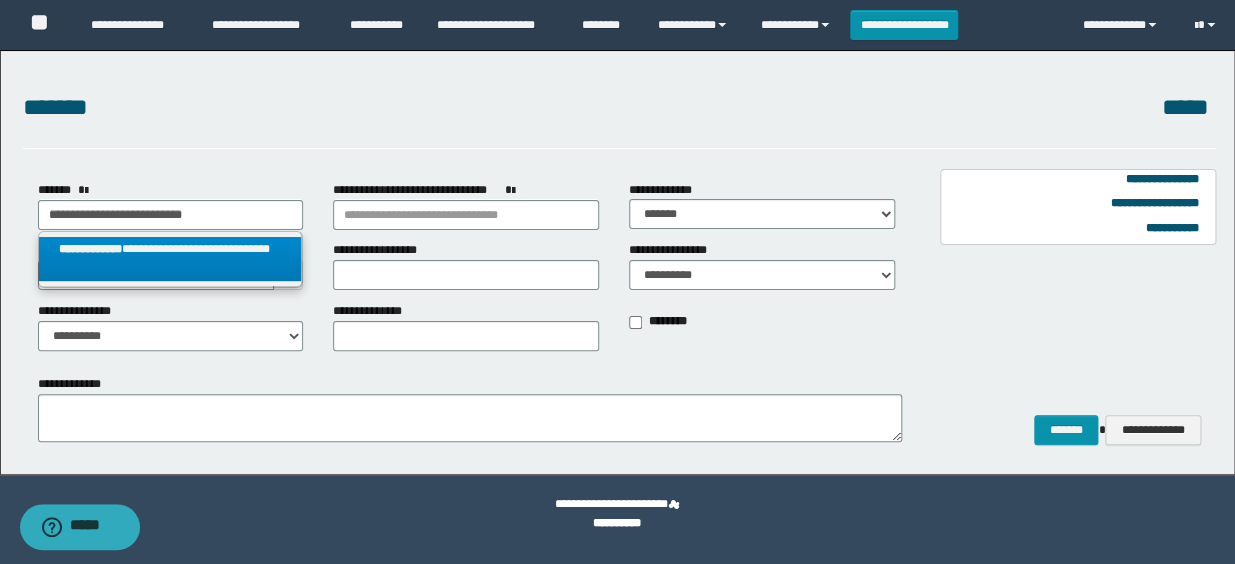 click on "**********" at bounding box center (170, 259) 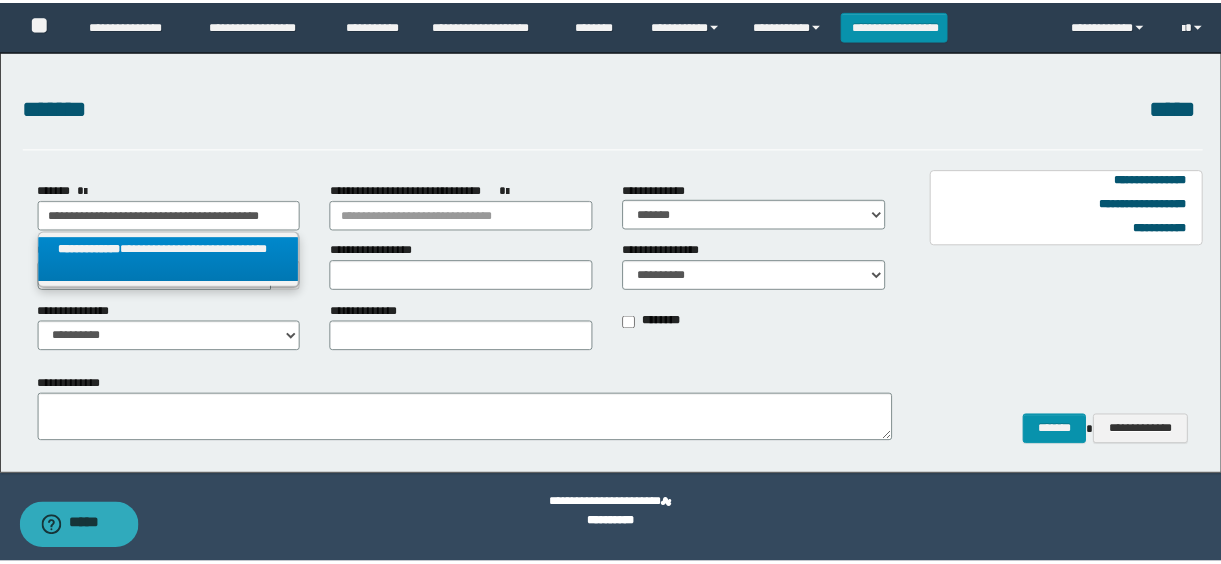 scroll, scrollTop: 0, scrollLeft: 0, axis: both 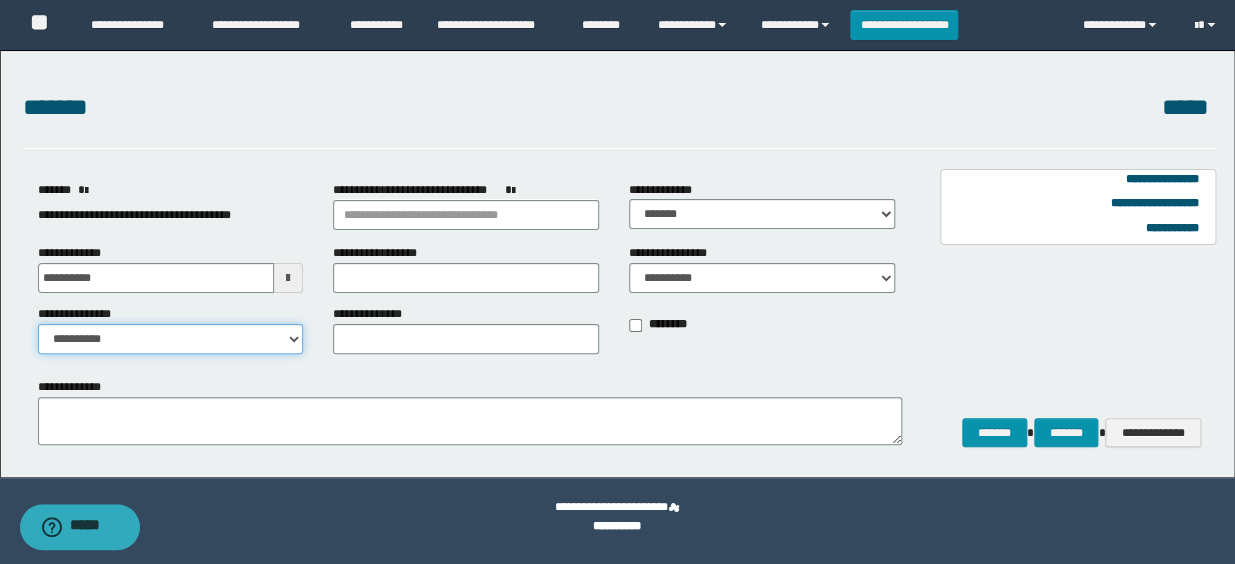 drag, startPoint x: 233, startPoint y: 338, endPoint x: 225, endPoint y: 346, distance: 11.313708 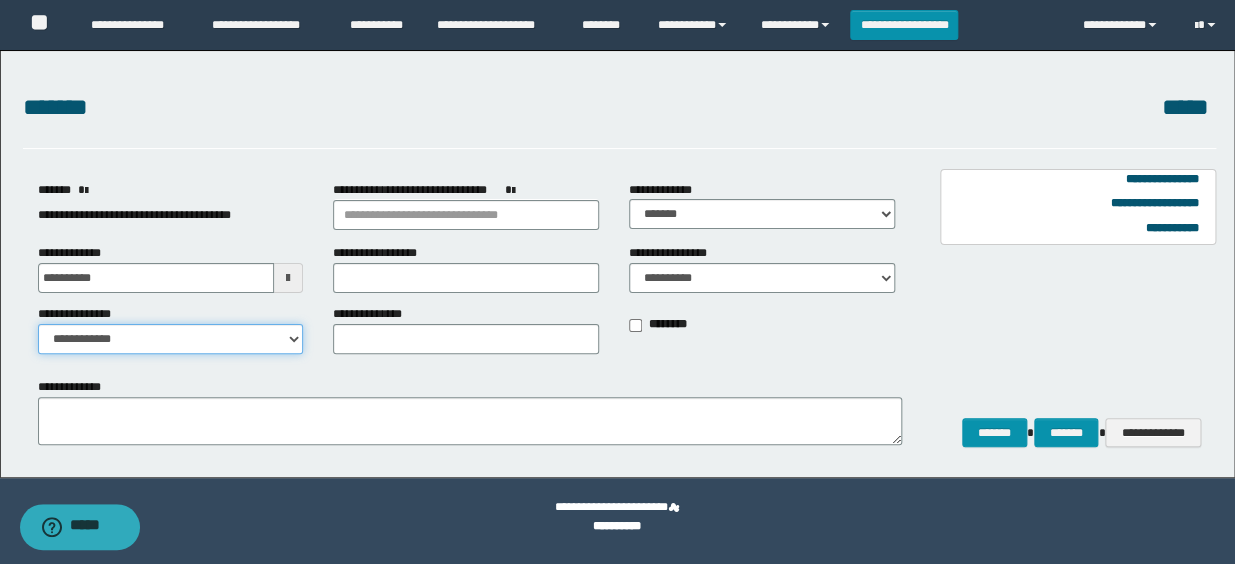 click on "**********" at bounding box center (171, 339) 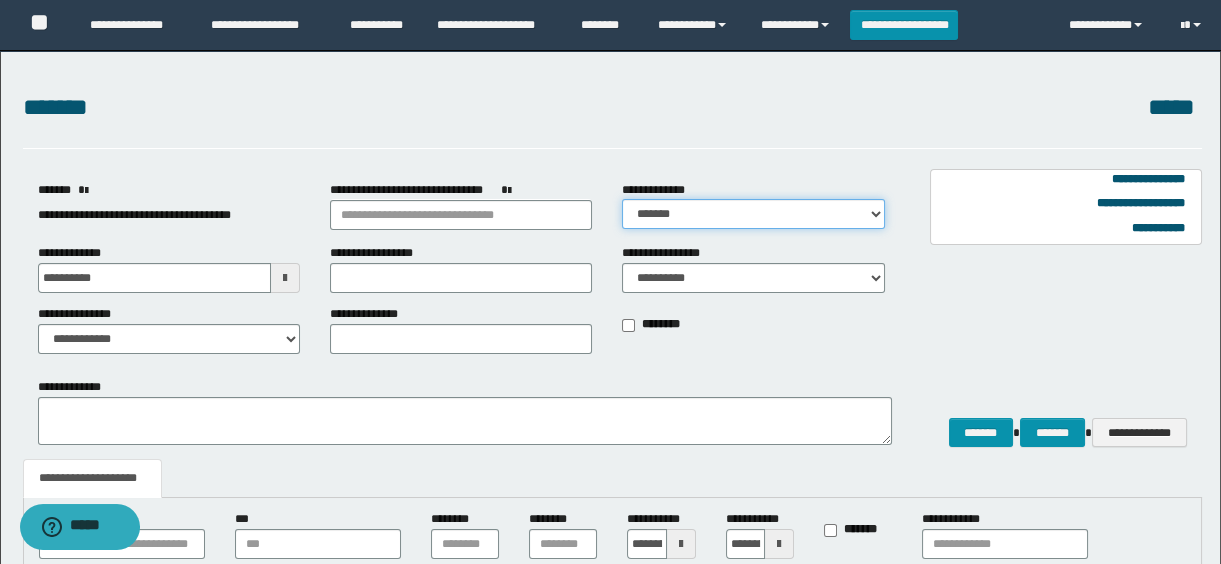 drag, startPoint x: 690, startPoint y: 211, endPoint x: 687, endPoint y: 229, distance: 18.248287 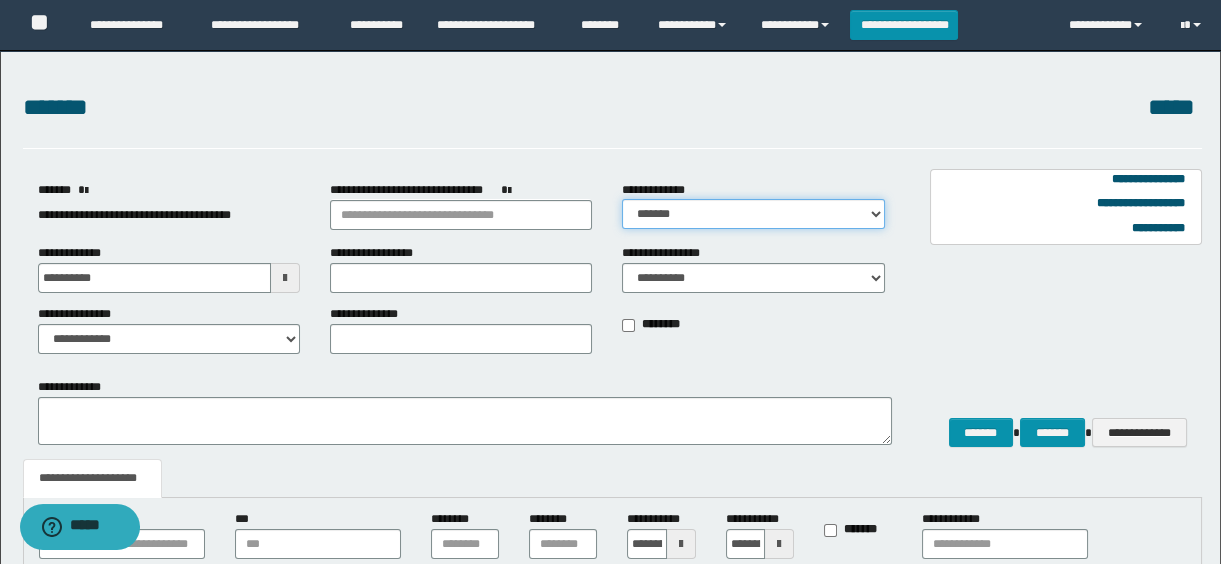 click on "**********" at bounding box center [753, 214] 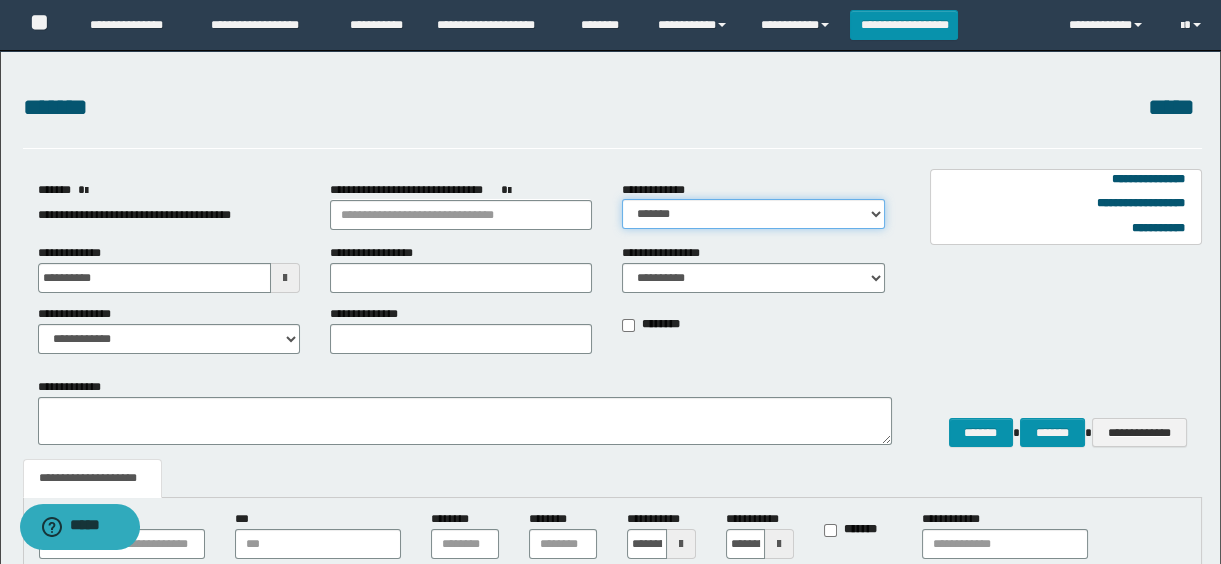 select on "*" 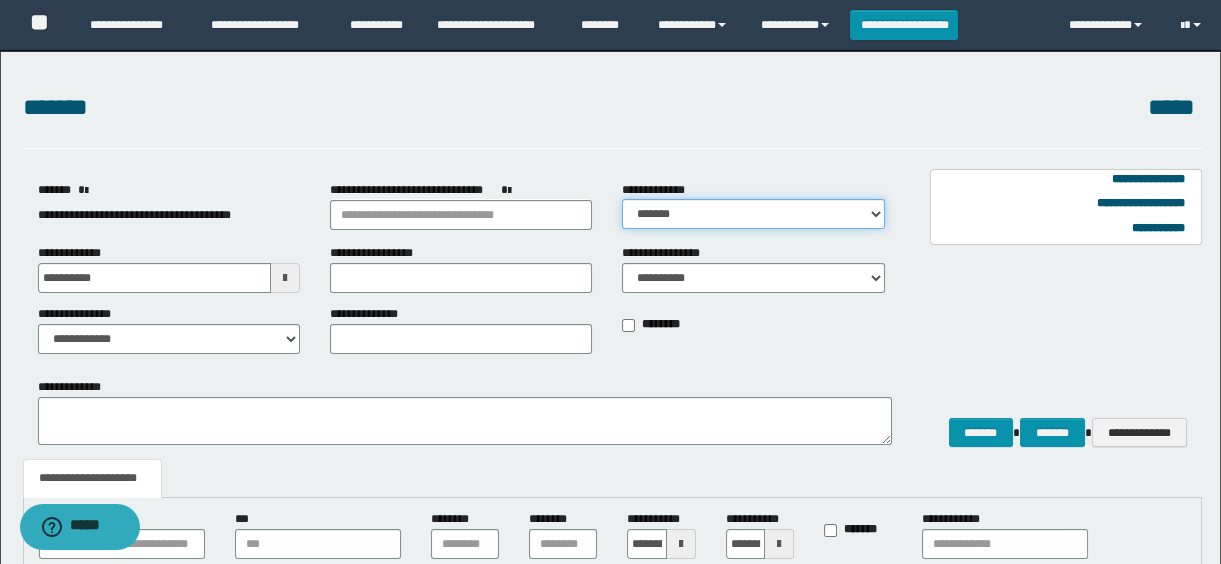 click on "**********" at bounding box center [753, 214] 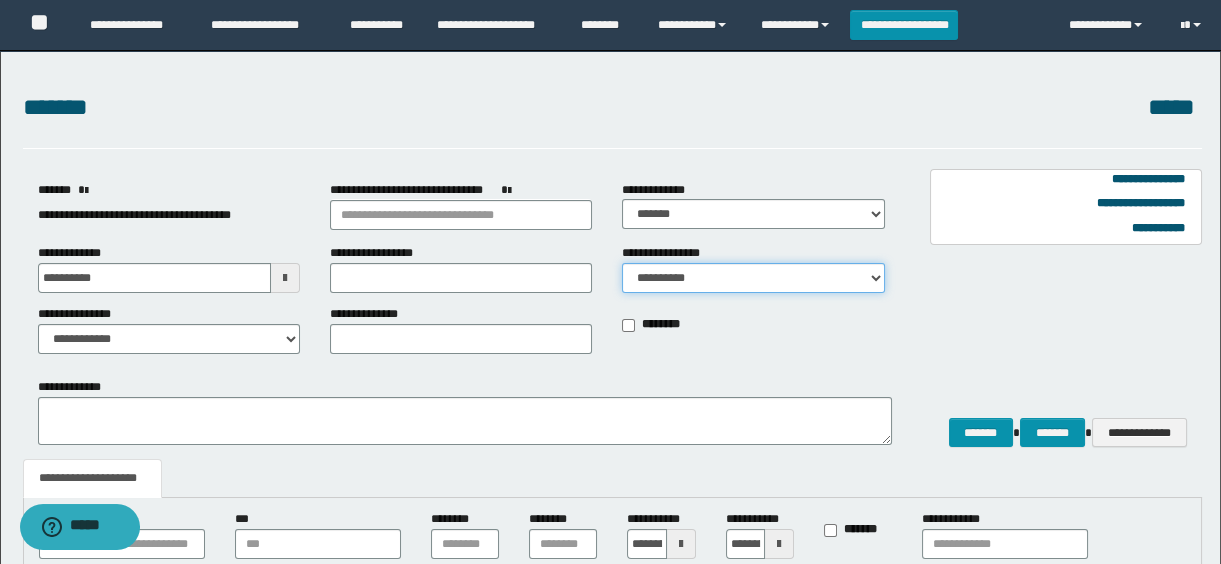 click on "**********" at bounding box center (753, 278) 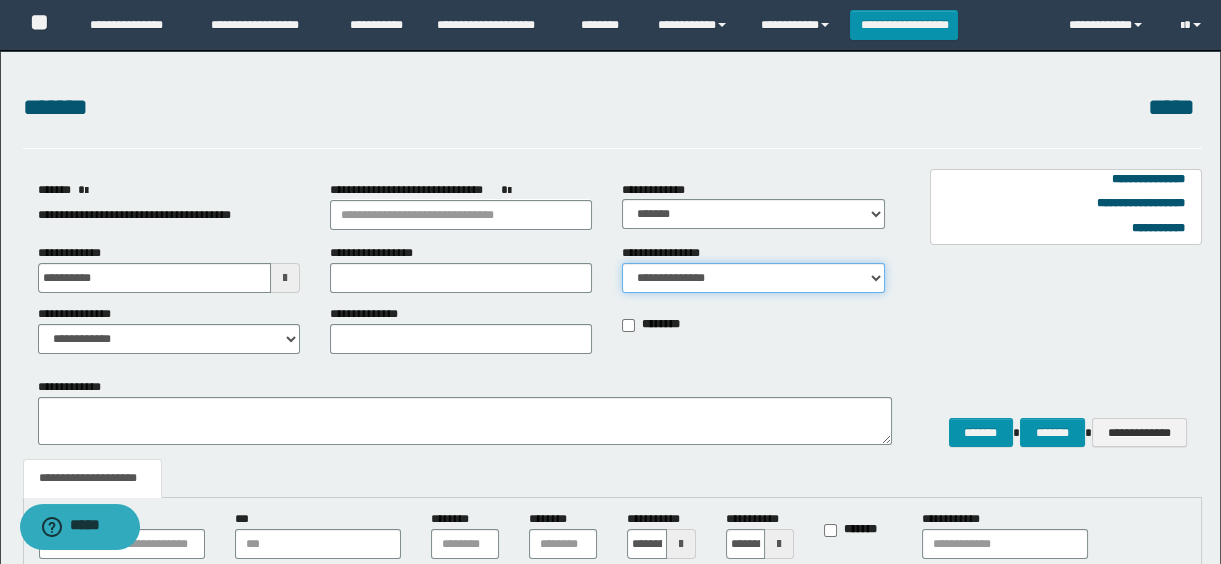 click on "**********" at bounding box center [753, 278] 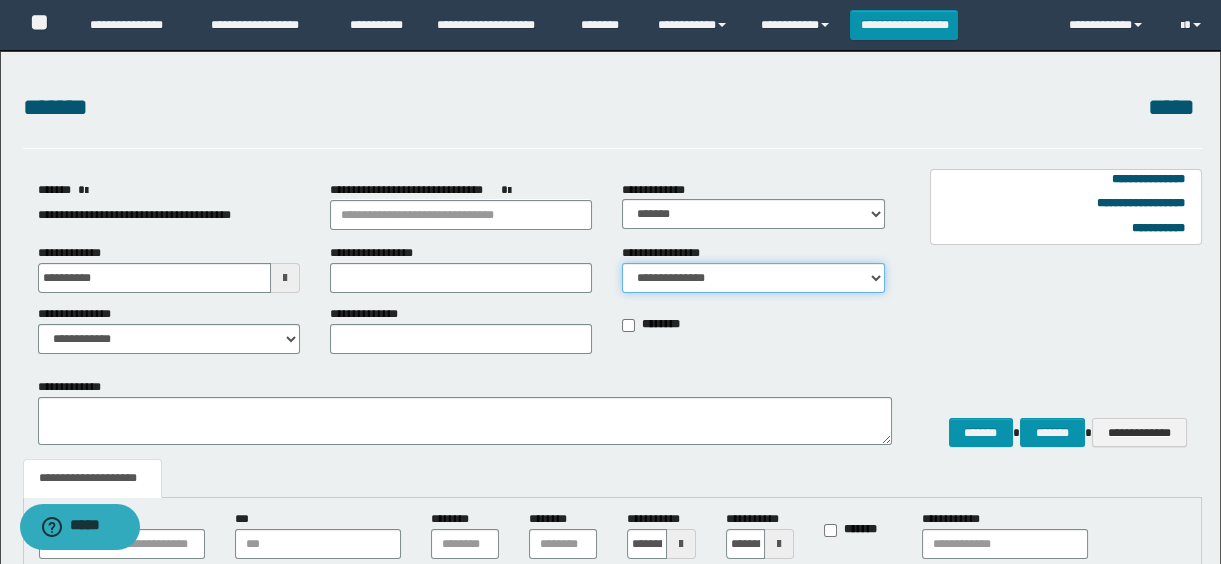 select on "**" 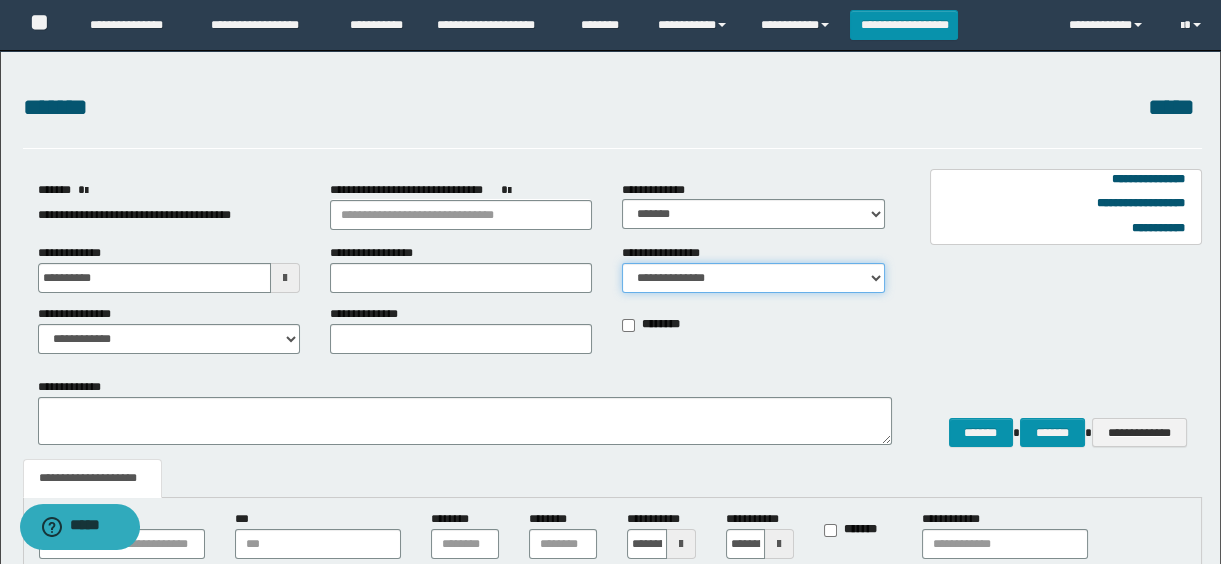 click on "**********" at bounding box center (753, 278) 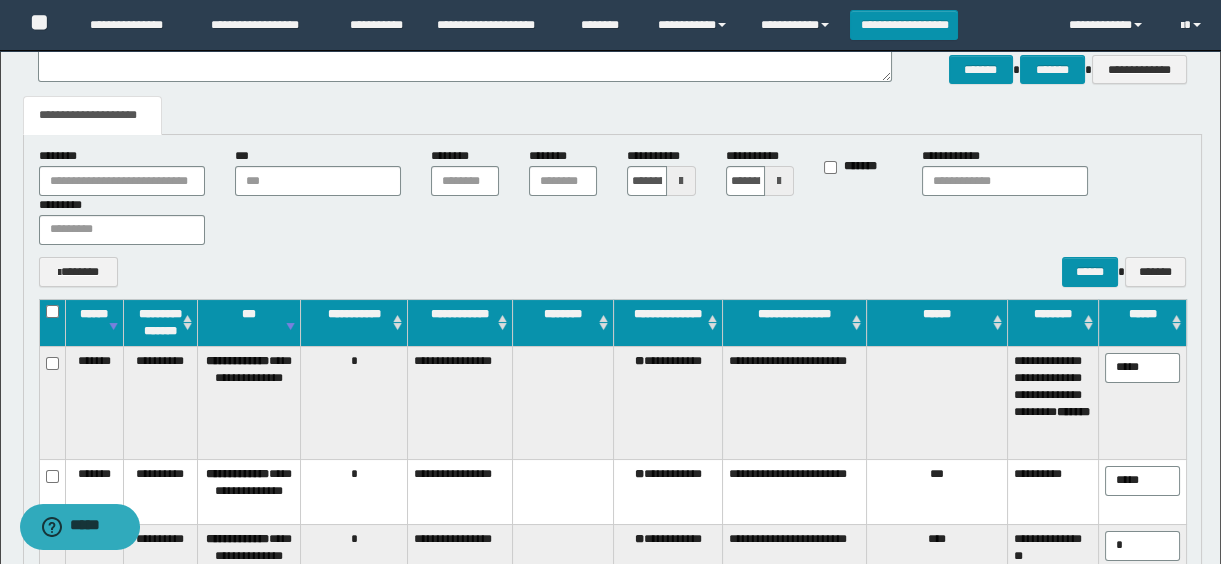 scroll, scrollTop: 545, scrollLeft: 0, axis: vertical 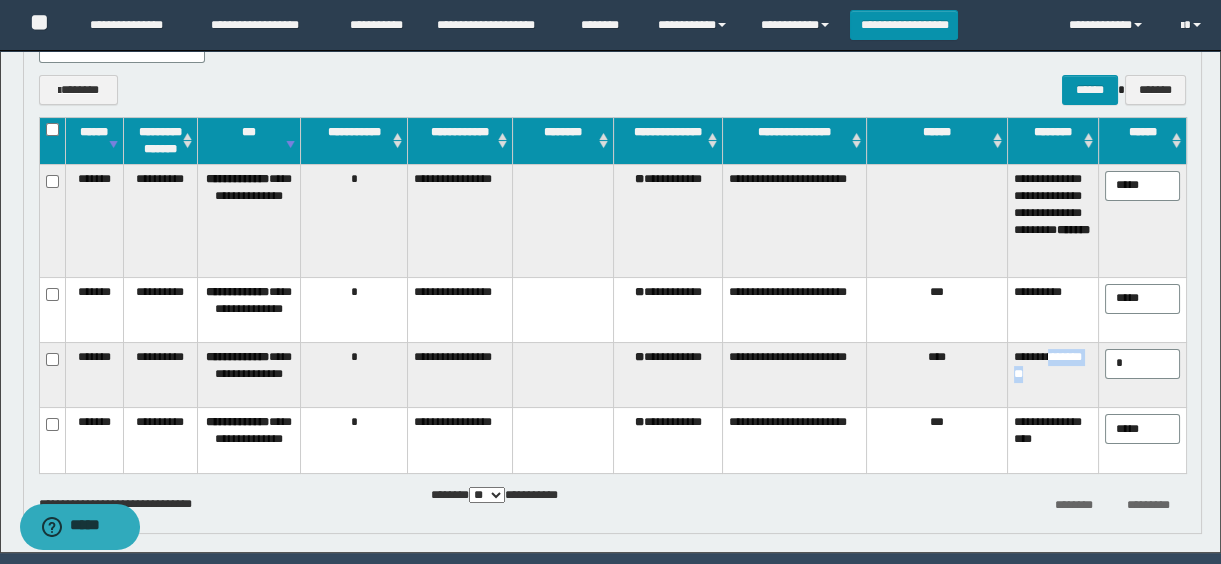 drag, startPoint x: 1012, startPoint y: 374, endPoint x: 1081, endPoint y: 380, distance: 69.260376 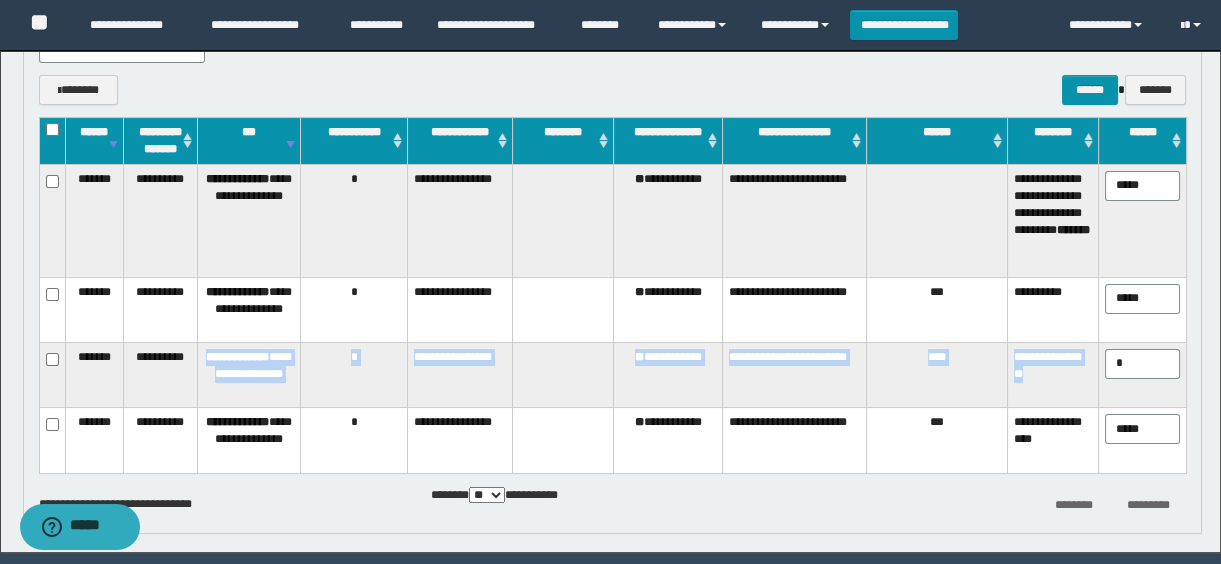 drag, startPoint x: 201, startPoint y: 358, endPoint x: 1087, endPoint y: 382, distance: 886.325 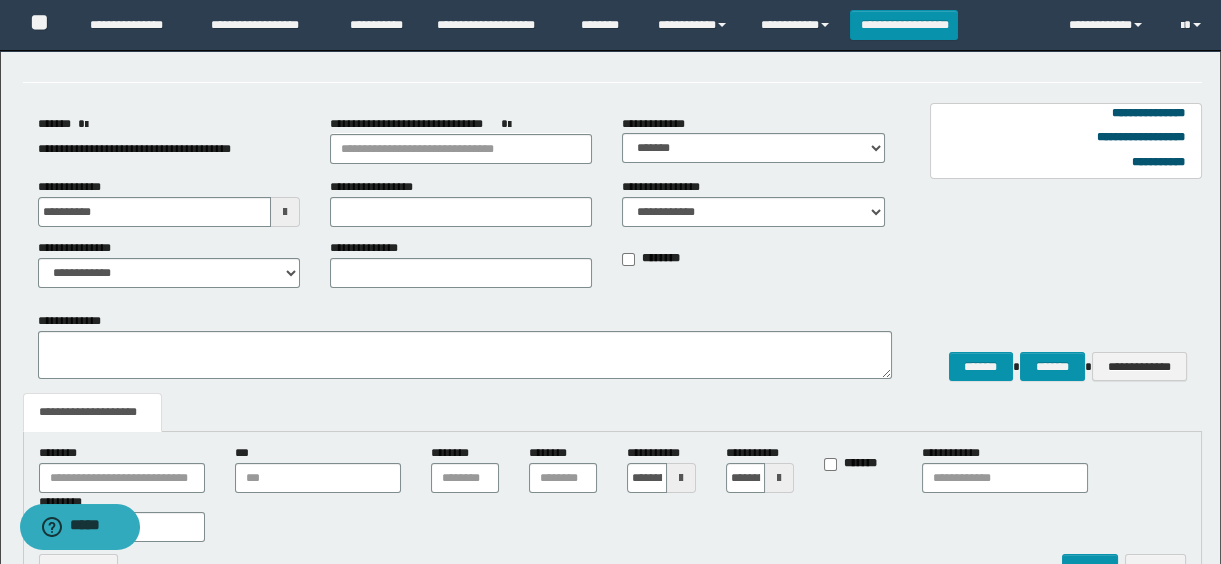 scroll, scrollTop: 0, scrollLeft: 0, axis: both 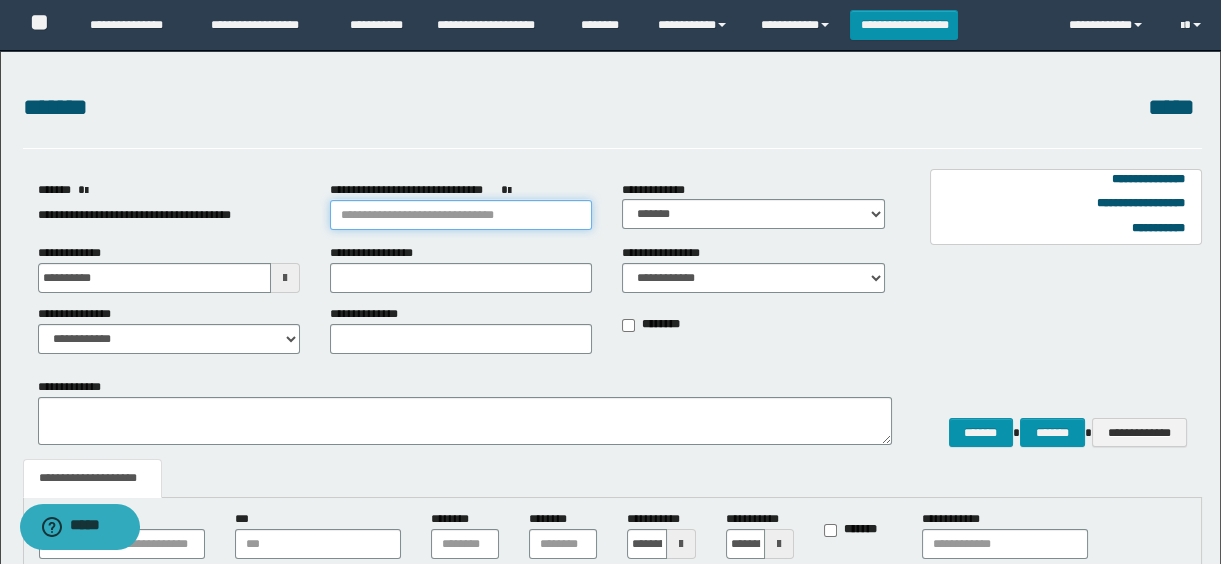 click on "**********" at bounding box center [461, 215] 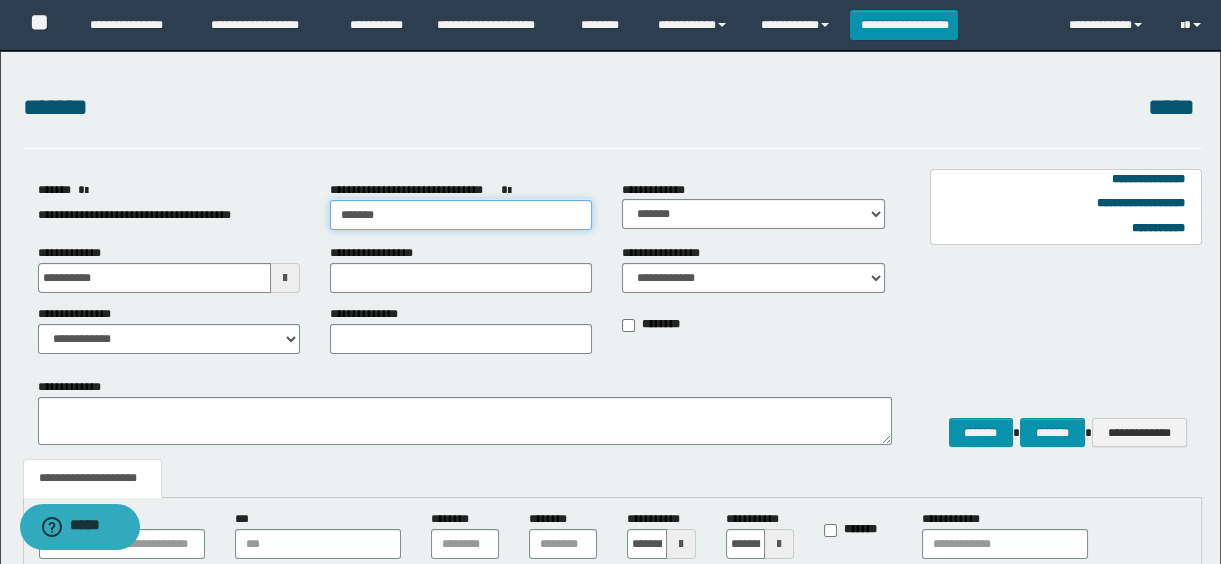 type on "********" 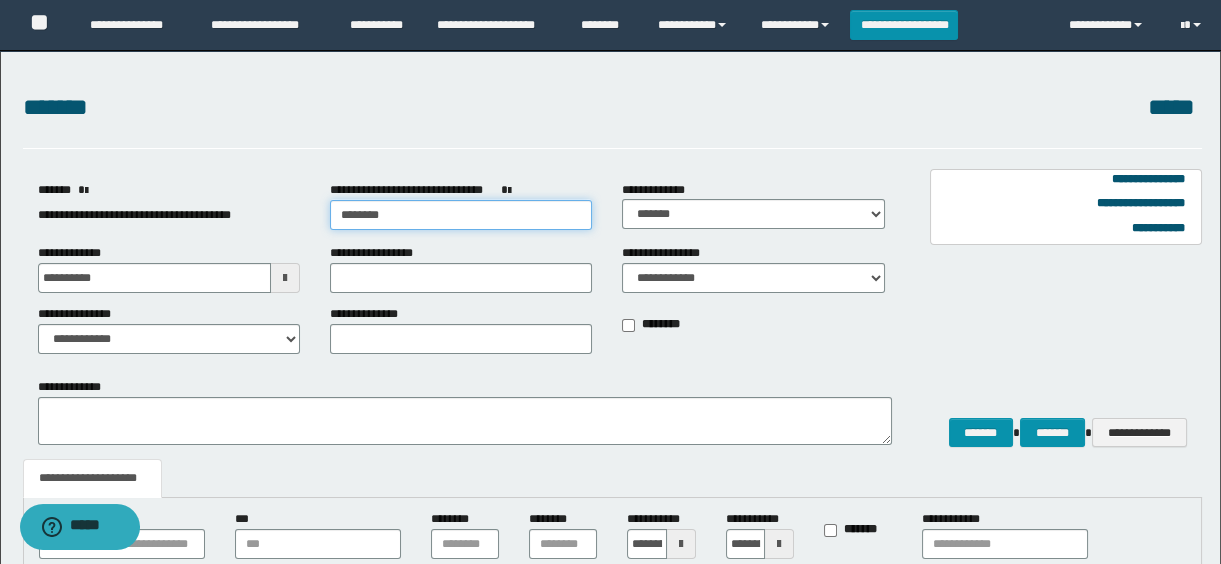 type on "**********" 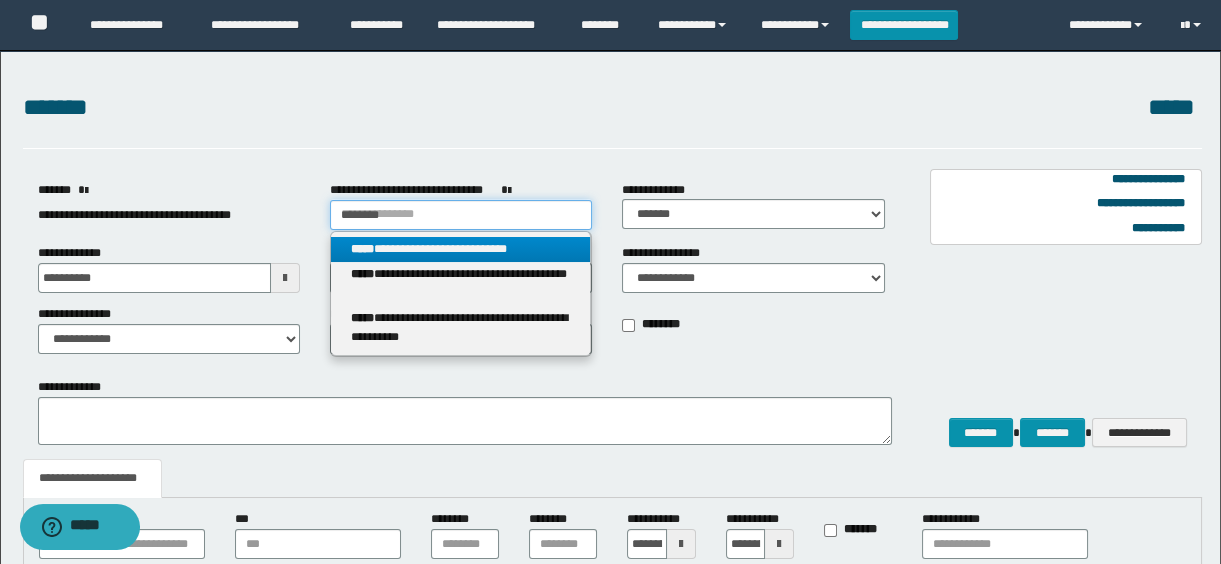 type on "********" 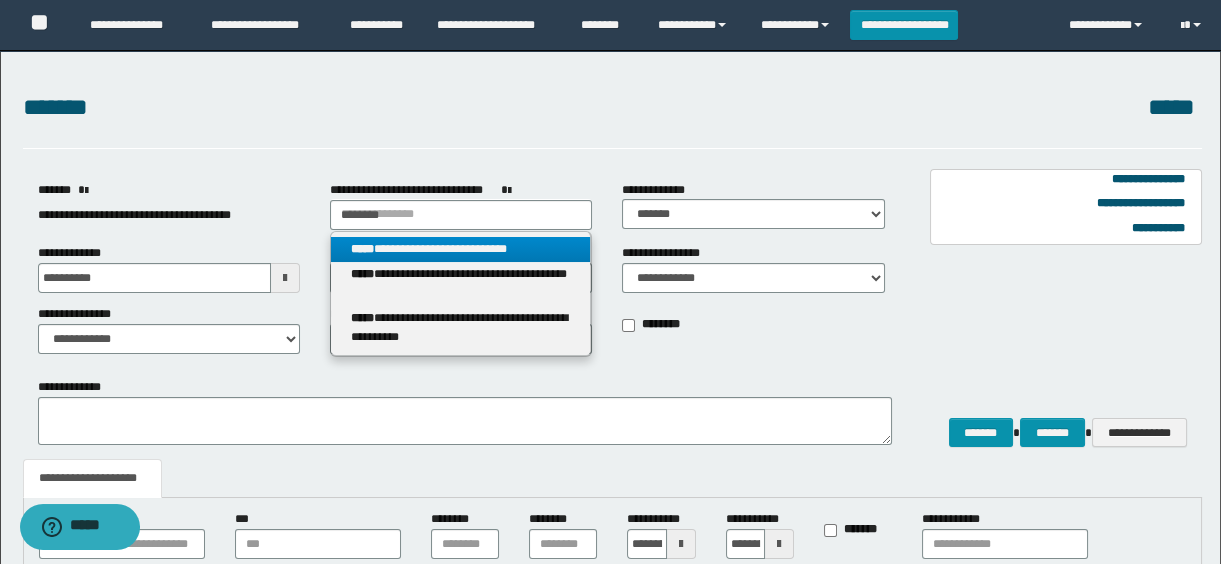 click on "**********" at bounding box center (461, 249) 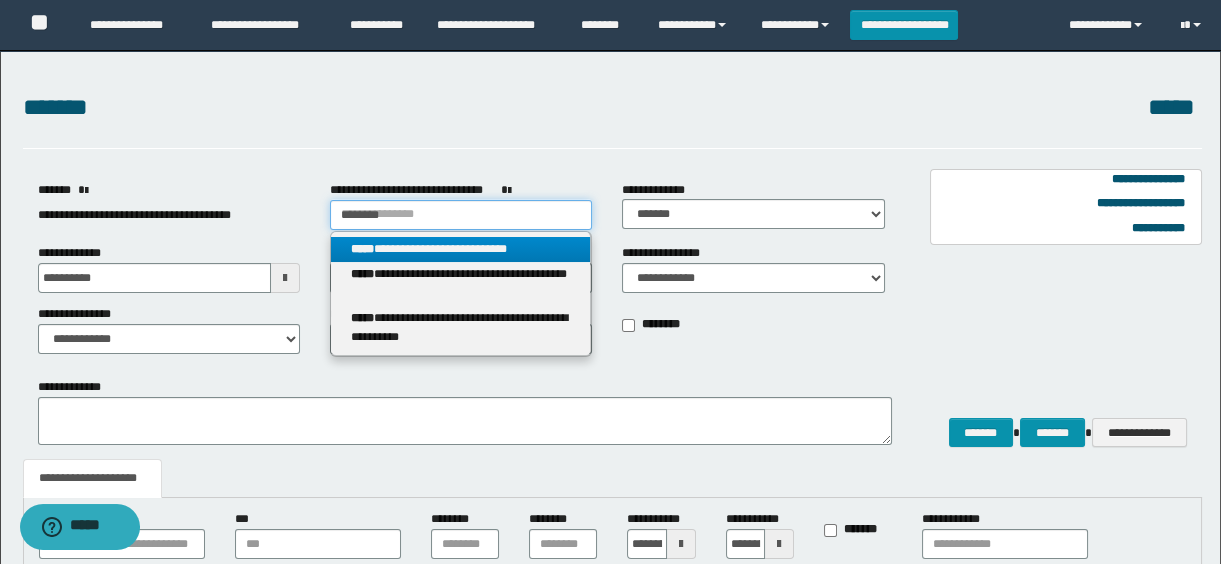 type 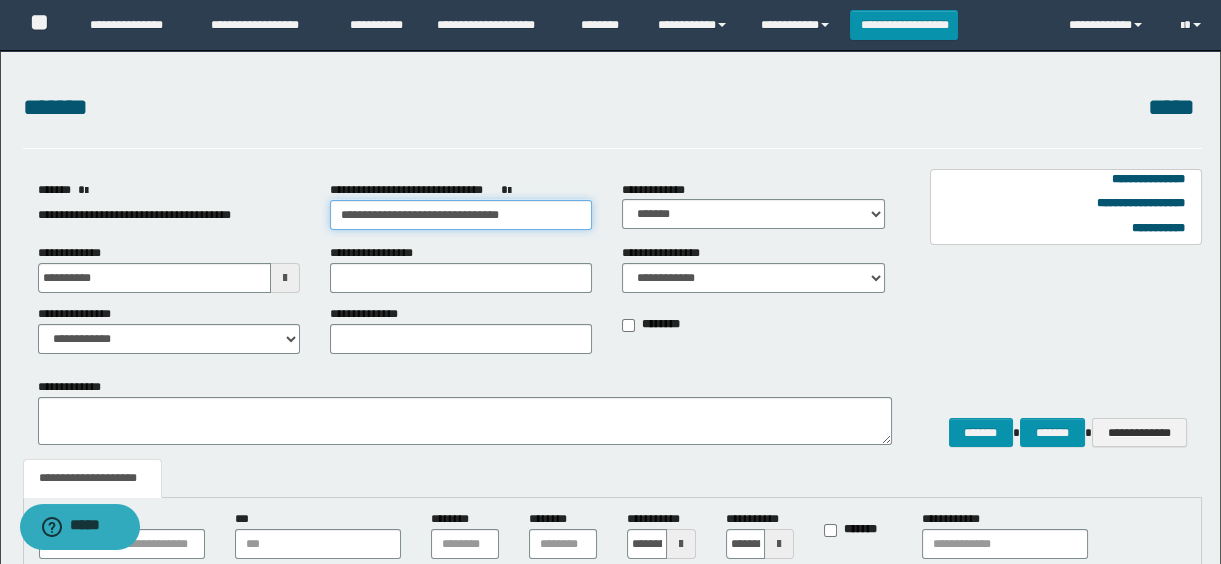 scroll, scrollTop: 272, scrollLeft: 0, axis: vertical 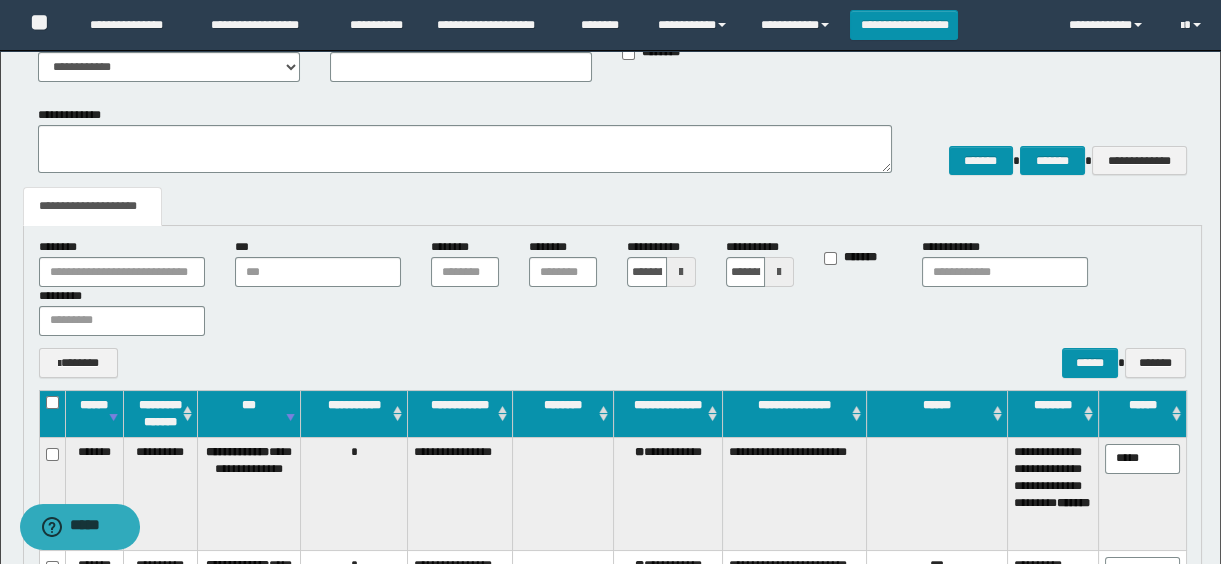 click on "**********" at bounding box center (668, 493) 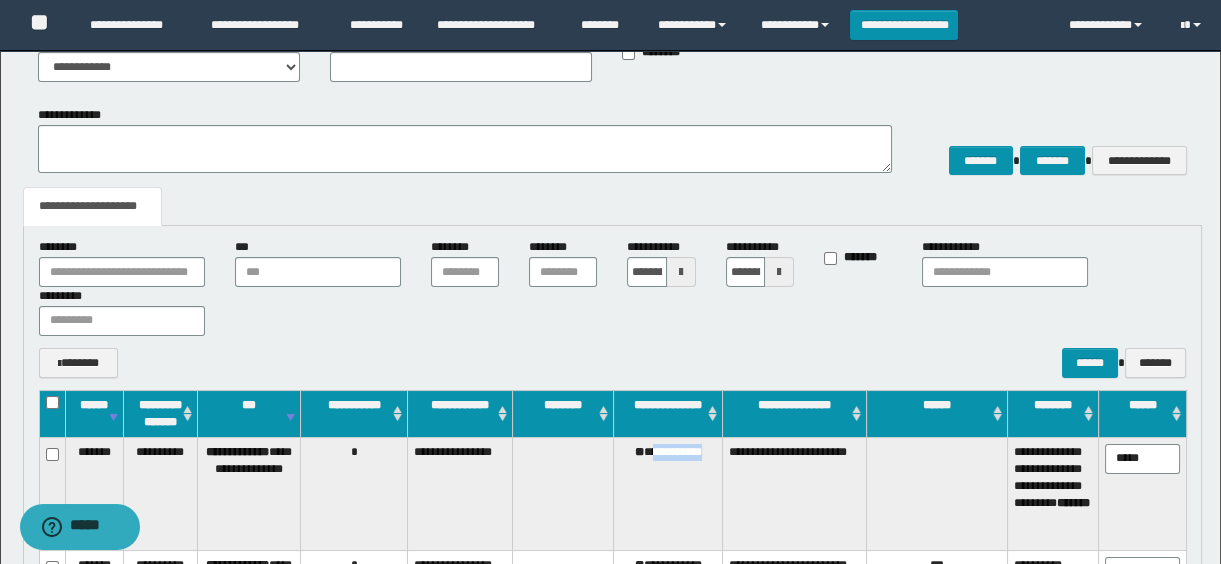 click on "**********" at bounding box center [668, 493] 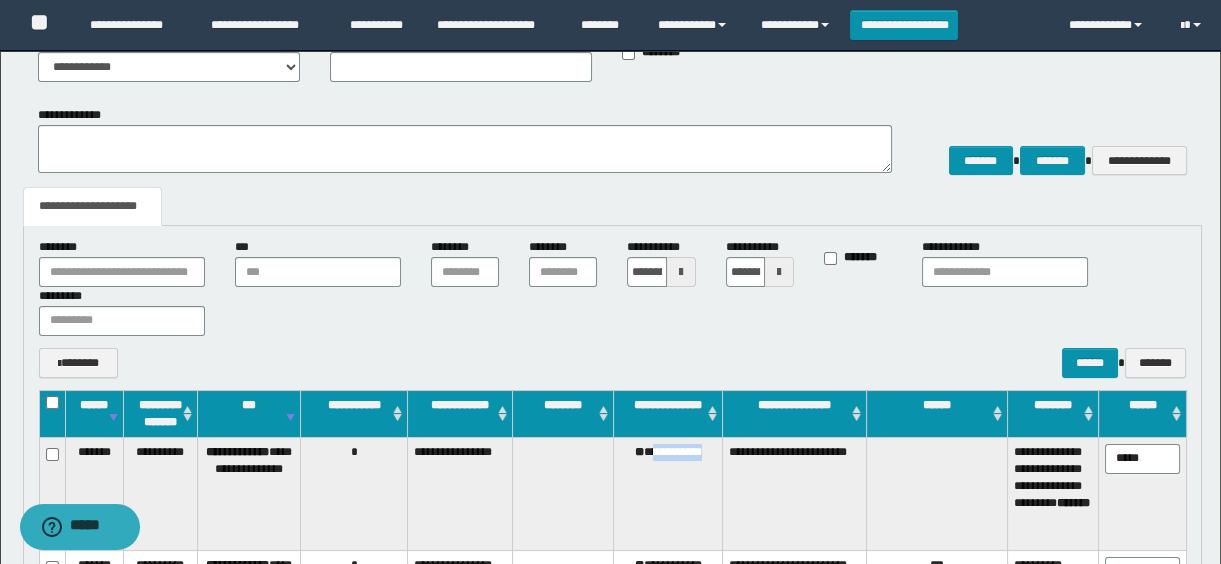 copy on "**********" 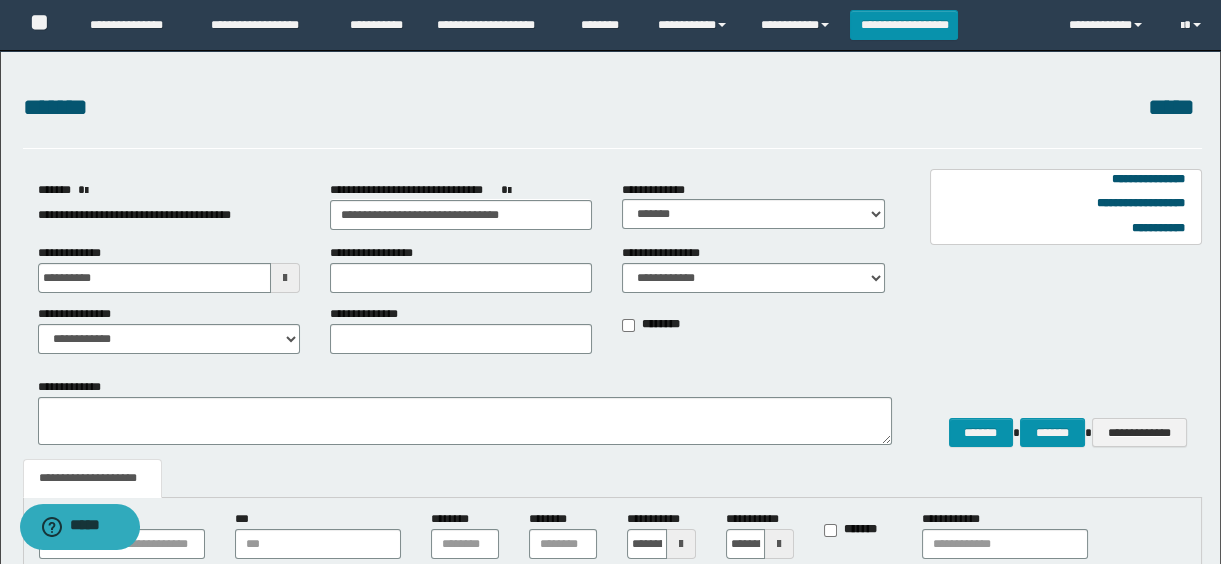 scroll, scrollTop: 272, scrollLeft: 0, axis: vertical 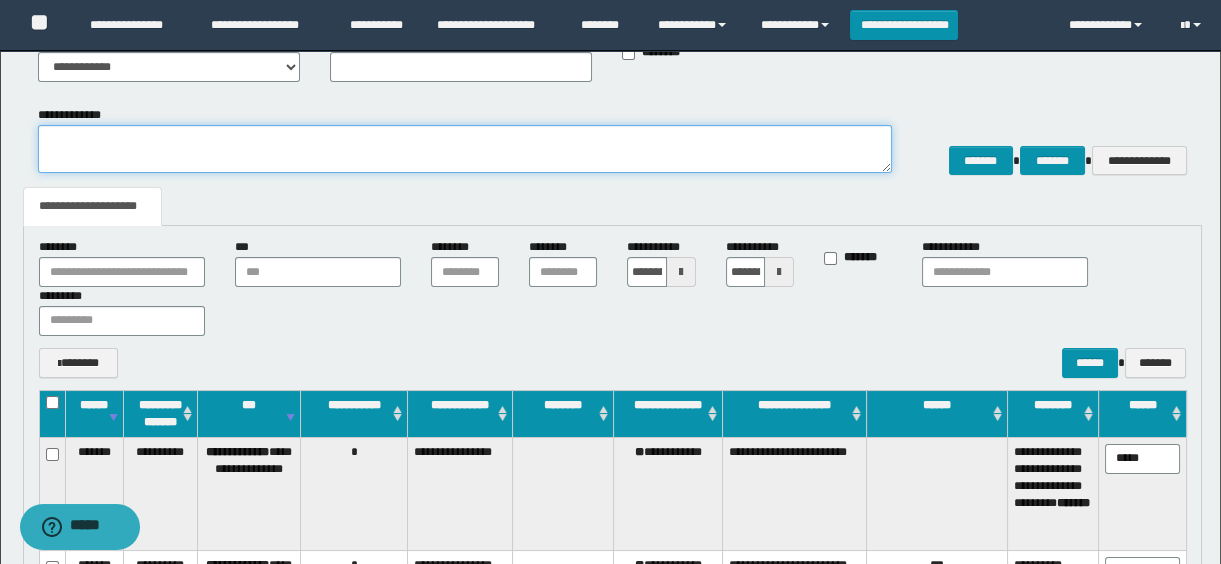 click on "**********" at bounding box center [465, 149] 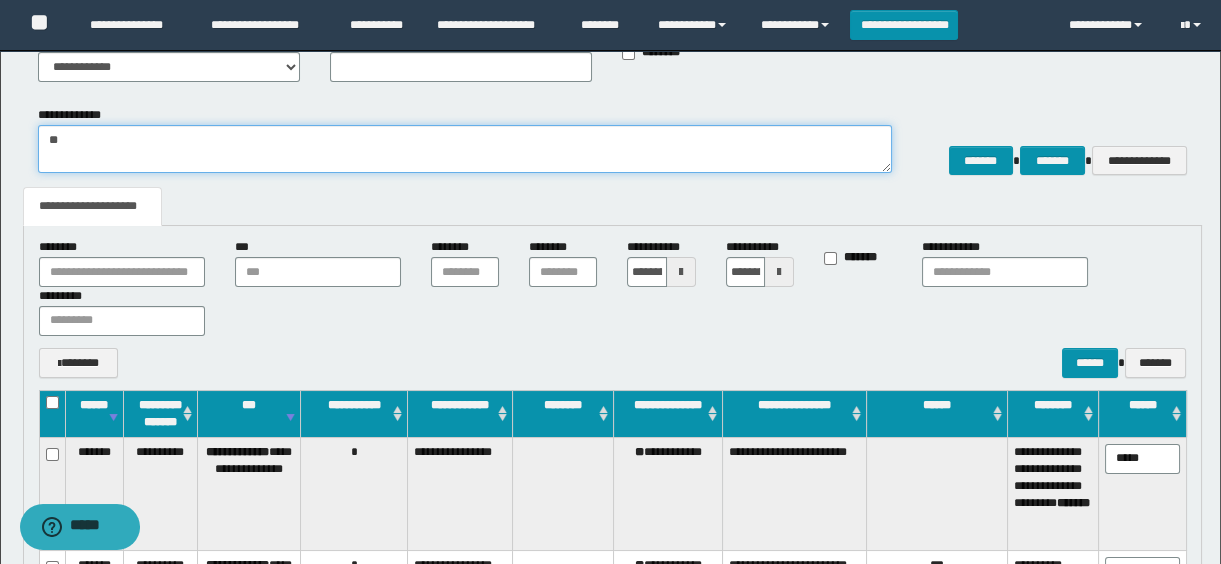 type on "*" 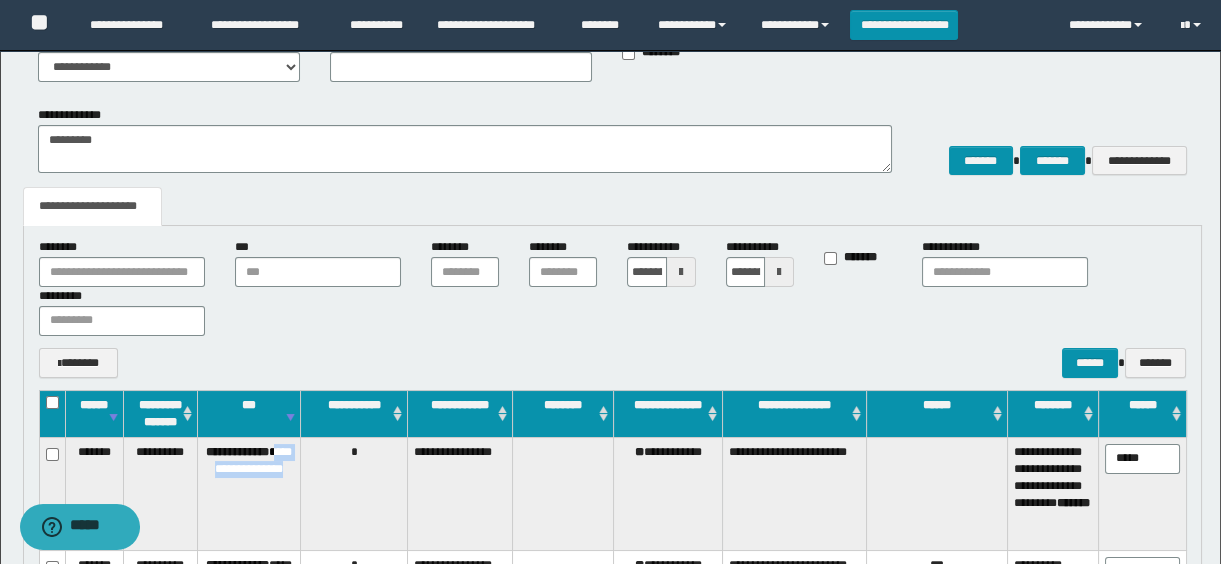 drag, startPoint x: 212, startPoint y: 469, endPoint x: 249, endPoint y: 436, distance: 49.57822 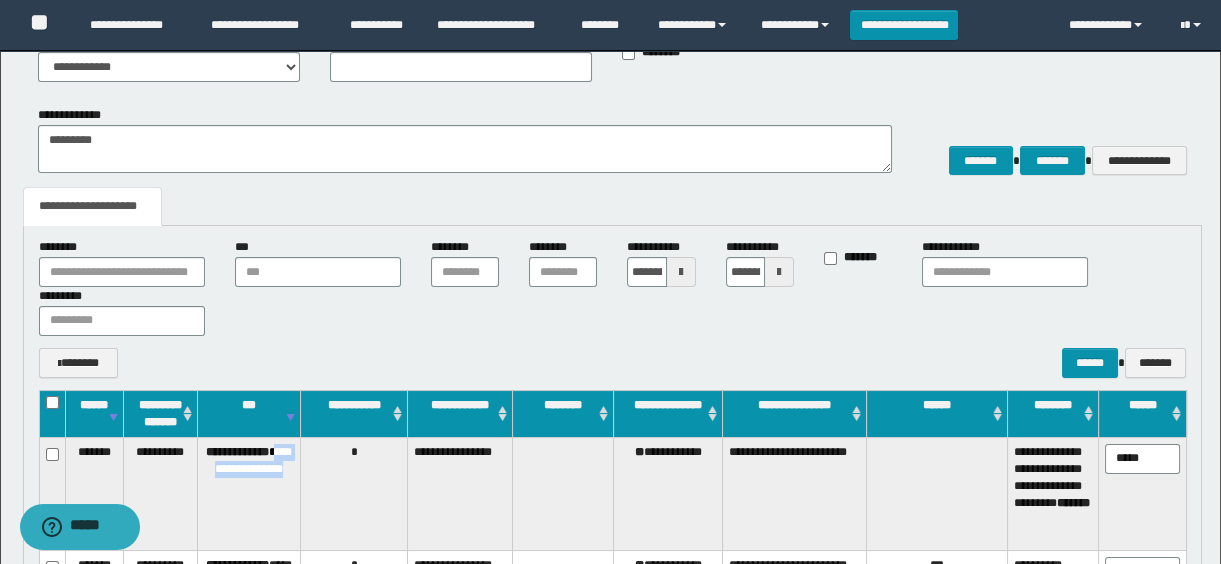 click on "**********" at bounding box center [249, 493] 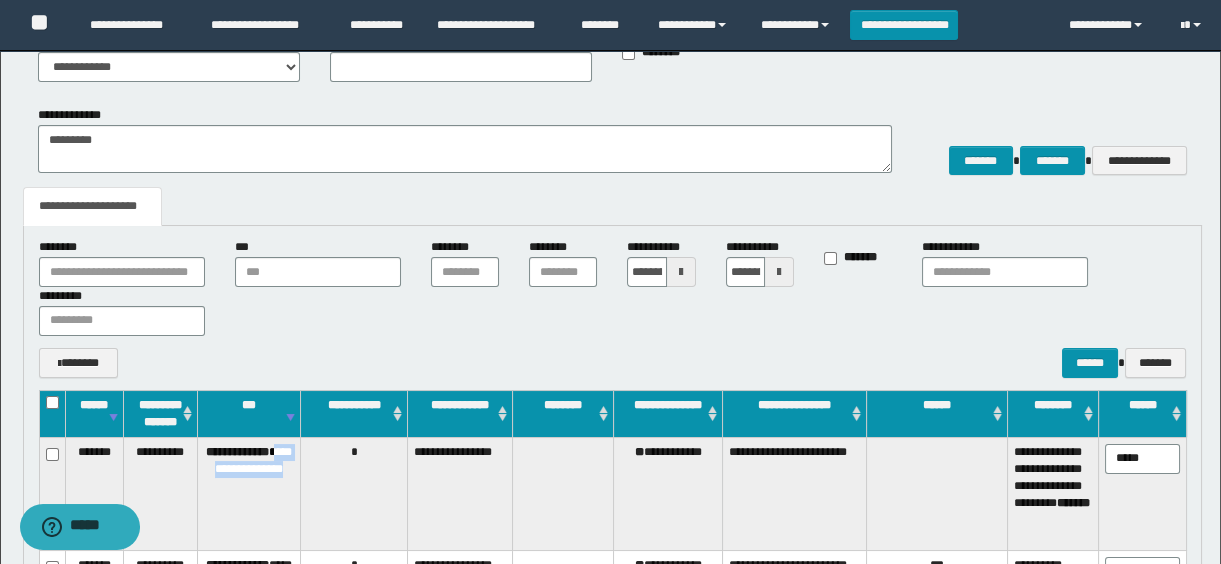 copy on "**********" 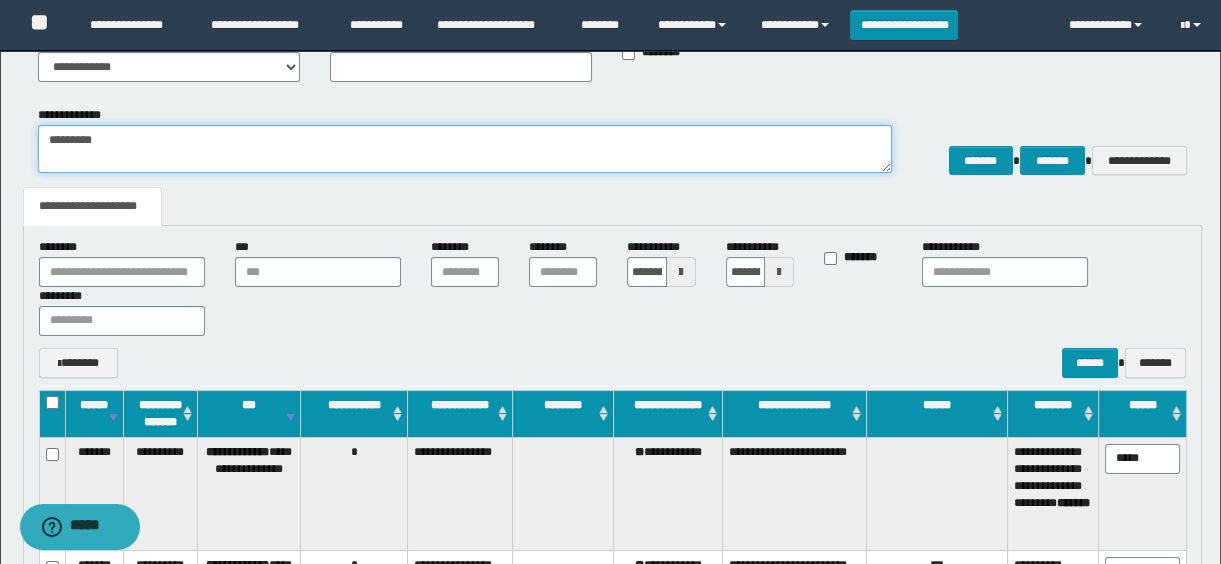 click on "********" at bounding box center [465, 149] 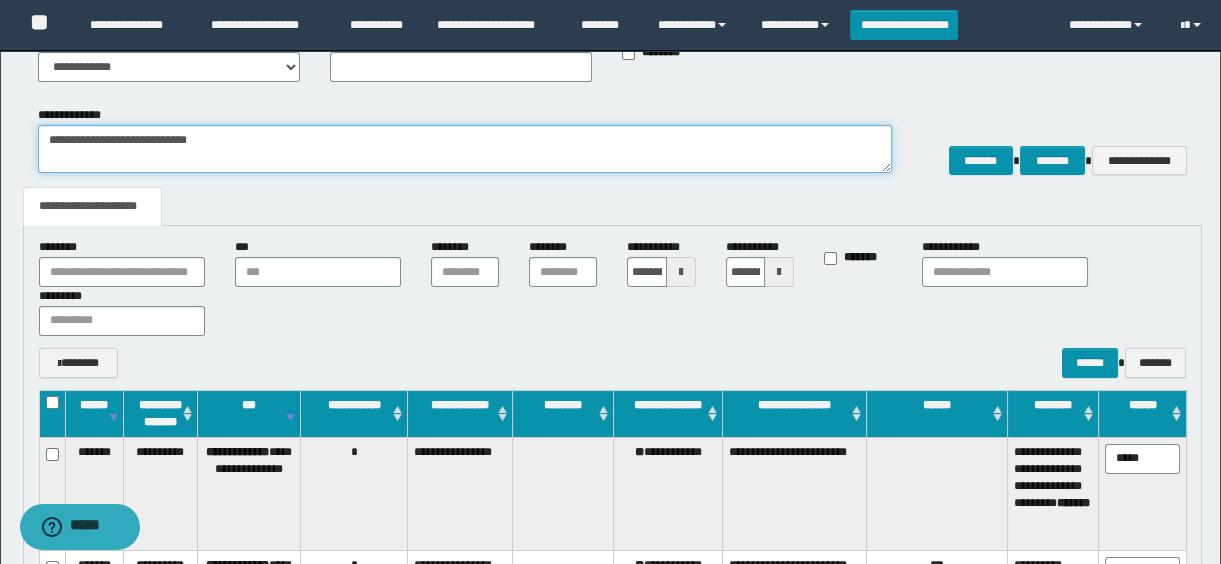 click on "**********" at bounding box center (465, 149) 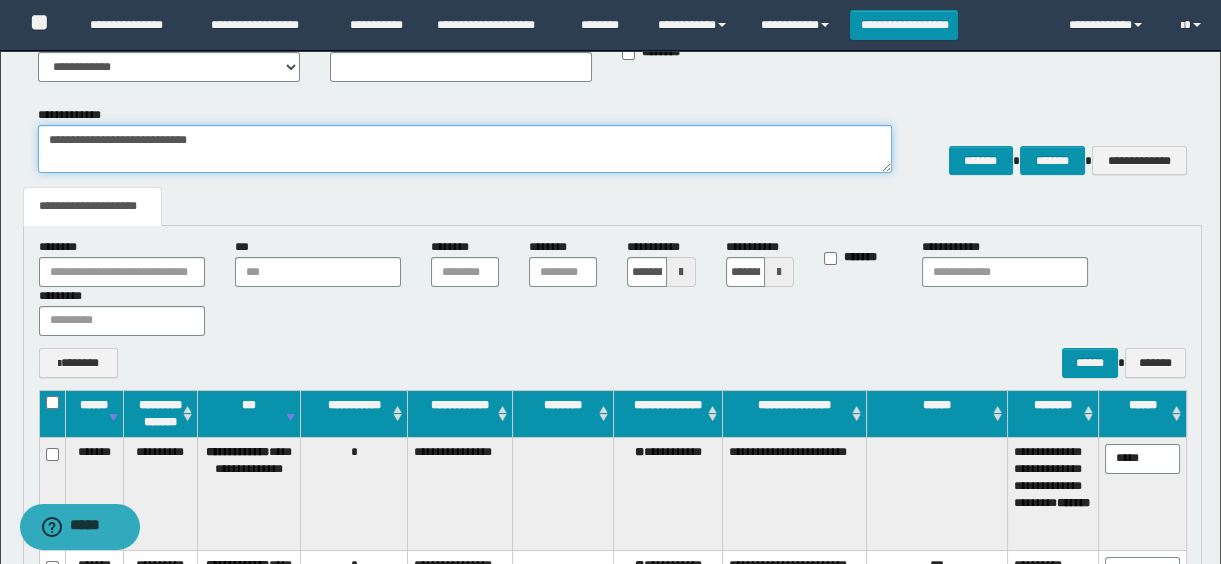 scroll, scrollTop: 611, scrollLeft: 0, axis: vertical 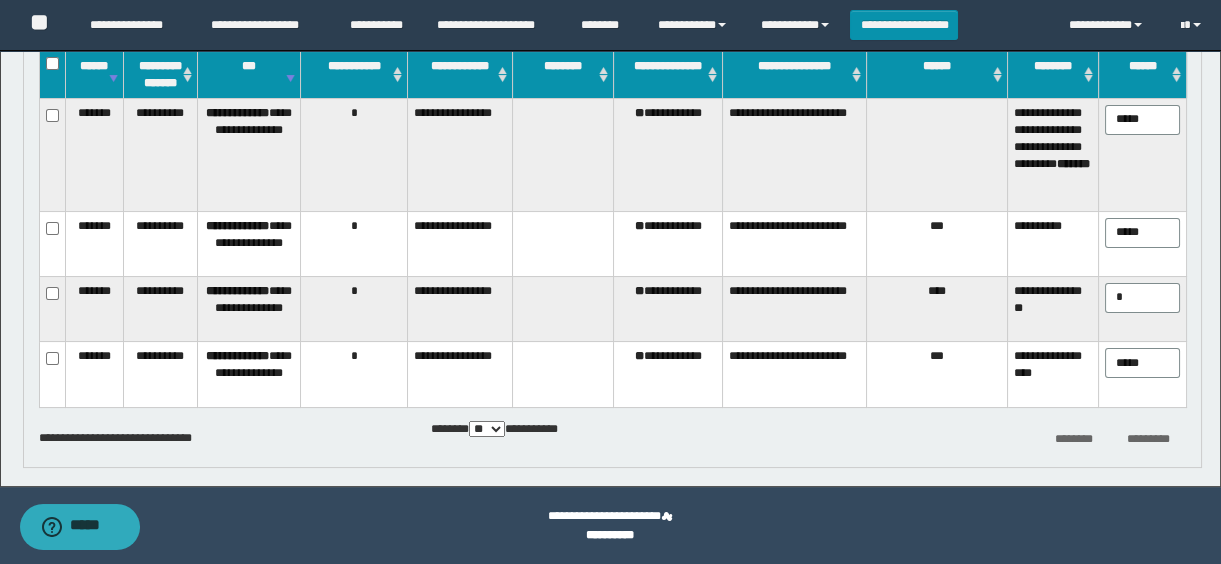 type on "**********" 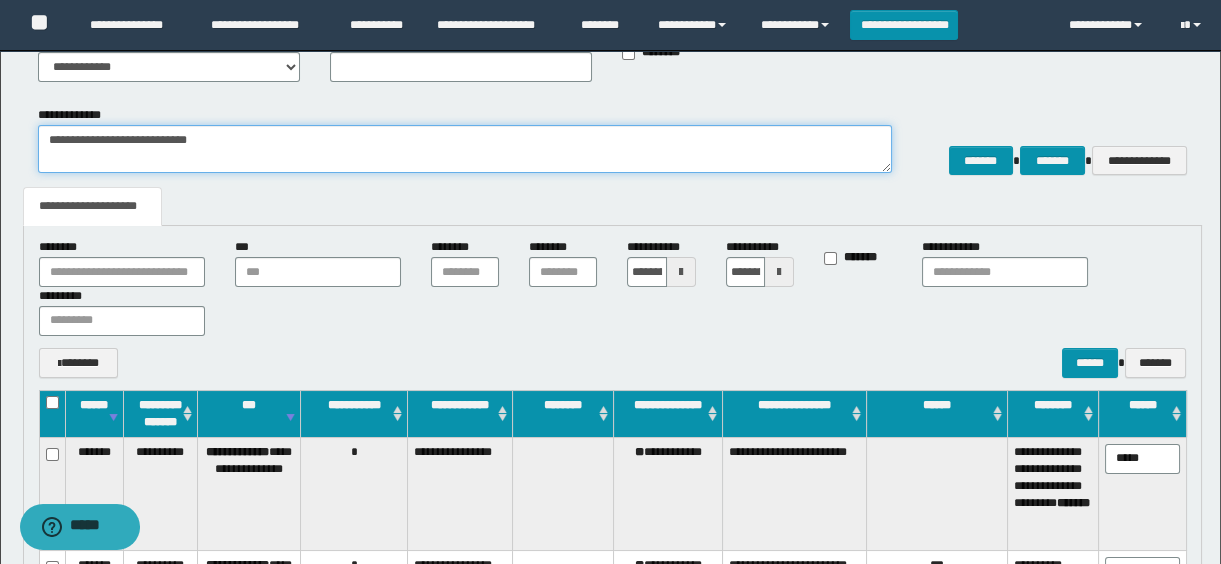 scroll, scrollTop: 611, scrollLeft: 0, axis: vertical 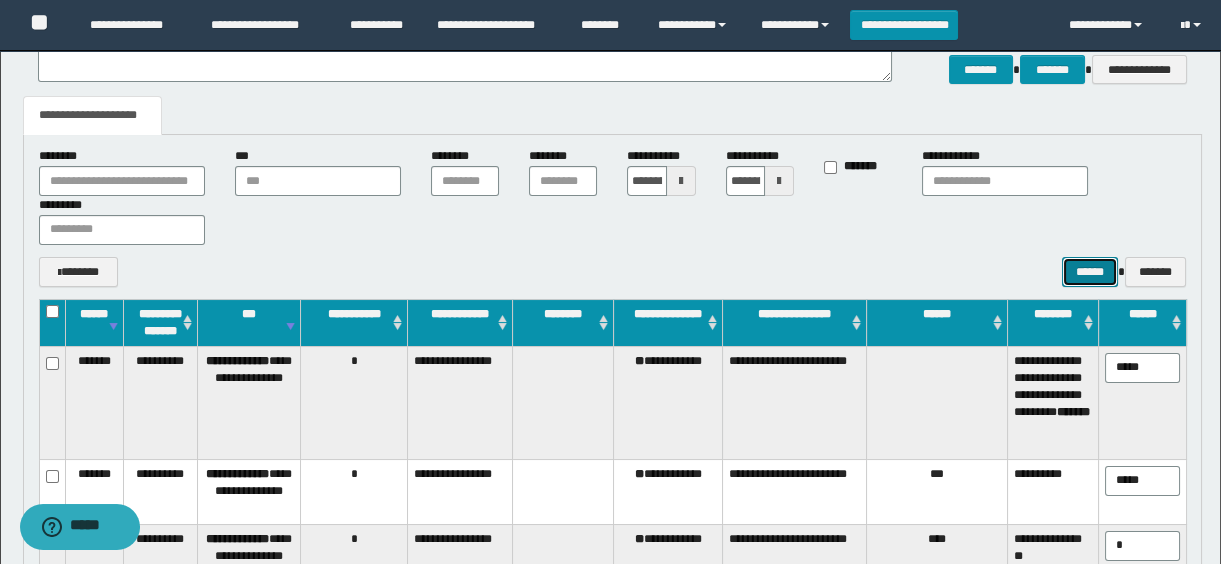 click on "******" at bounding box center (1090, 272) 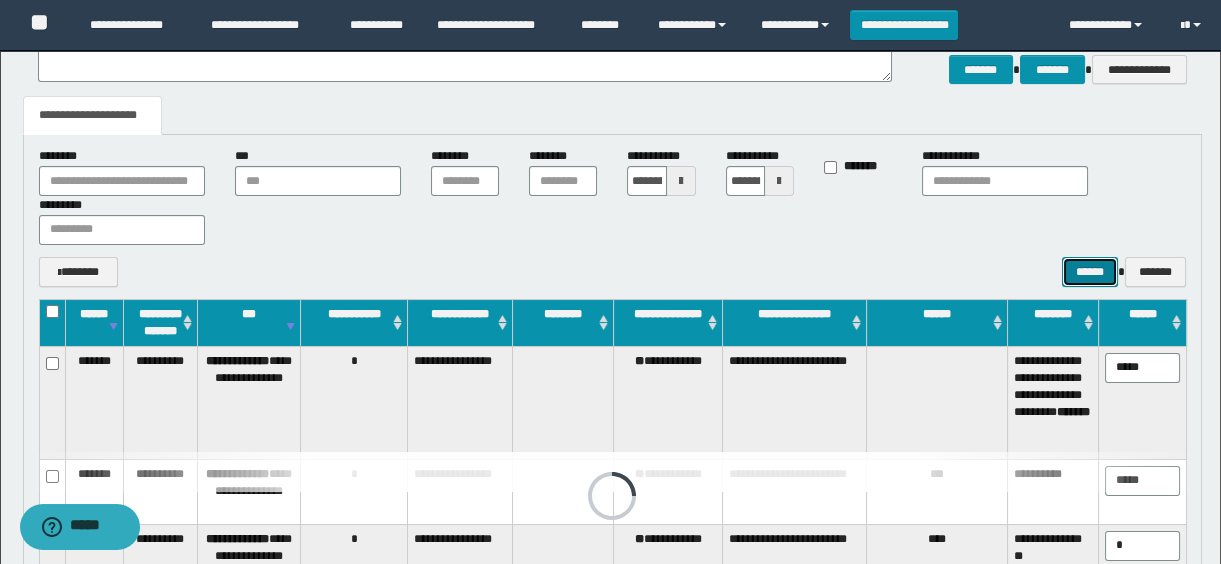 scroll, scrollTop: 611, scrollLeft: 0, axis: vertical 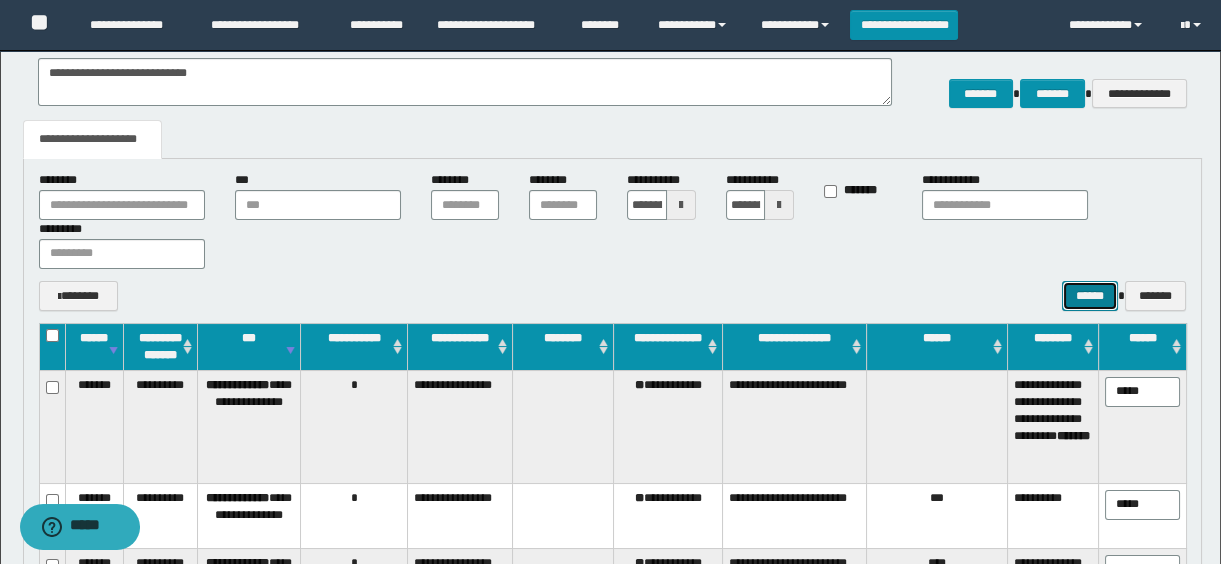 click on "******" at bounding box center [1090, 296] 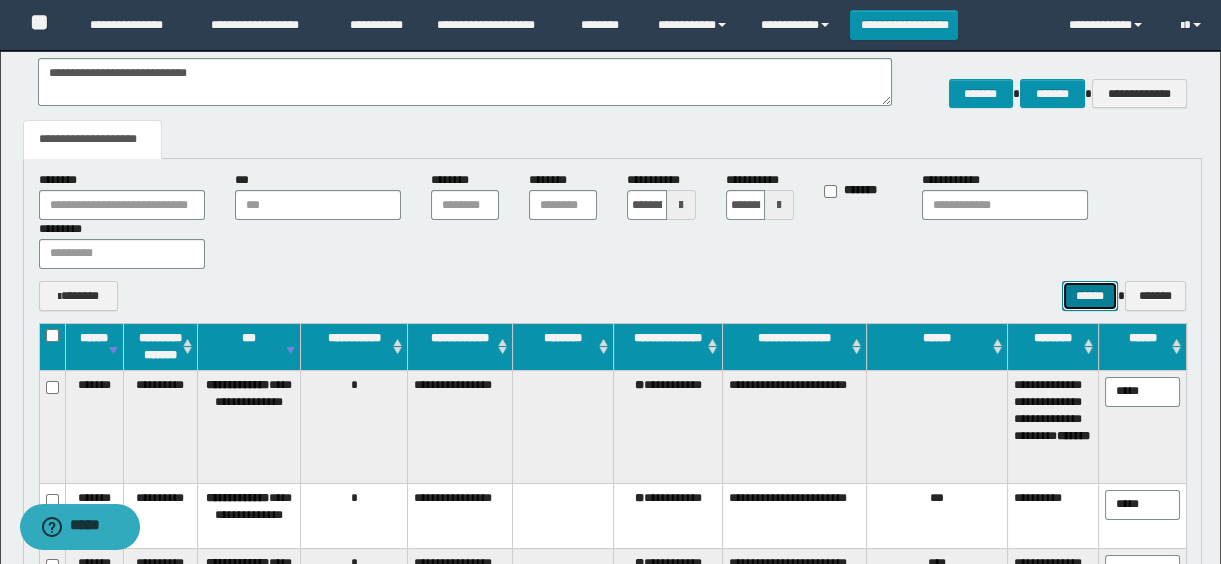 scroll, scrollTop: 611, scrollLeft: 0, axis: vertical 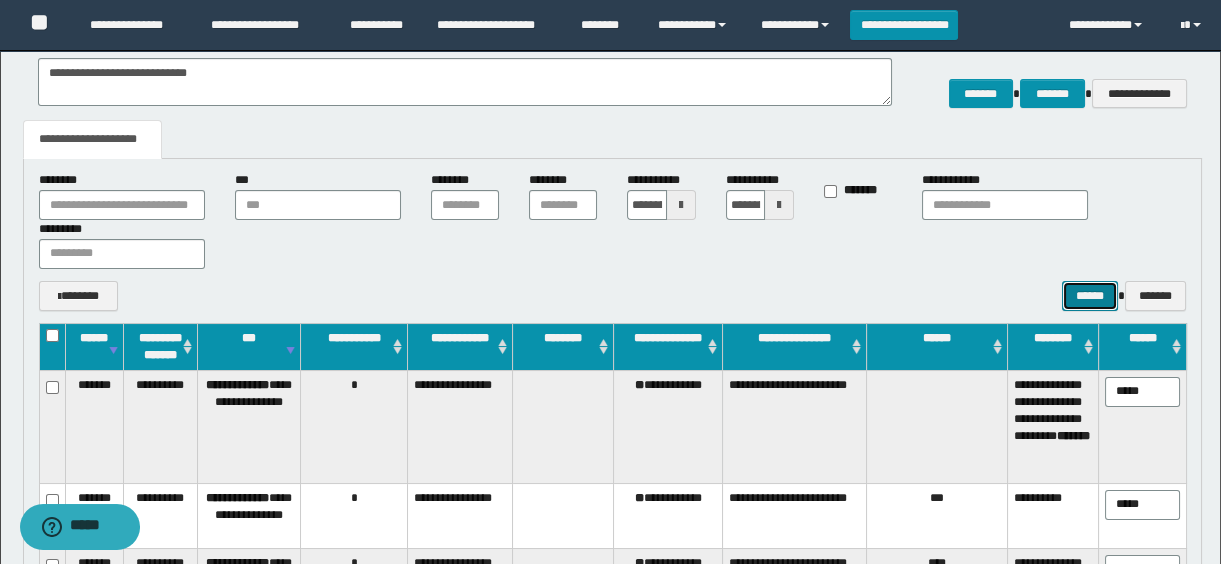click on "******" at bounding box center [1090, 296] 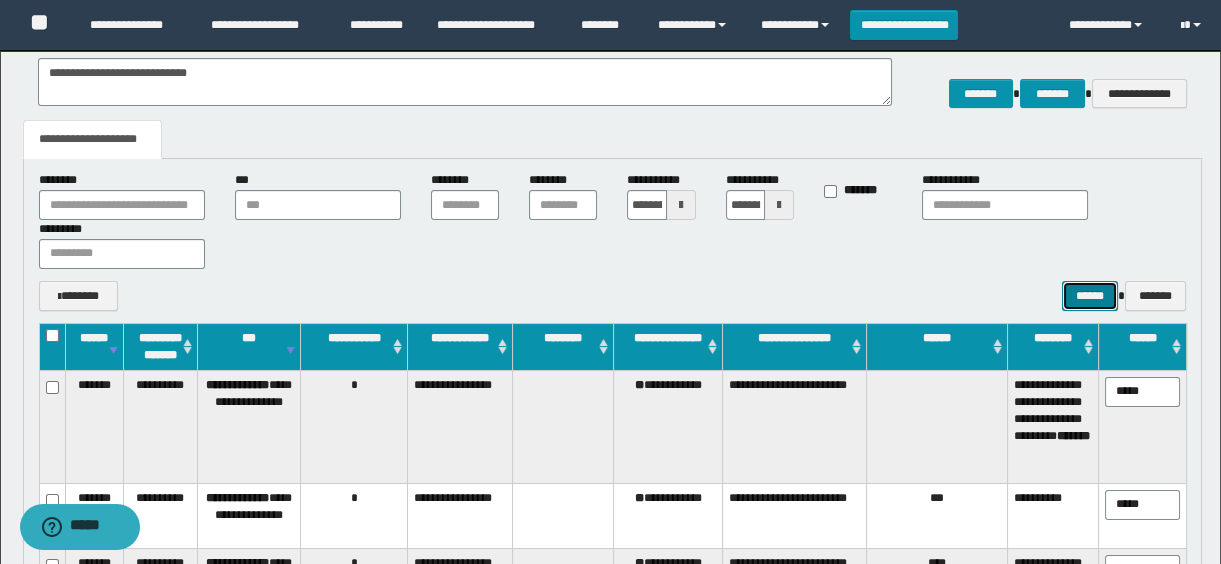 scroll, scrollTop: 0, scrollLeft: 0, axis: both 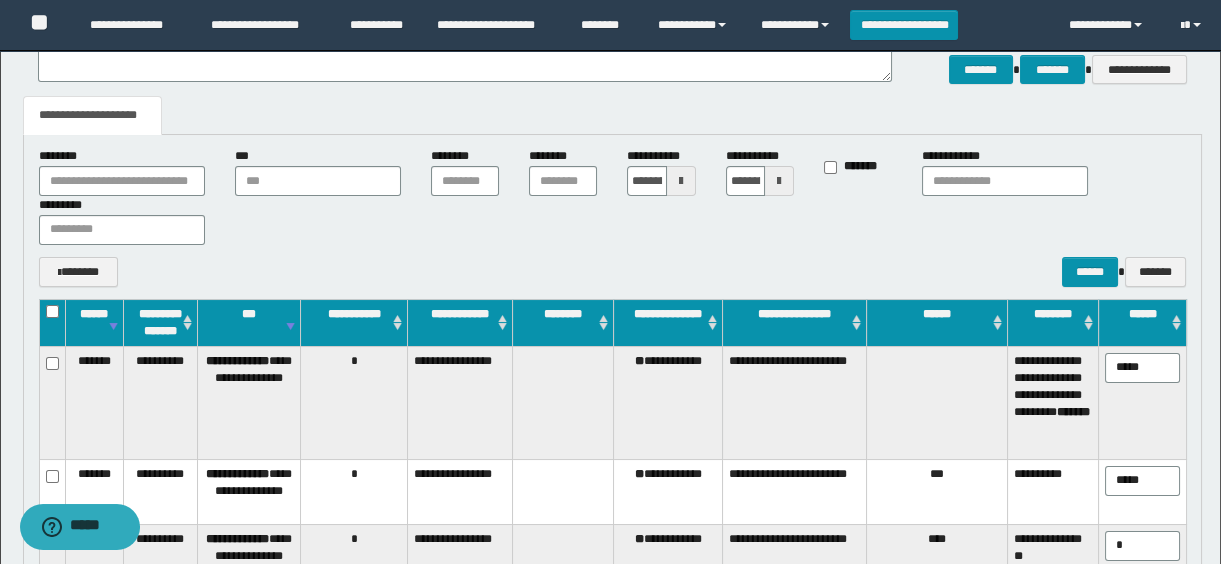 click on "**********" at bounding box center [613, 217] 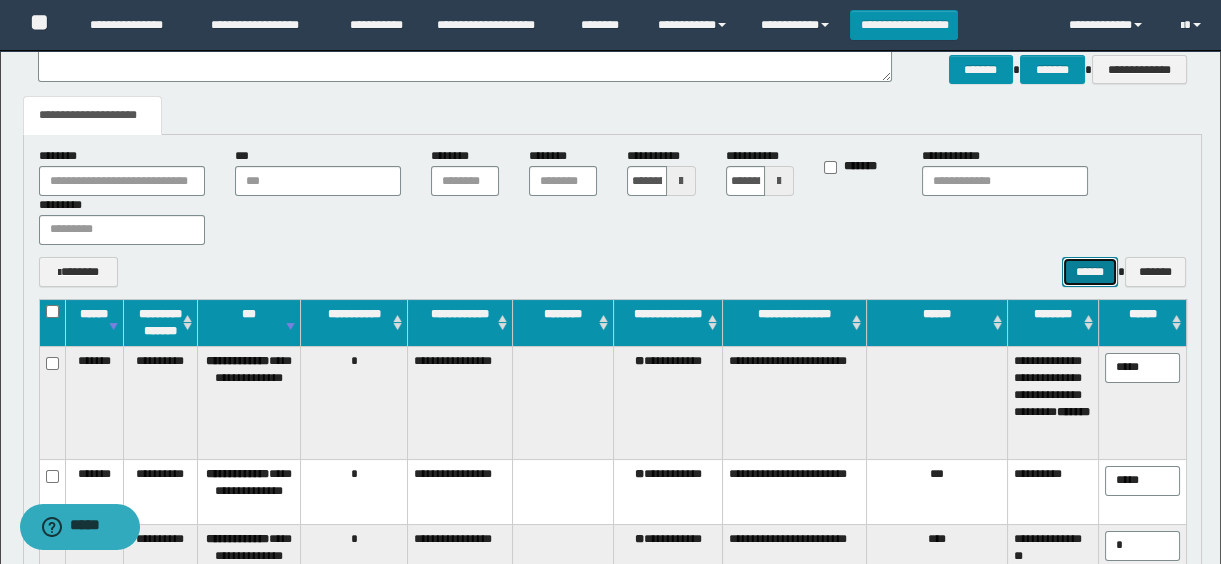 click on "******" at bounding box center [1090, 272] 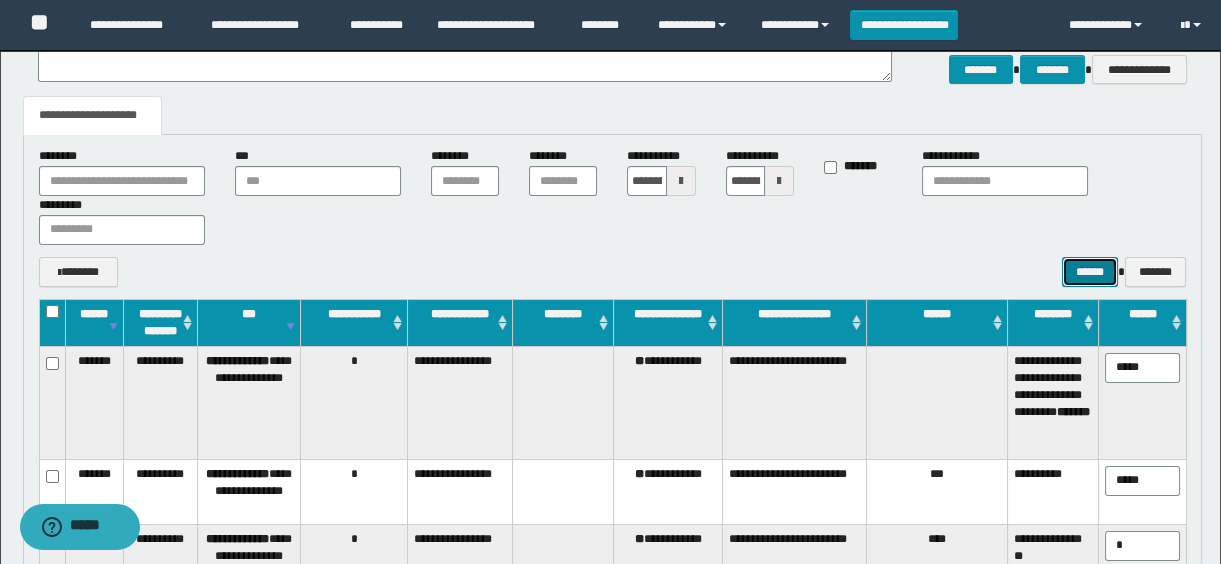 scroll, scrollTop: 611, scrollLeft: 0, axis: vertical 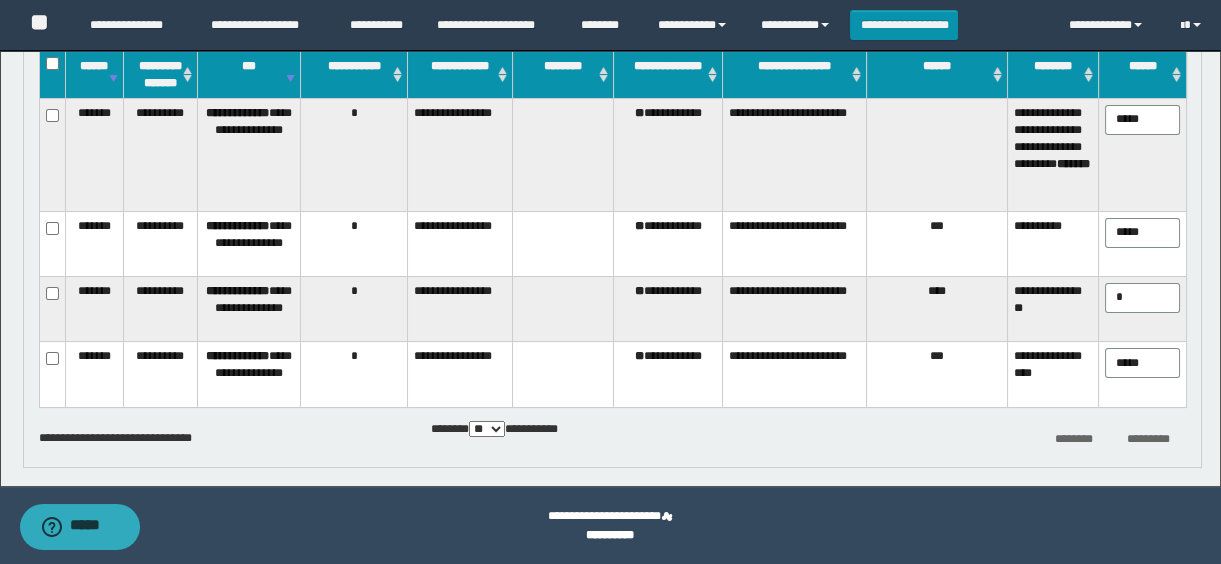 type 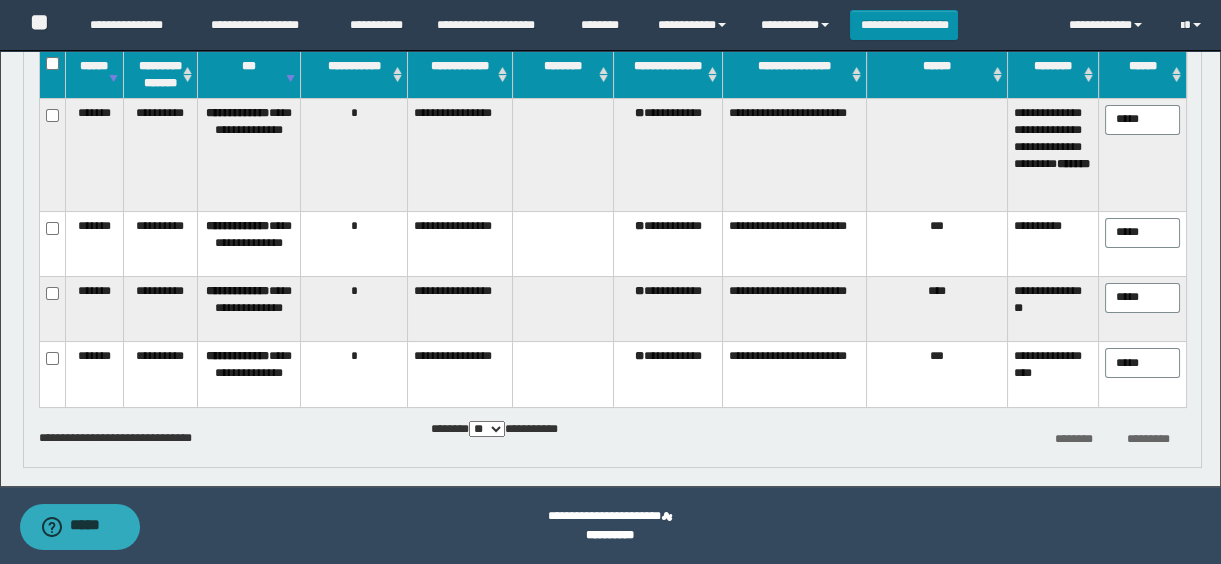 scroll, scrollTop: 430, scrollLeft: 0, axis: vertical 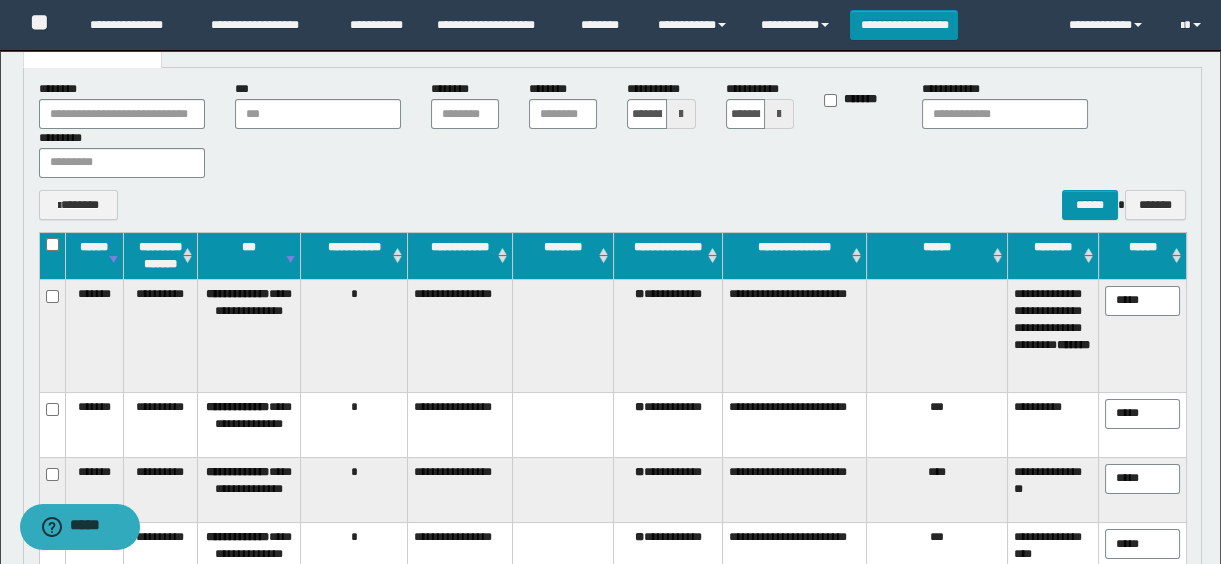 type on "*****" 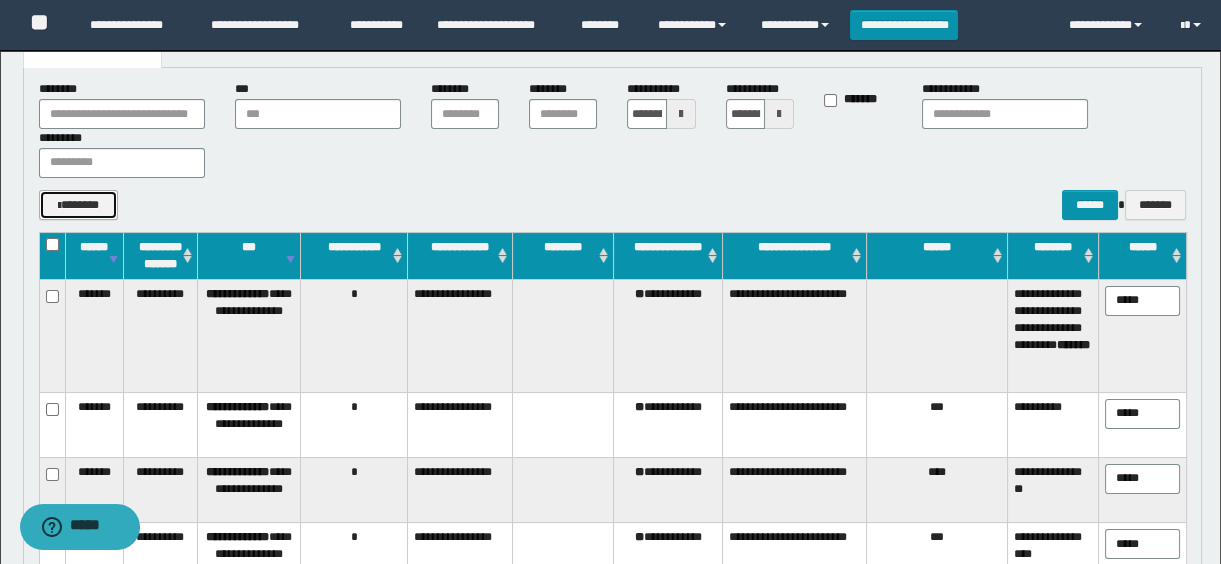 click on "*******" at bounding box center [79, 205] 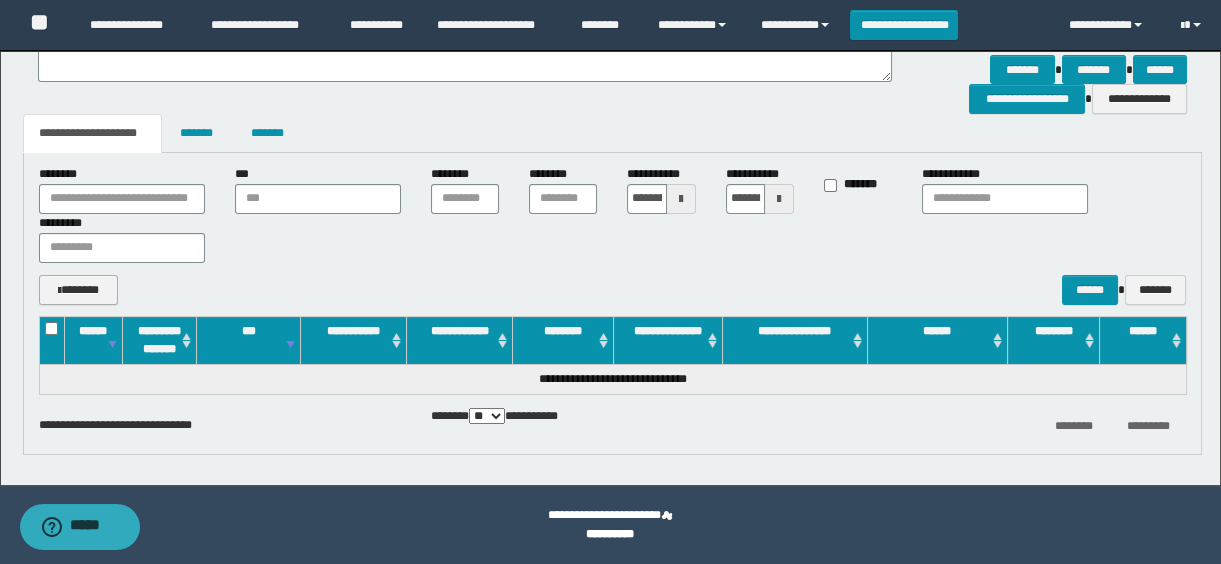 scroll, scrollTop: 362, scrollLeft: 0, axis: vertical 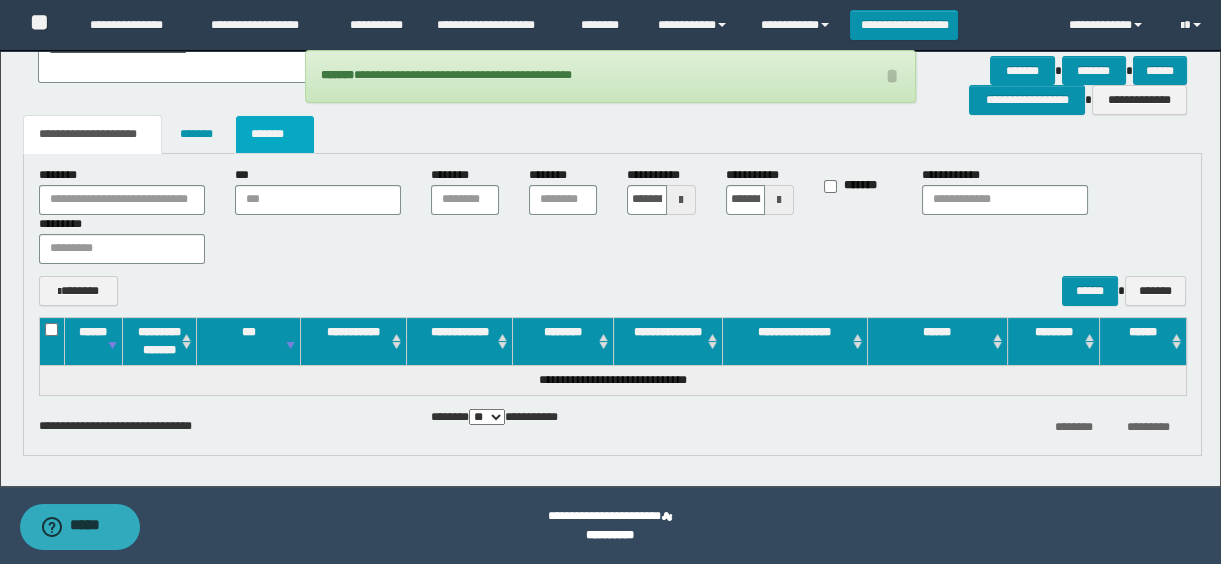 click on "*******" at bounding box center [275, 134] 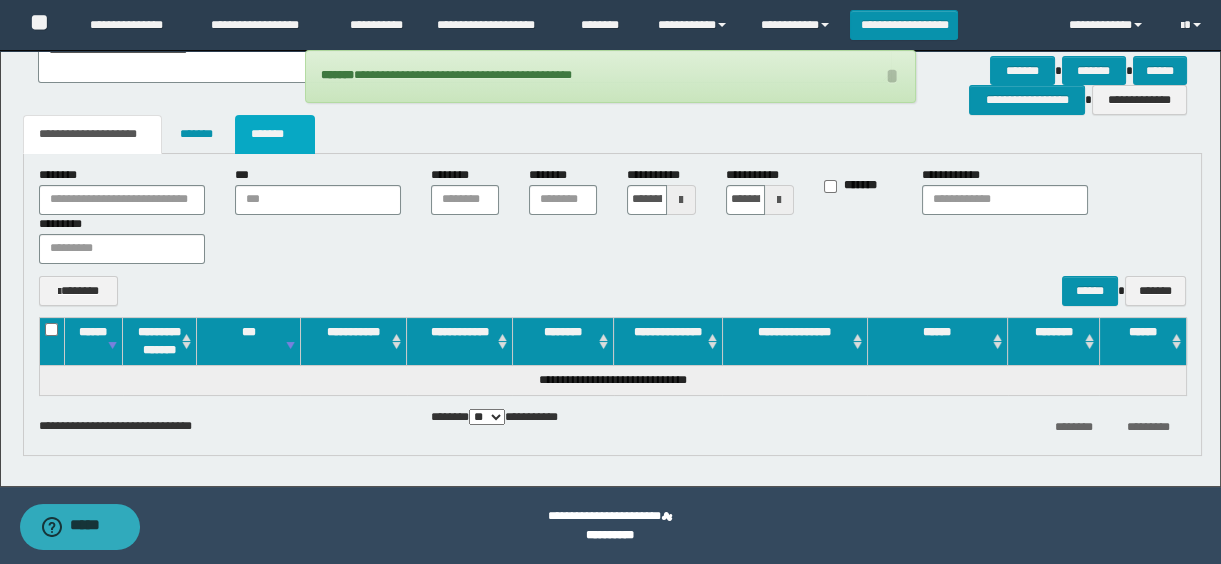 scroll, scrollTop: 273, scrollLeft: 0, axis: vertical 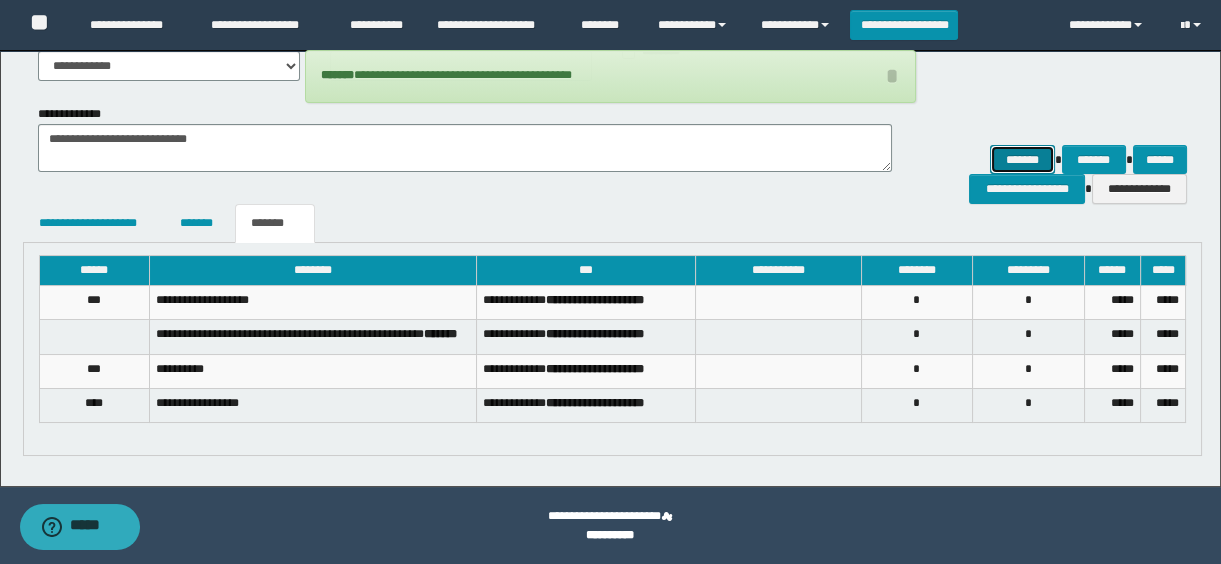 click on "*******" at bounding box center [1022, 160] 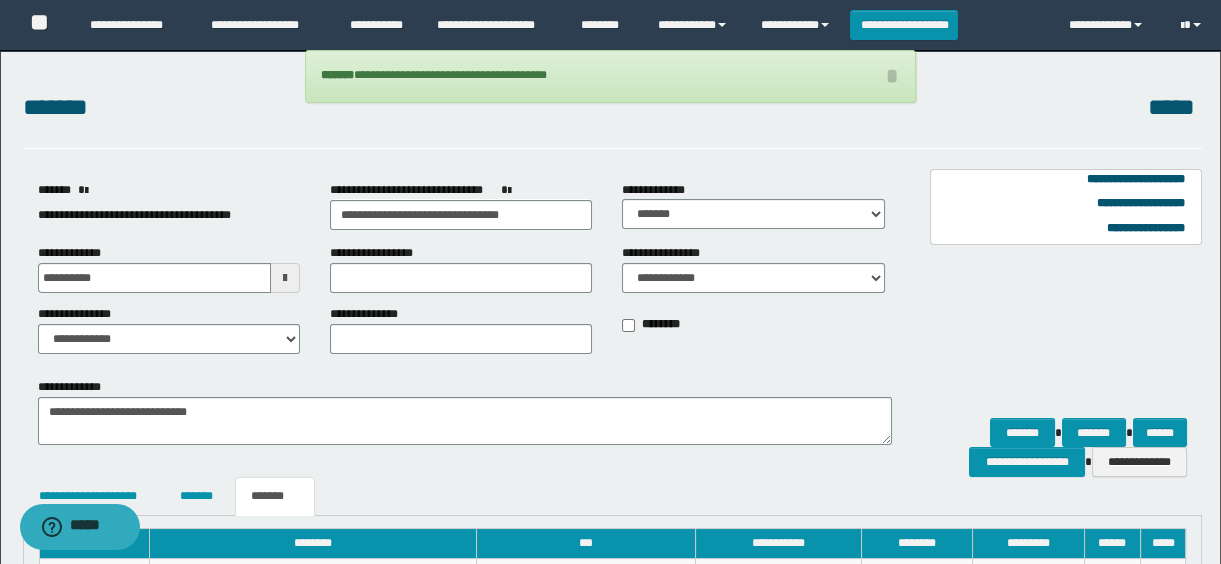 scroll, scrollTop: 182, scrollLeft: 0, axis: vertical 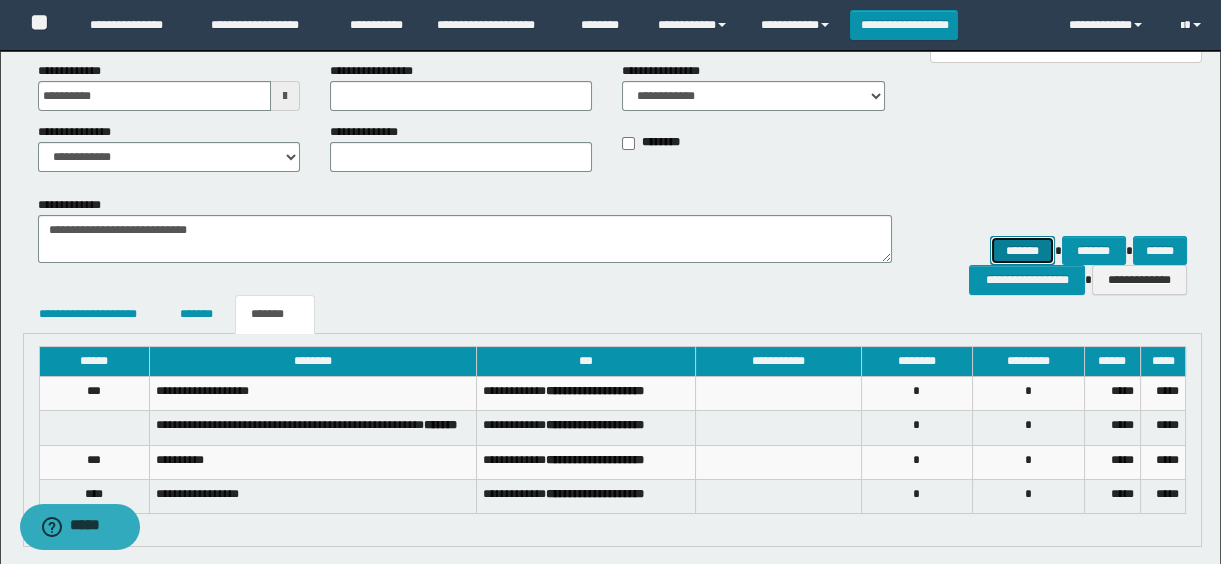 click on "*******" at bounding box center [1022, 251] 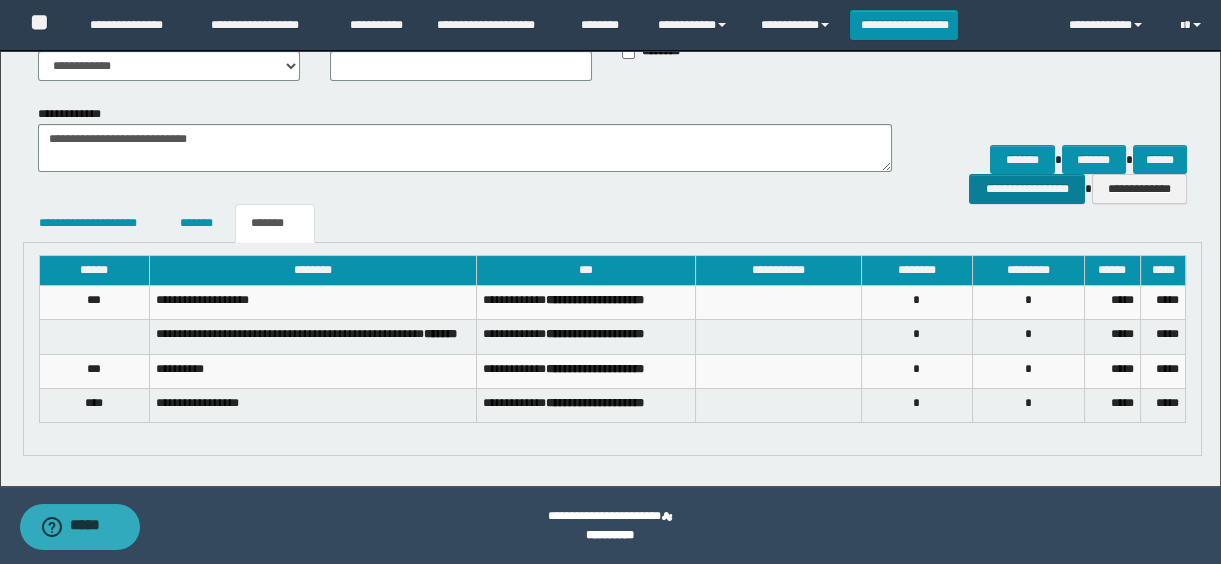scroll, scrollTop: 91, scrollLeft: 0, axis: vertical 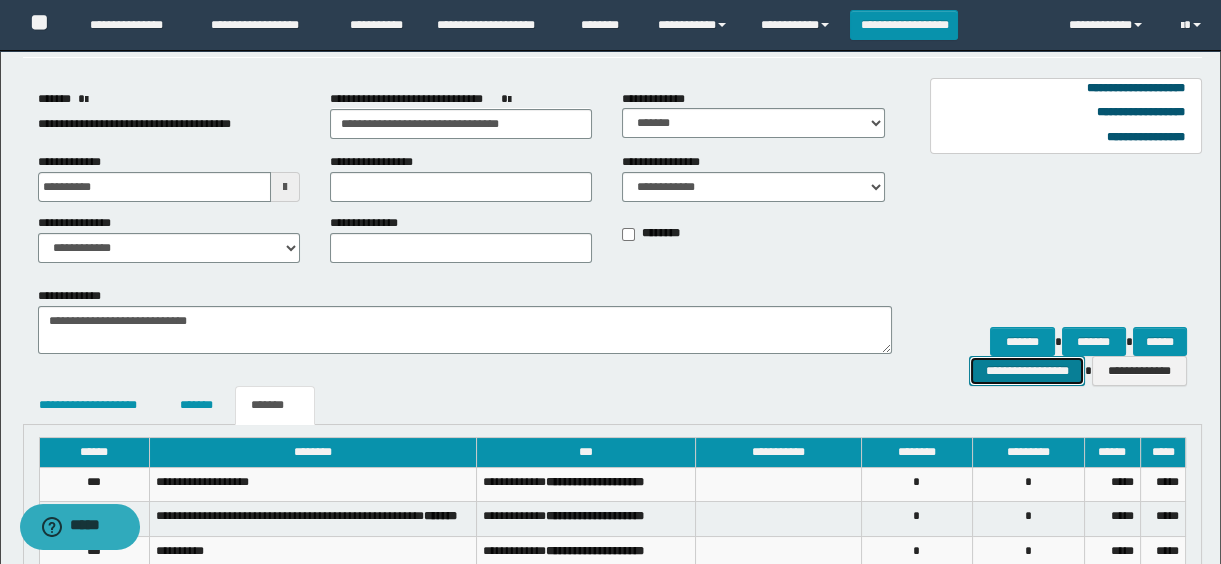 click on "**********" at bounding box center [1026, 371] 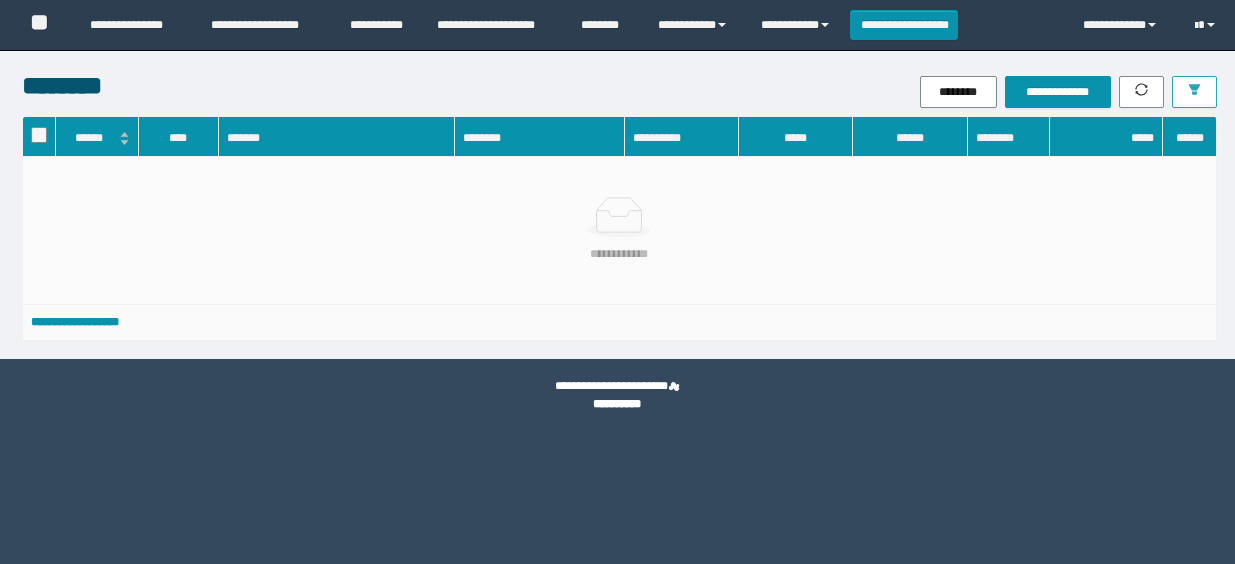 scroll, scrollTop: 0, scrollLeft: 0, axis: both 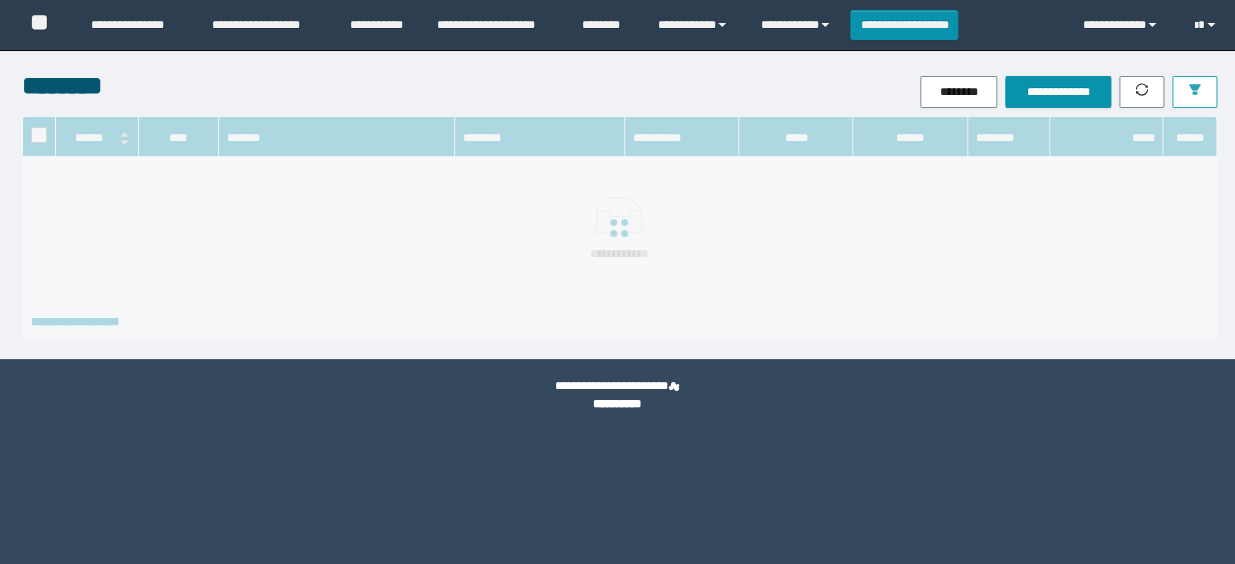 click 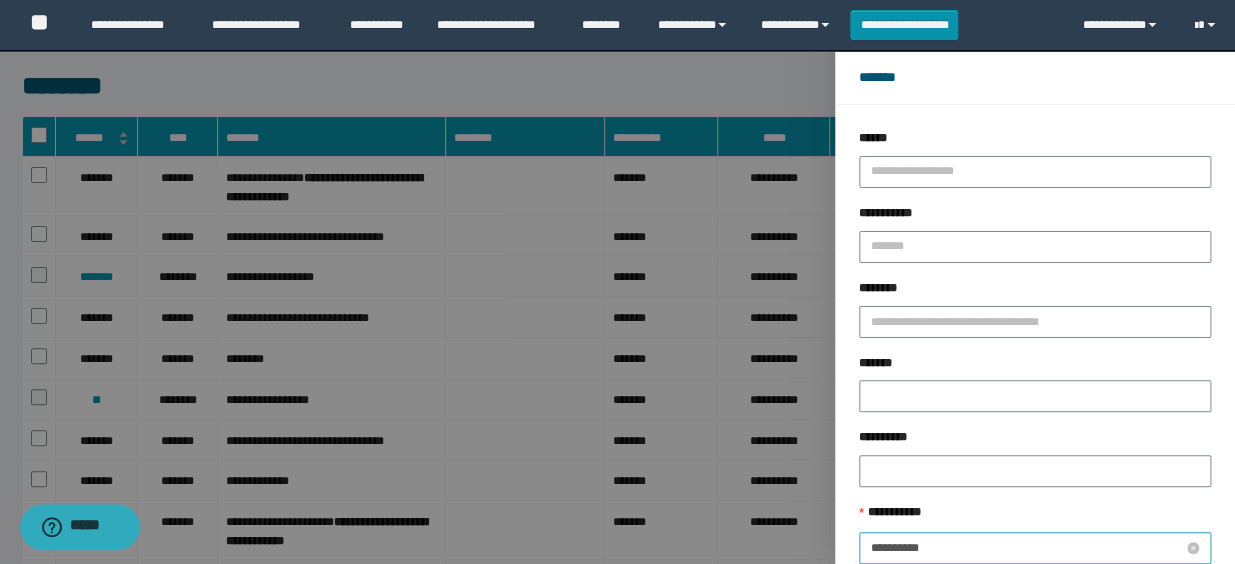 drag, startPoint x: 969, startPoint y: 540, endPoint x: 985, endPoint y: 536, distance: 16.492422 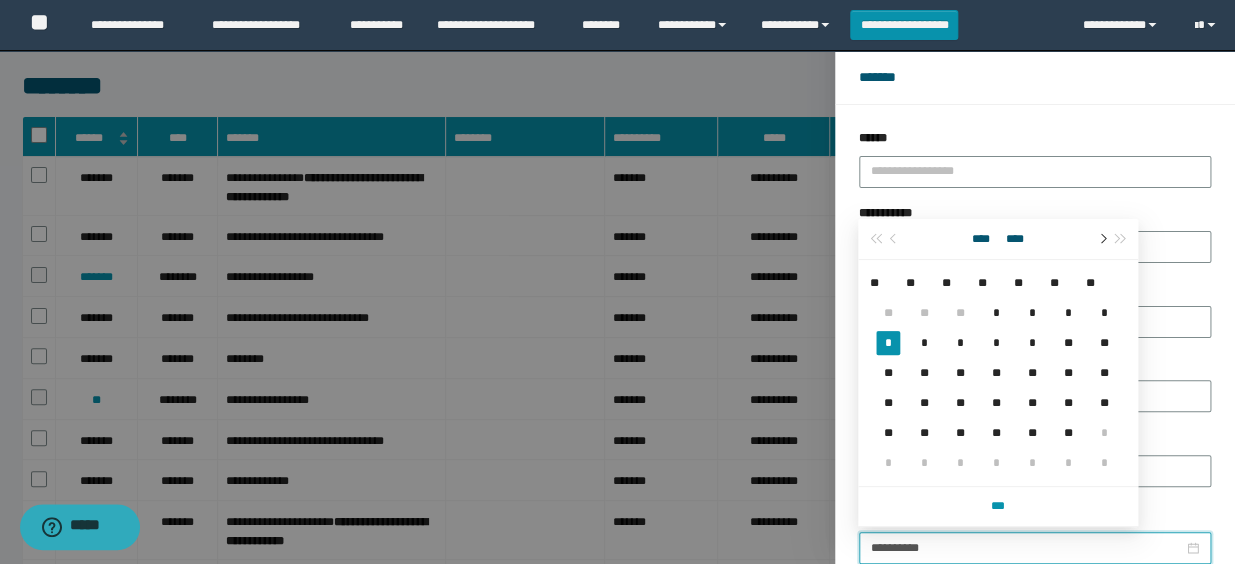 click at bounding box center [1101, 239] 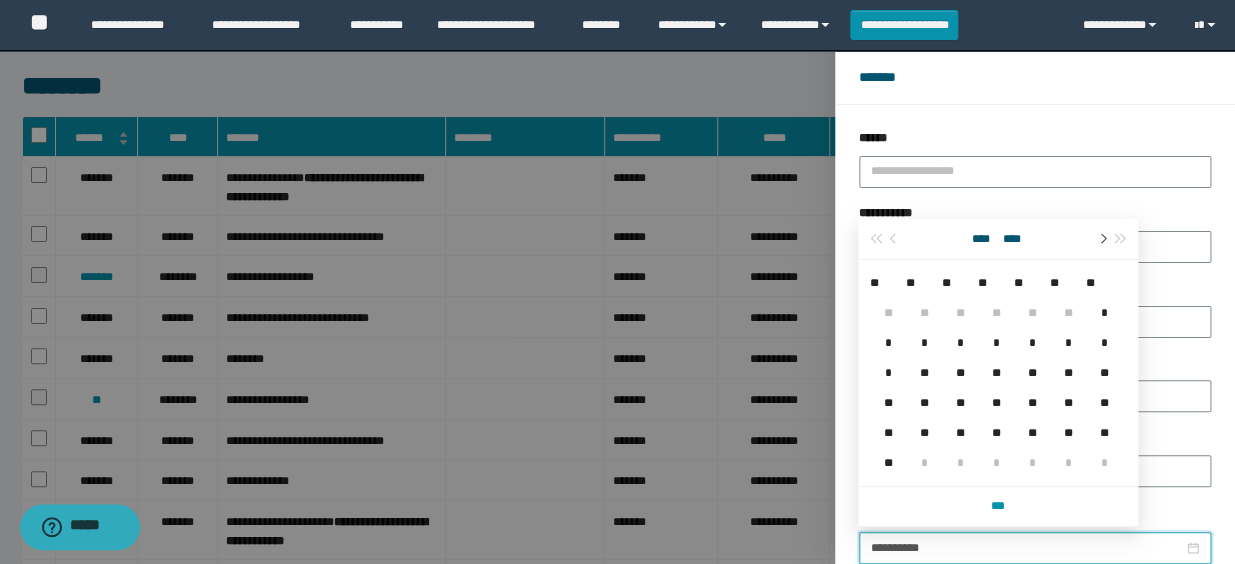 click at bounding box center (1101, 239) 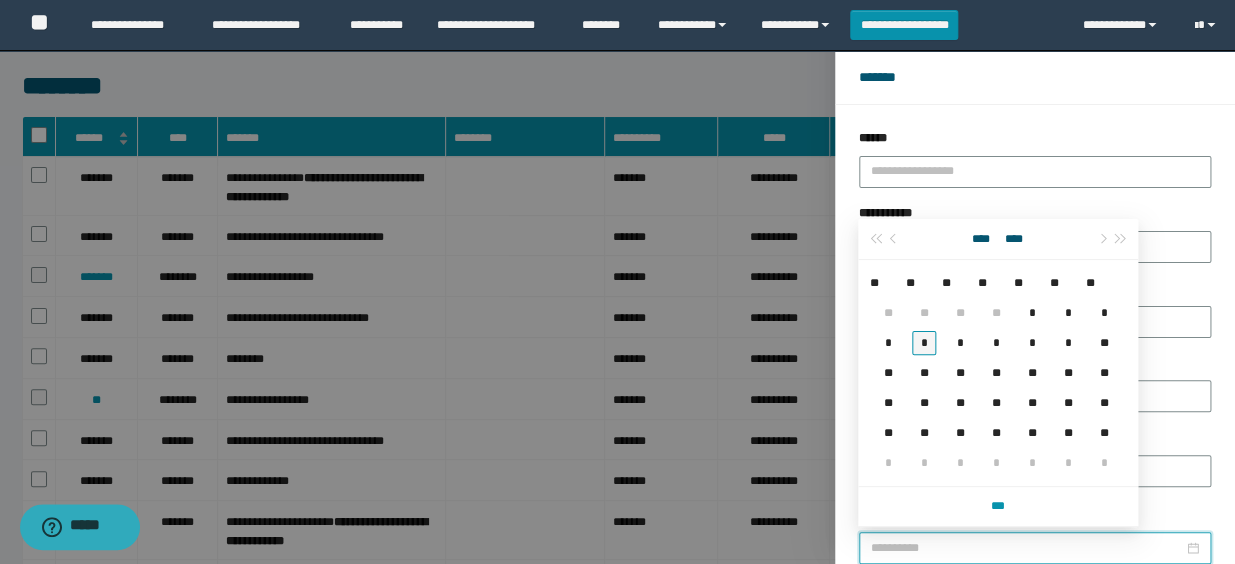 type on "**********" 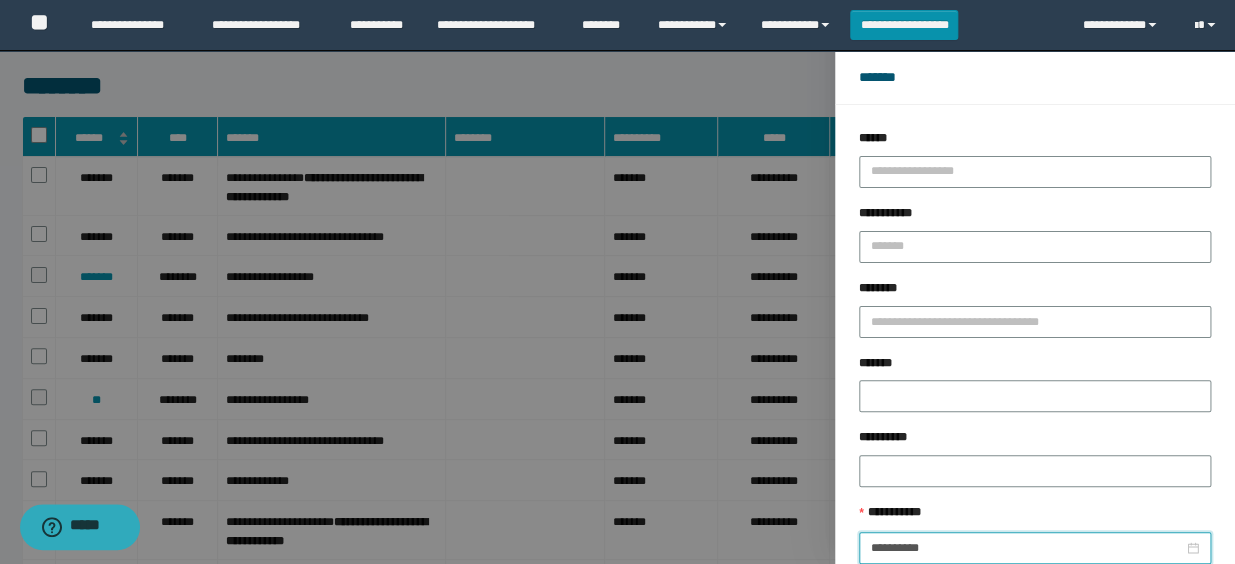 scroll, scrollTop: 112, scrollLeft: 0, axis: vertical 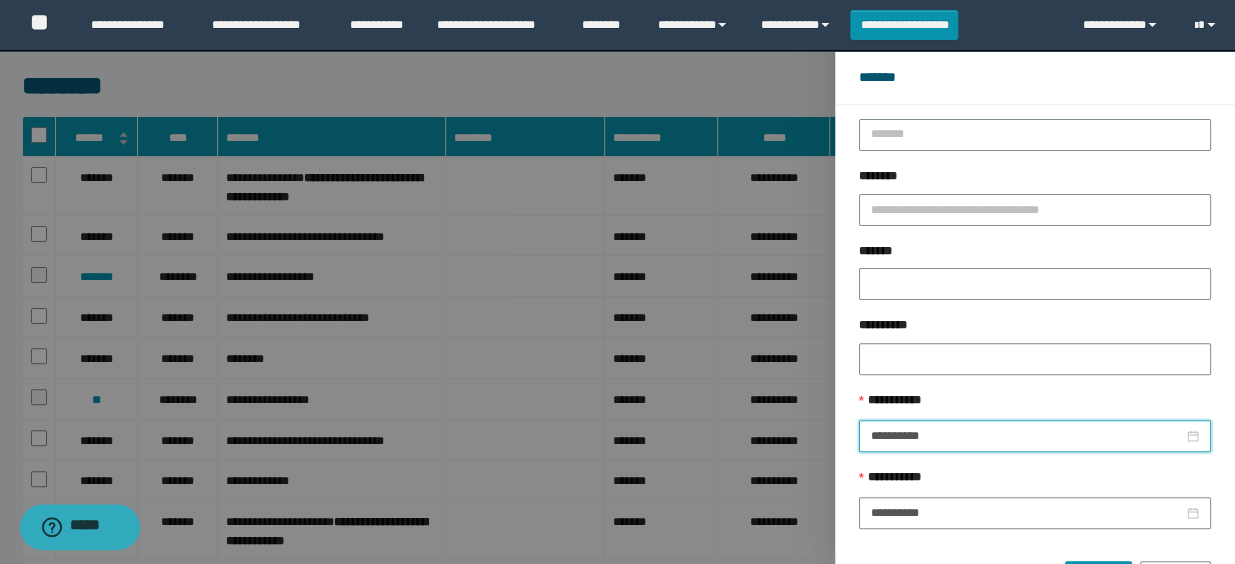 click on "****** *******" at bounding box center (1035, 569) 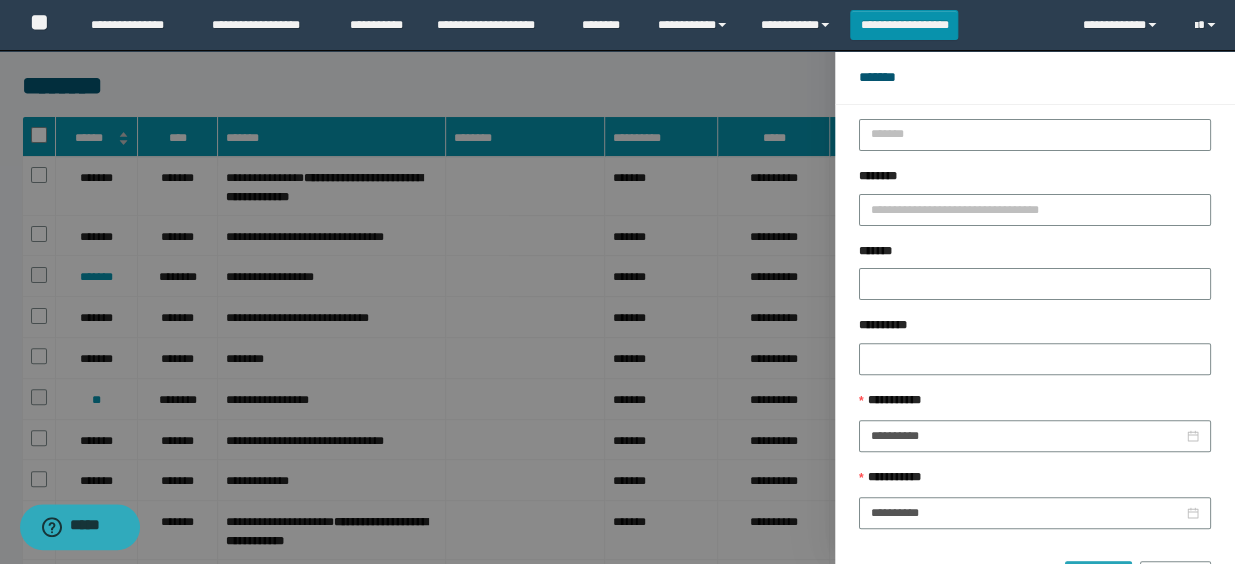 click on "******" at bounding box center [1098, 577] 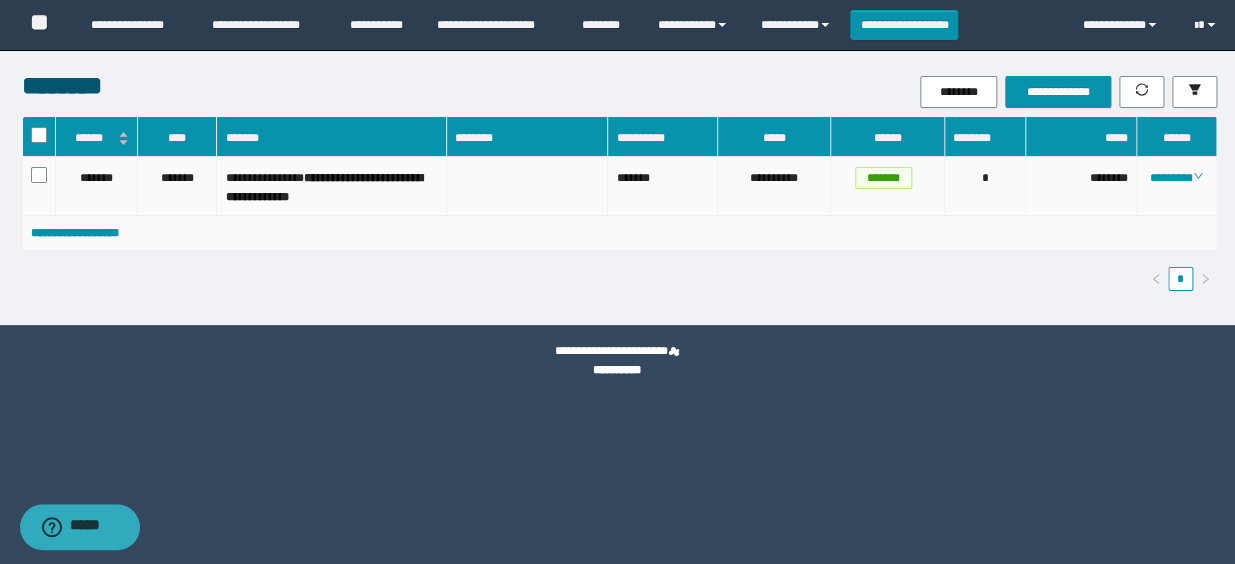 click at bounding box center [39, 186] 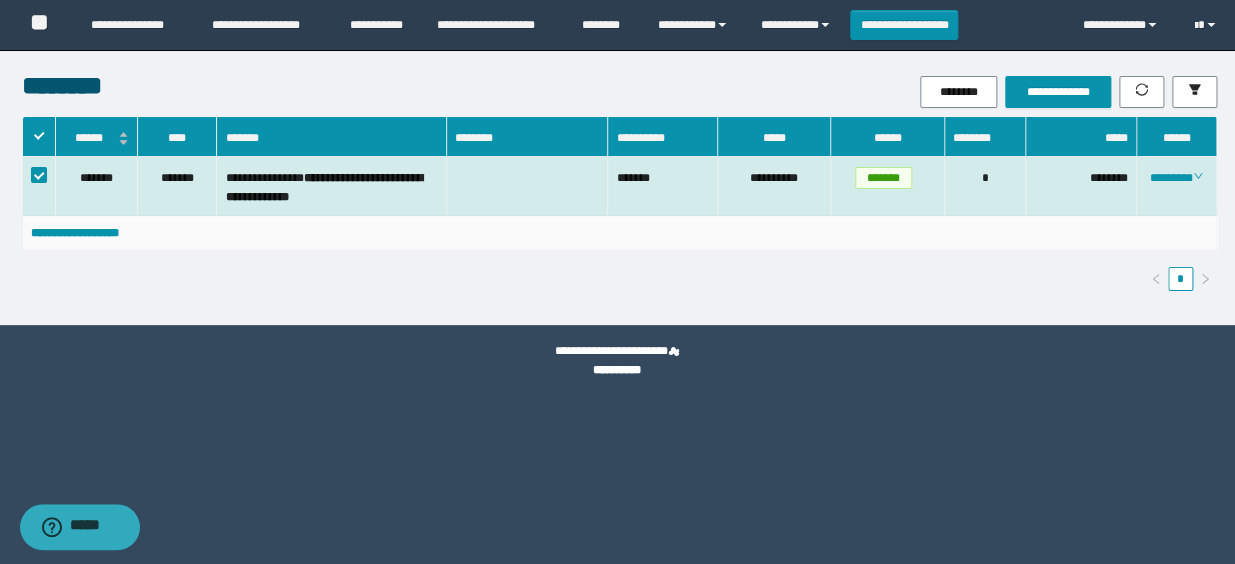 click on "**********" at bounding box center (1067, 92) 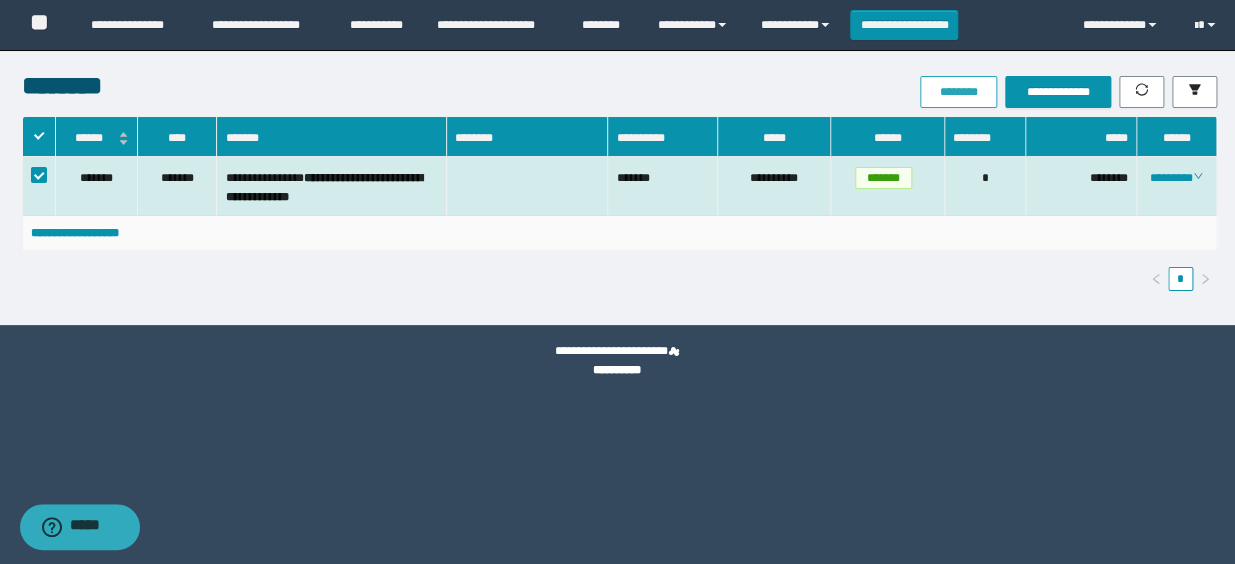 click on "********" at bounding box center (958, 92) 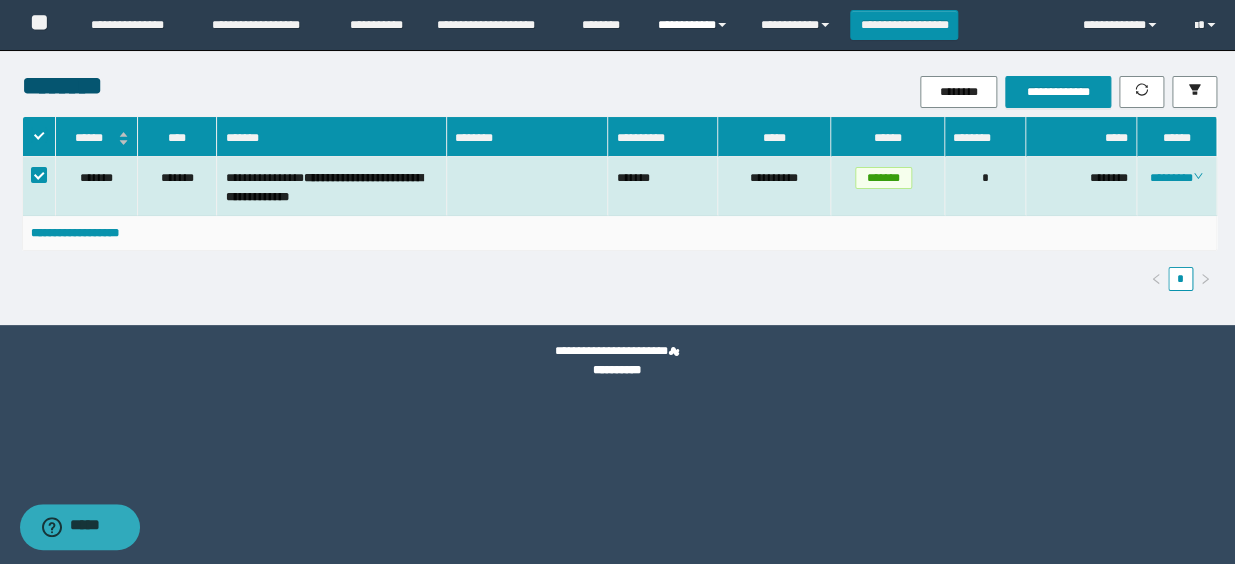 click on "**********" at bounding box center (694, 25) 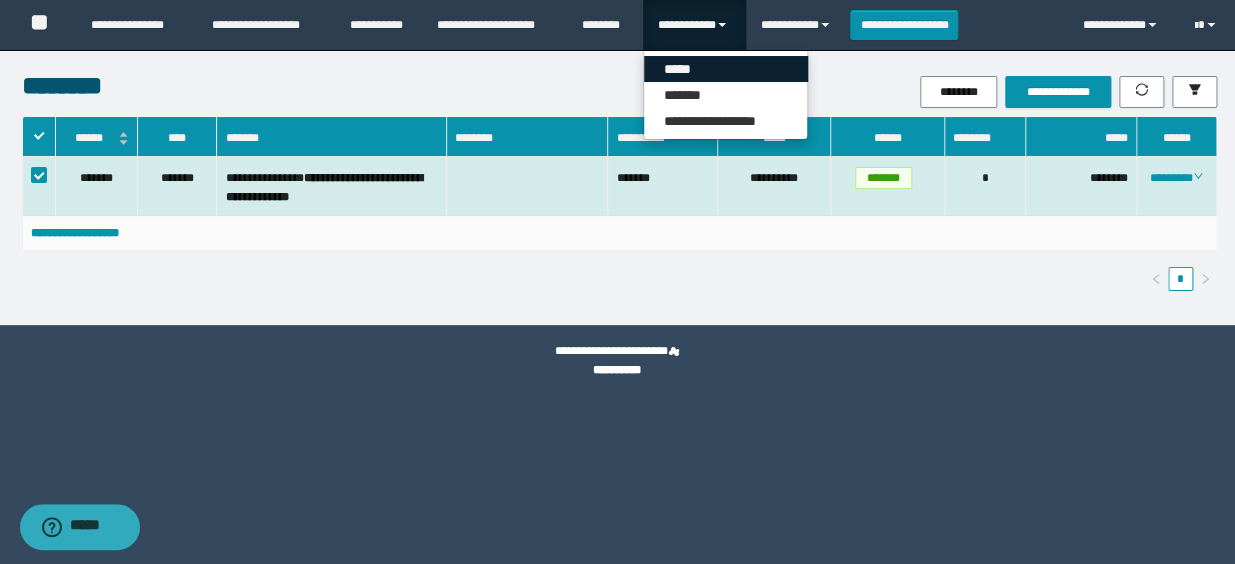 click on "*****" at bounding box center [726, 69] 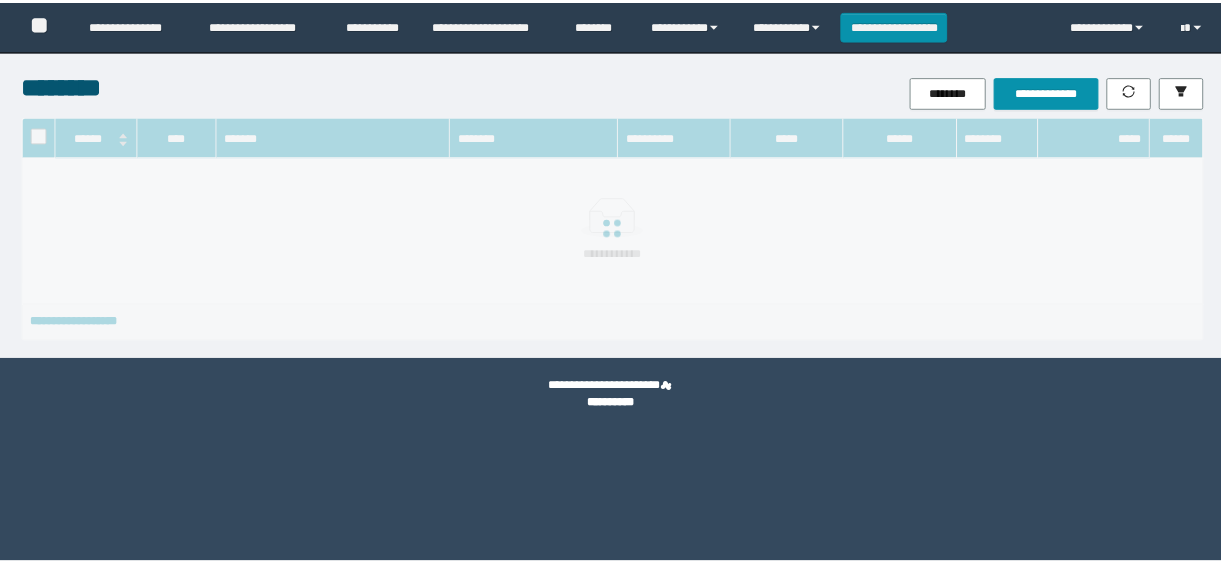 scroll, scrollTop: 0, scrollLeft: 0, axis: both 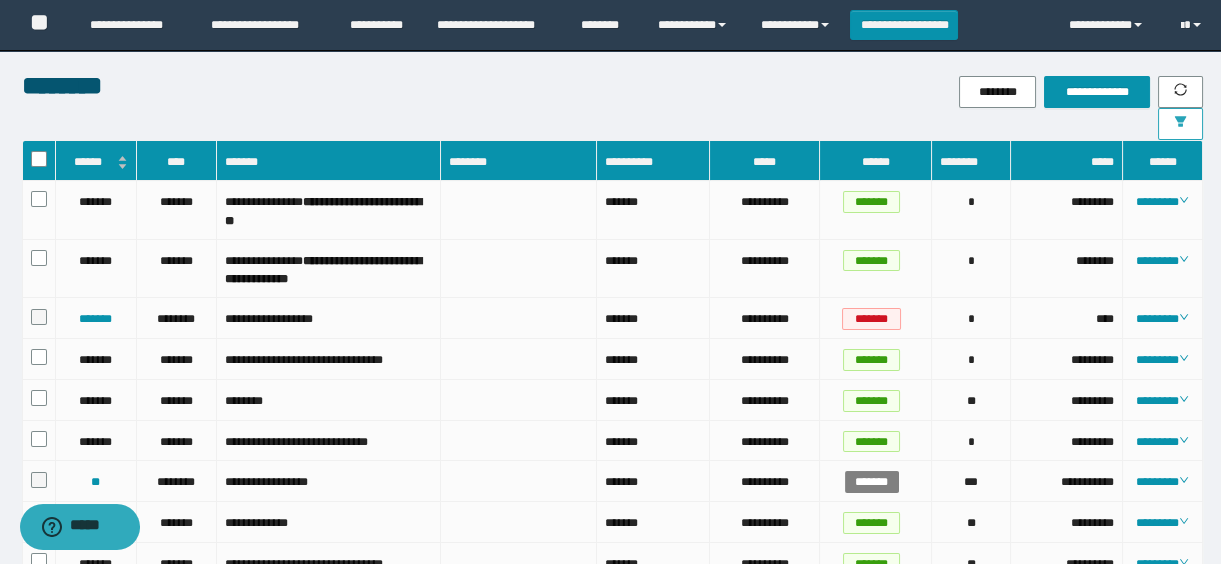 click 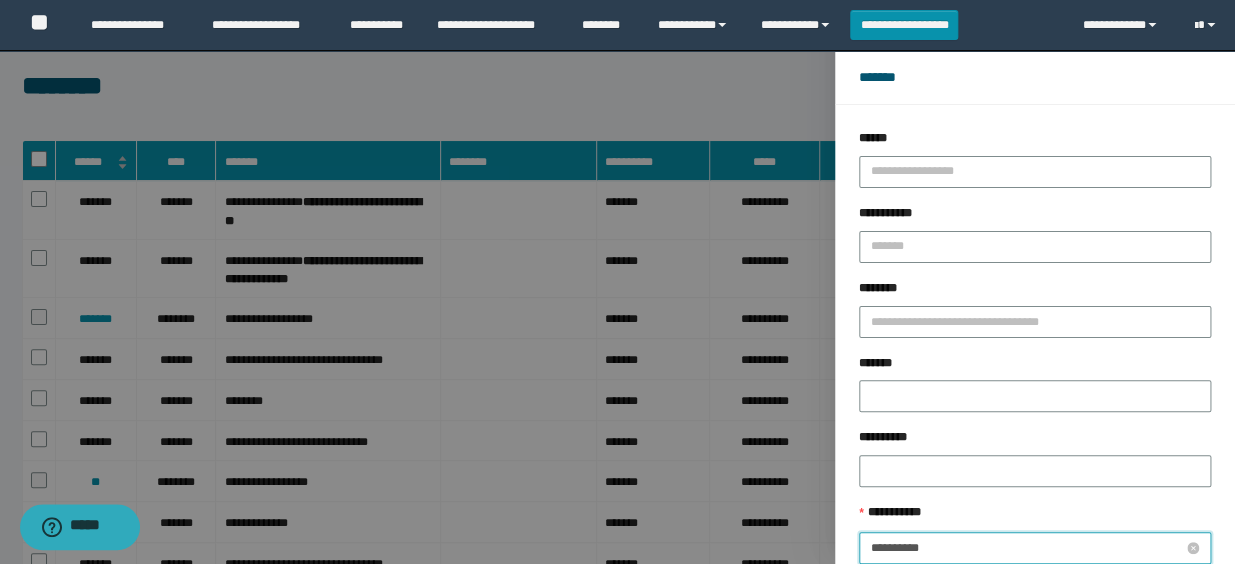 click on "**********" at bounding box center (1027, 548) 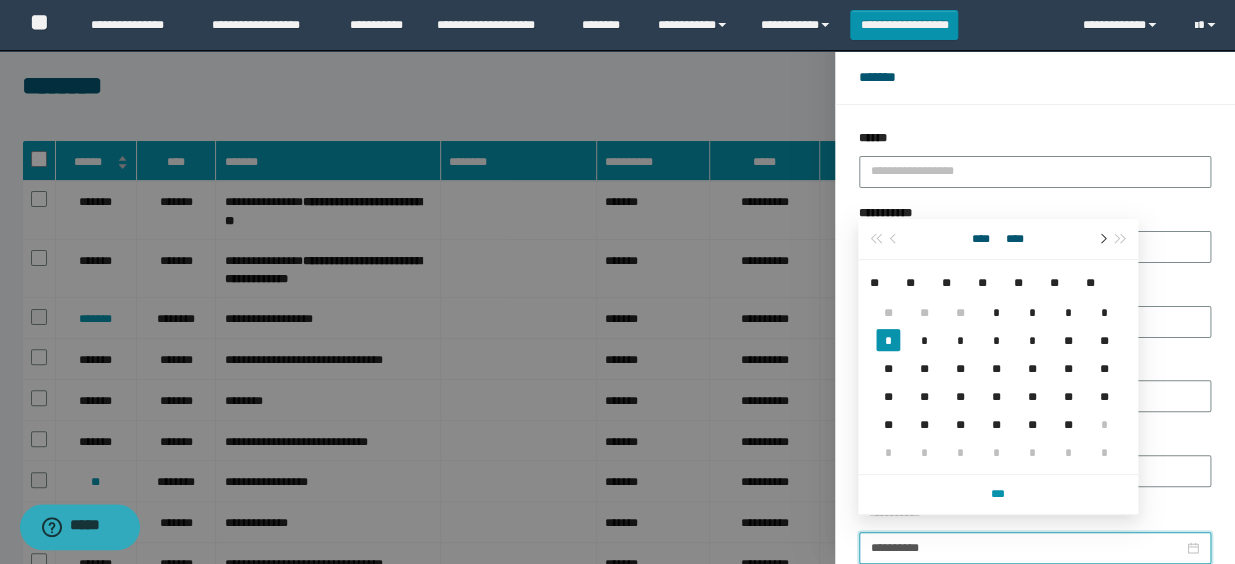 click at bounding box center [1101, 239] 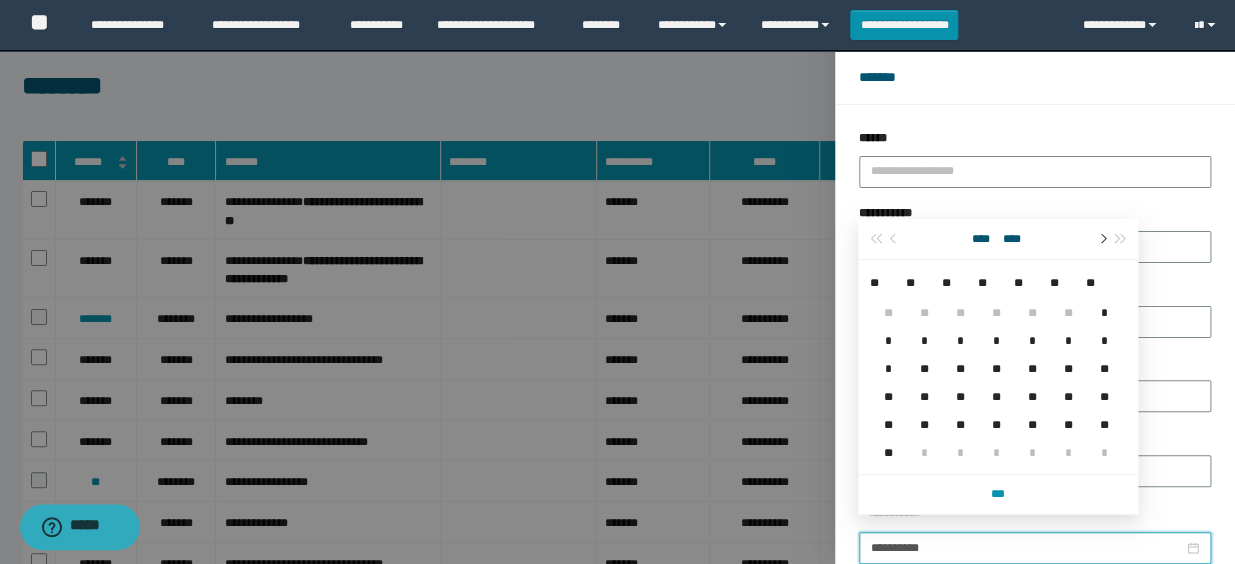 click at bounding box center [1101, 239] 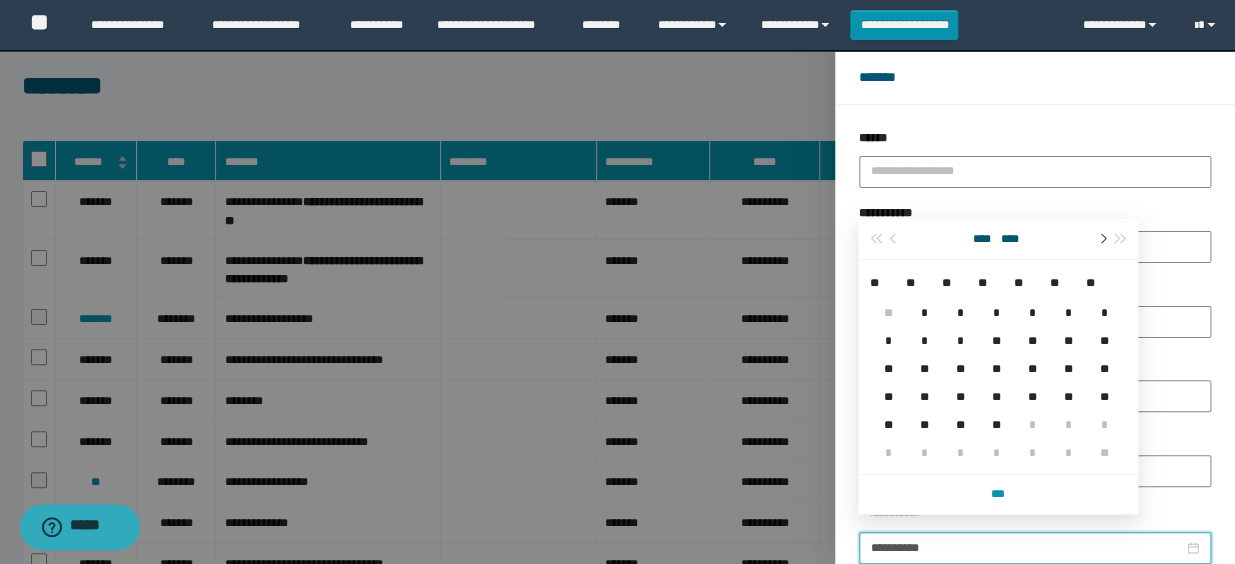 click at bounding box center (1101, 239) 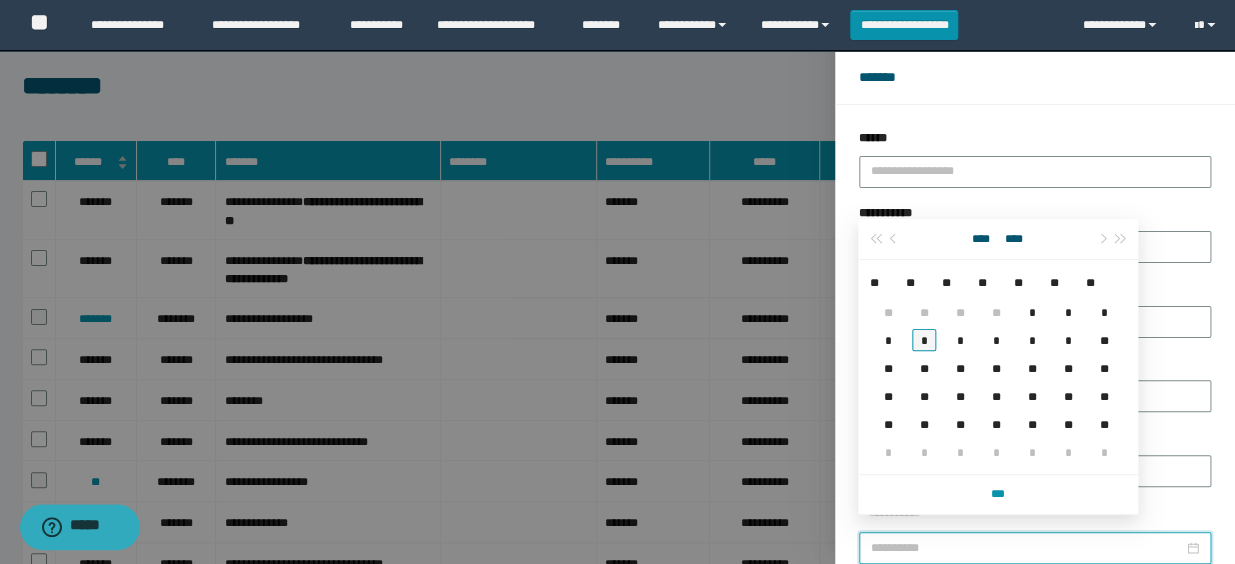 type on "**********" 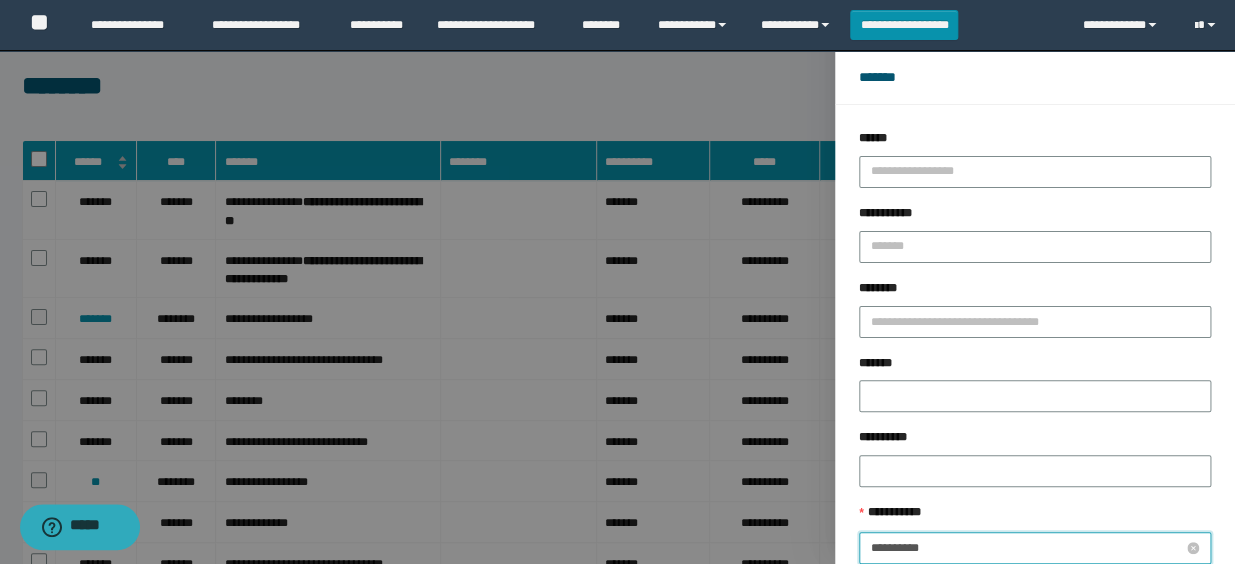 scroll, scrollTop: 112, scrollLeft: 0, axis: vertical 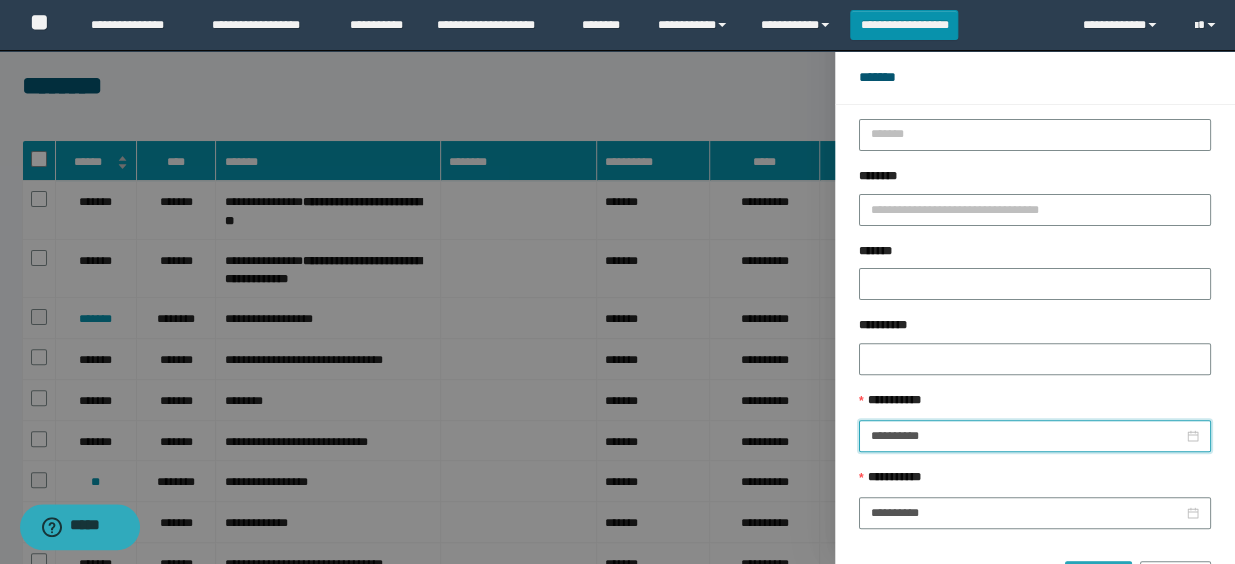 click on "******" at bounding box center (1098, 577) 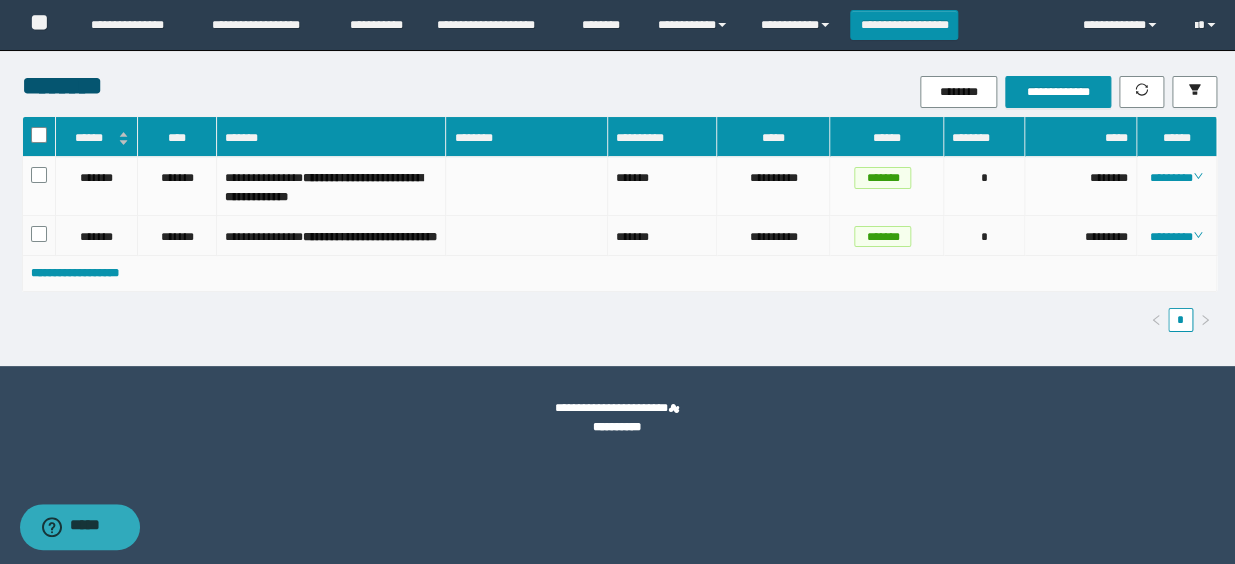 click at bounding box center (39, 236) 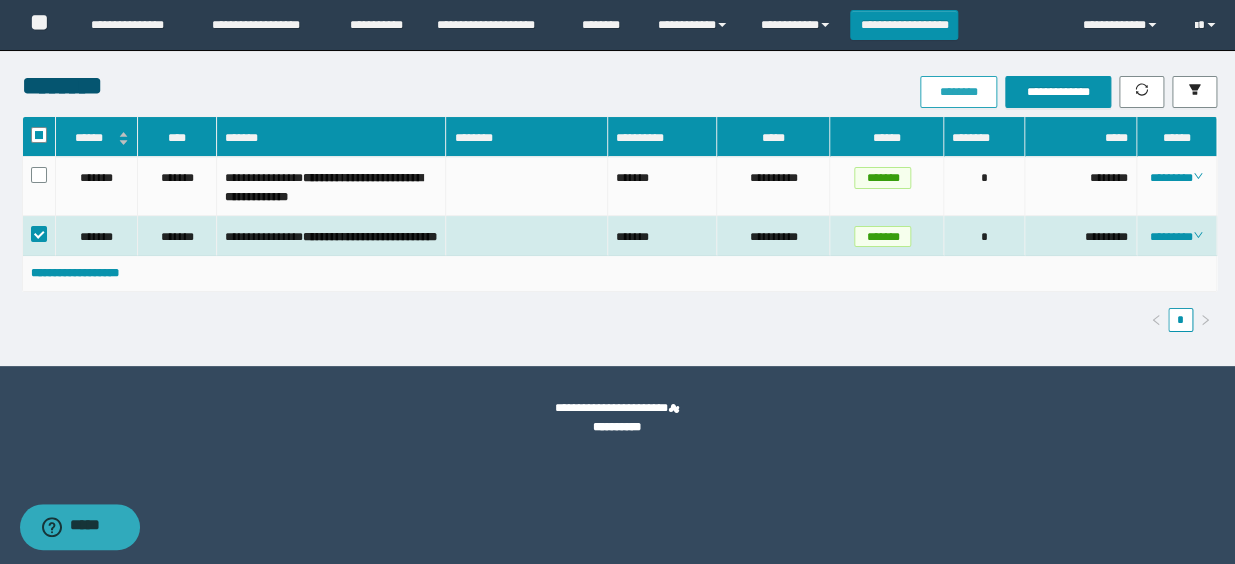 click on "********" at bounding box center (958, 92) 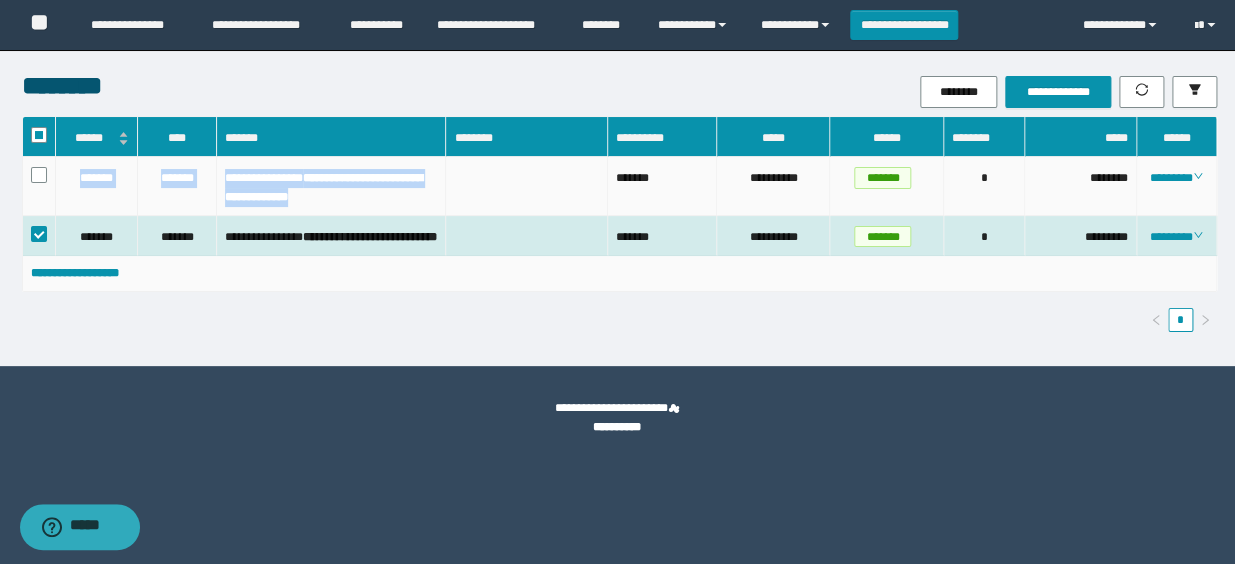 drag, startPoint x: 69, startPoint y: 171, endPoint x: 436, endPoint y: 202, distance: 368.30695 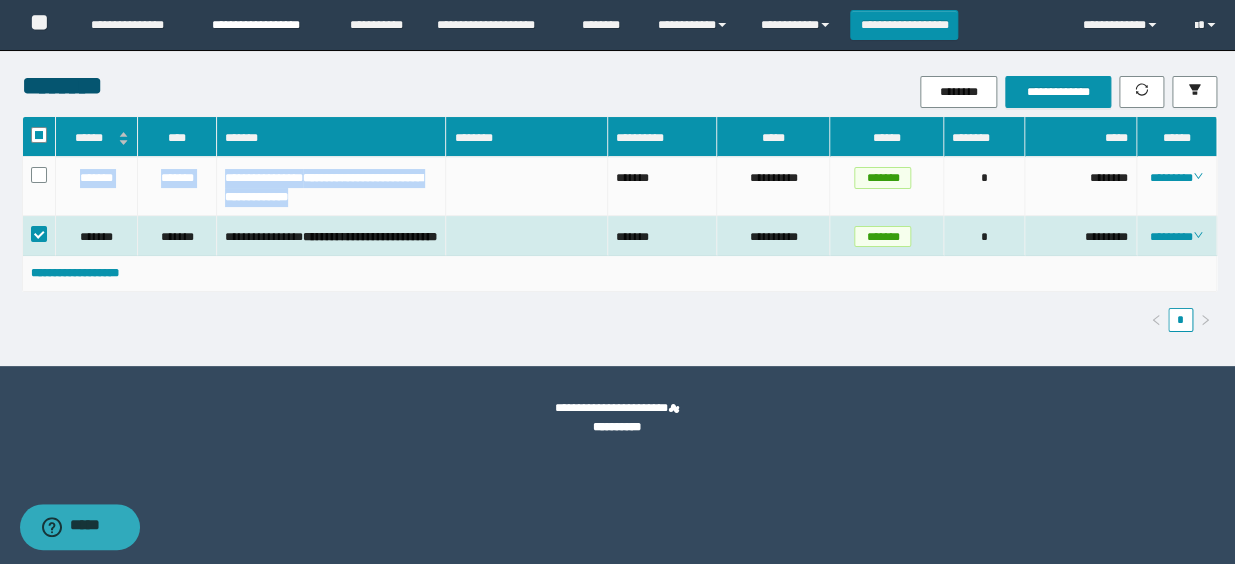 copy on "**********" 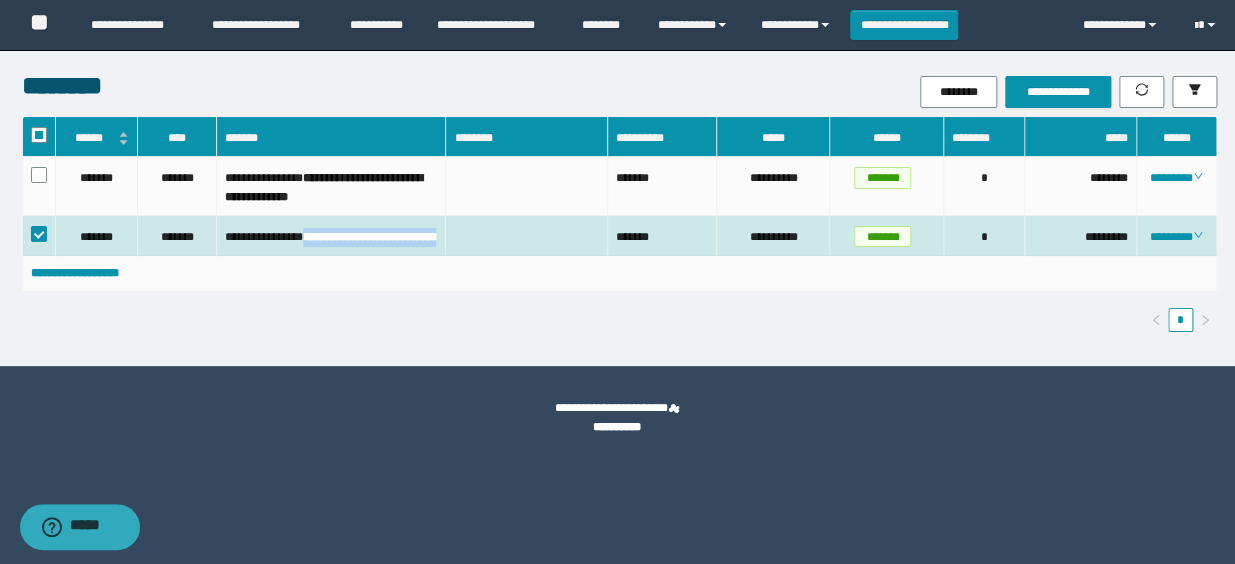 drag, startPoint x: 319, startPoint y: 228, endPoint x: 367, endPoint y: 248, distance: 52 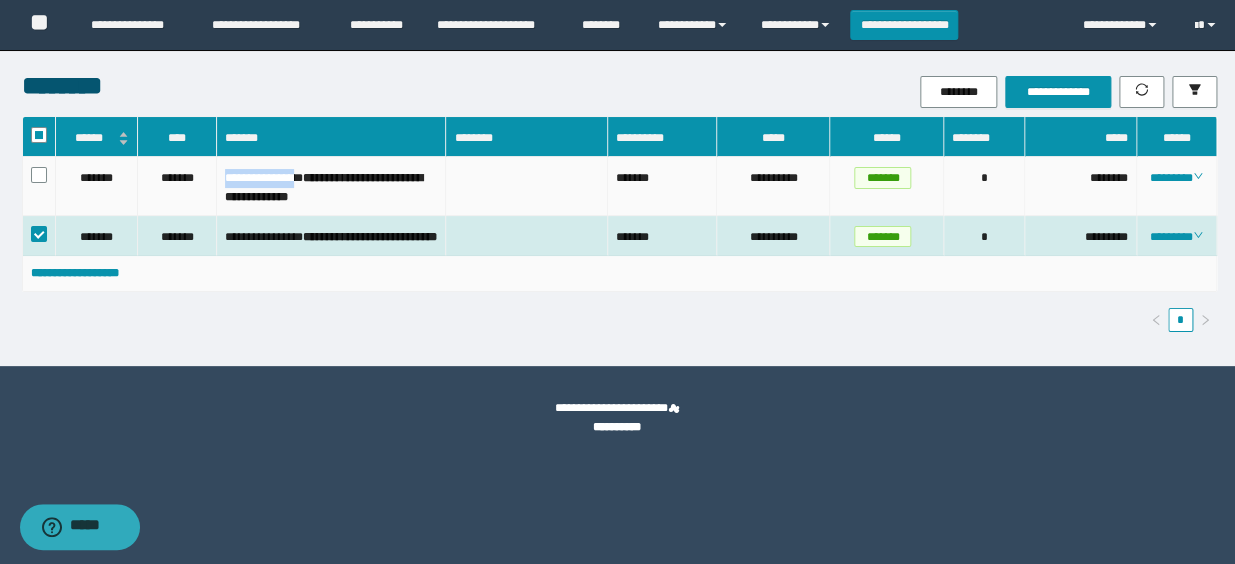 drag, startPoint x: 224, startPoint y: 170, endPoint x: 312, endPoint y: 174, distance: 88.09086 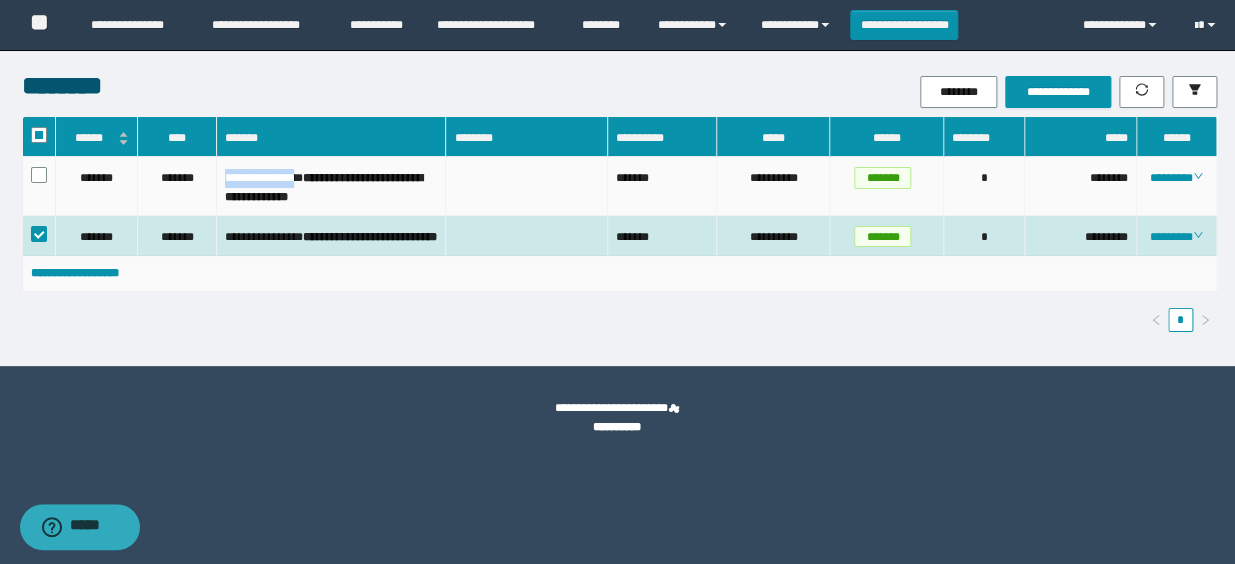 copy on "**********" 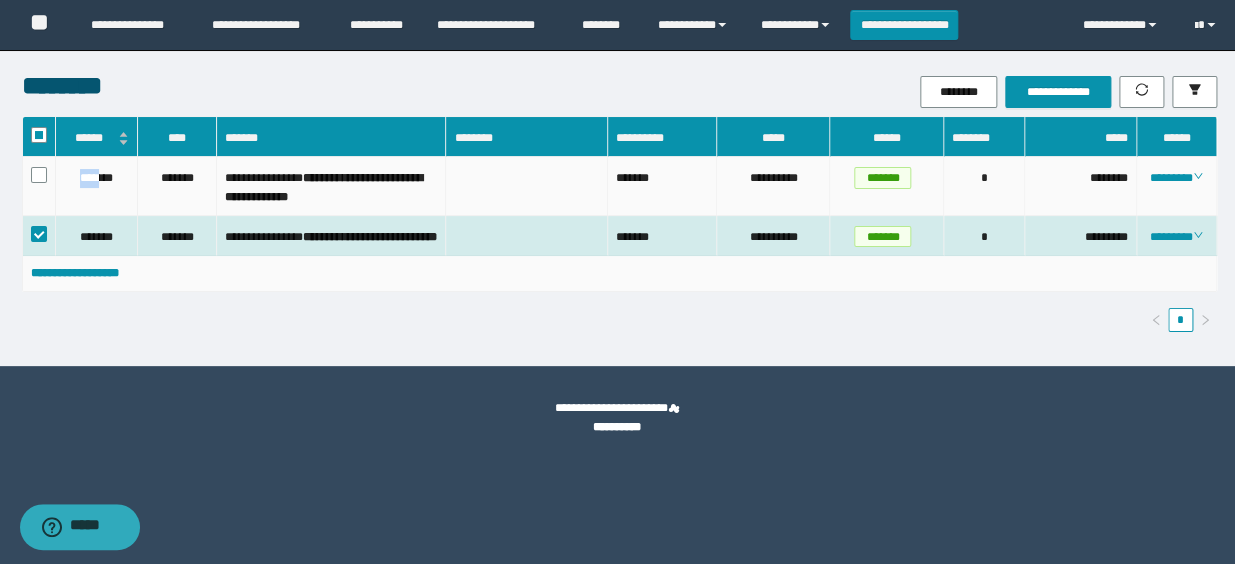drag, startPoint x: 72, startPoint y: 179, endPoint x: 102, endPoint y: 188, distance: 31.320919 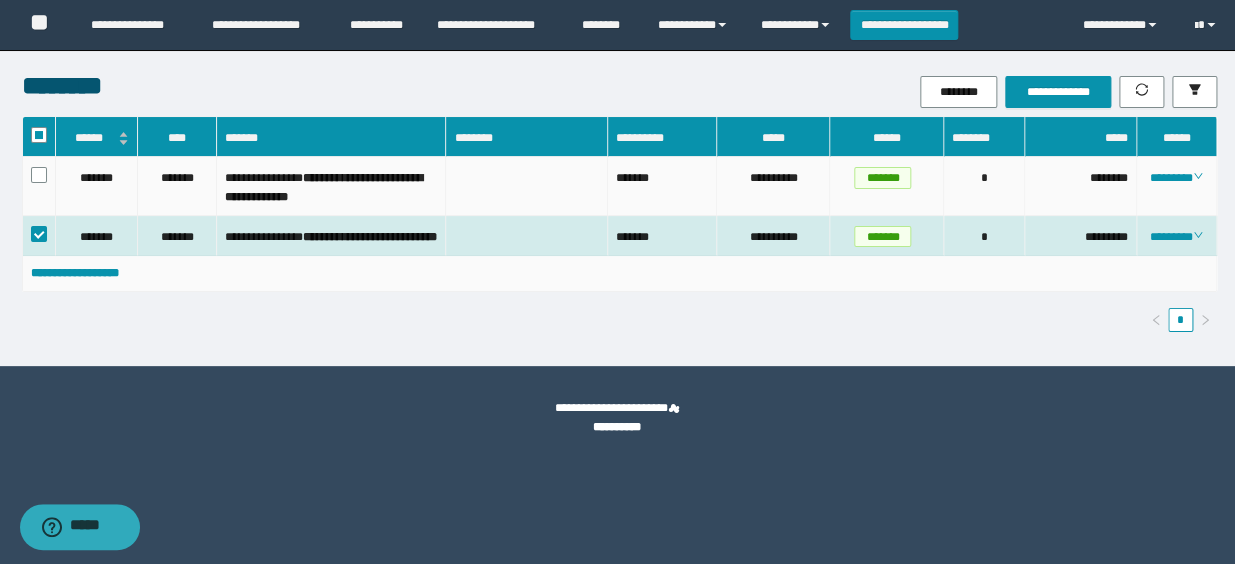 click on "********" at bounding box center (1177, 186) 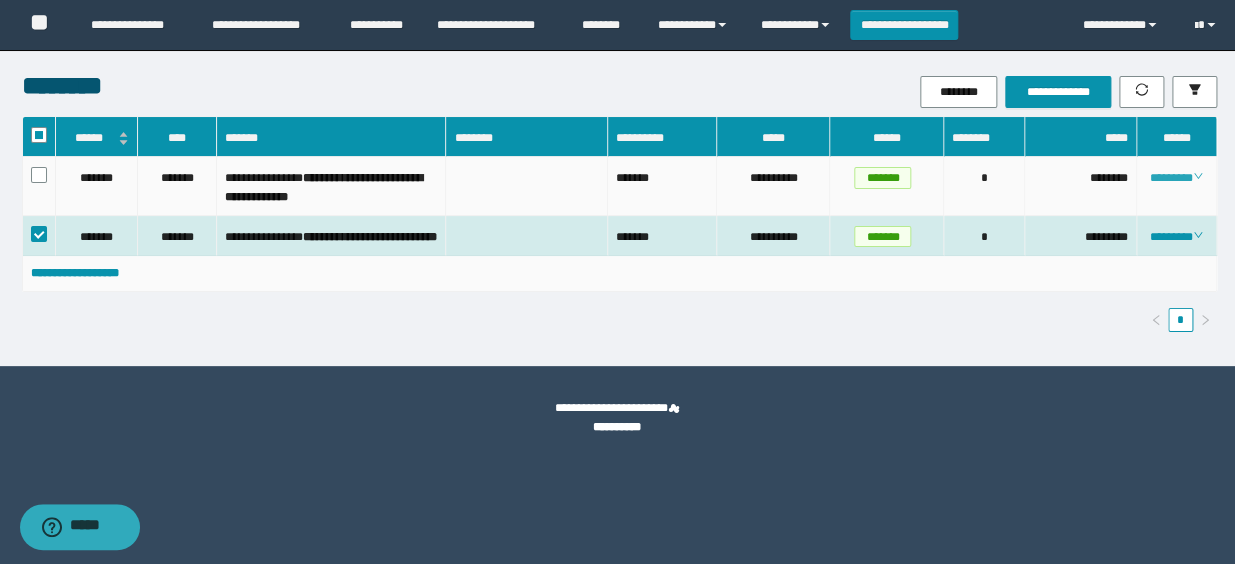 click on "********" at bounding box center (1176, 178) 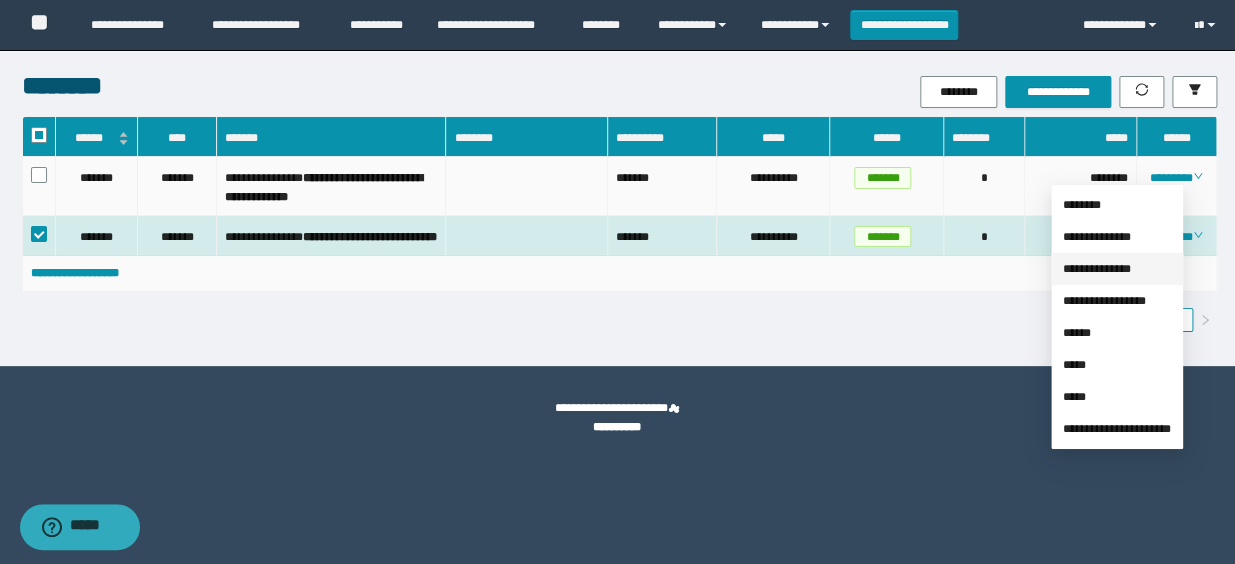 click on "**********" at bounding box center [1097, 269] 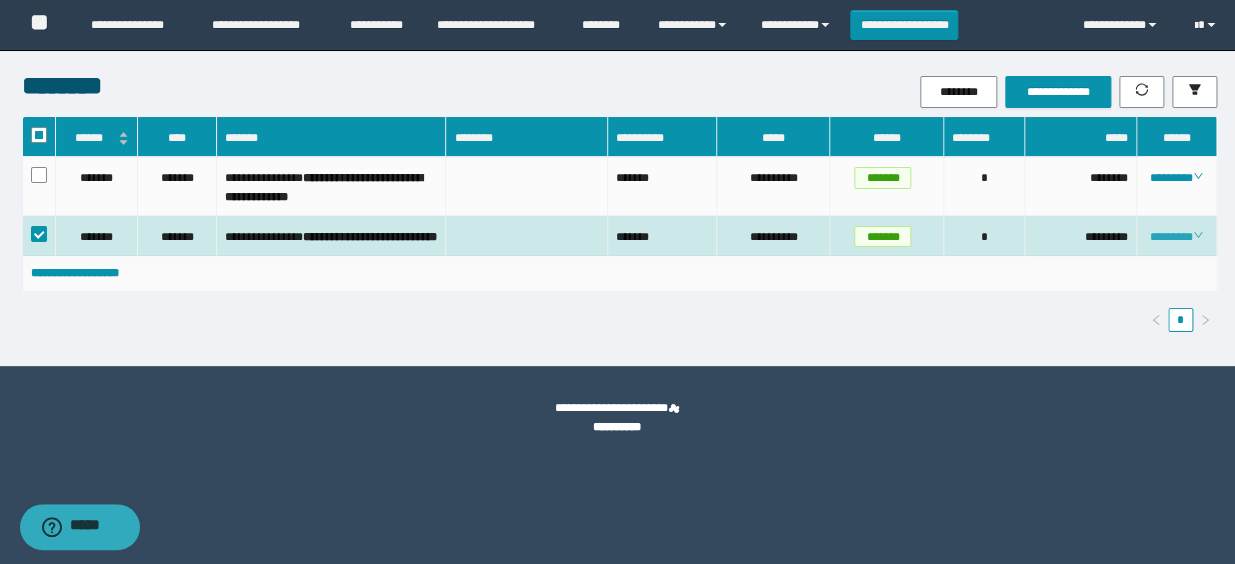 click on "********" at bounding box center (1176, 237) 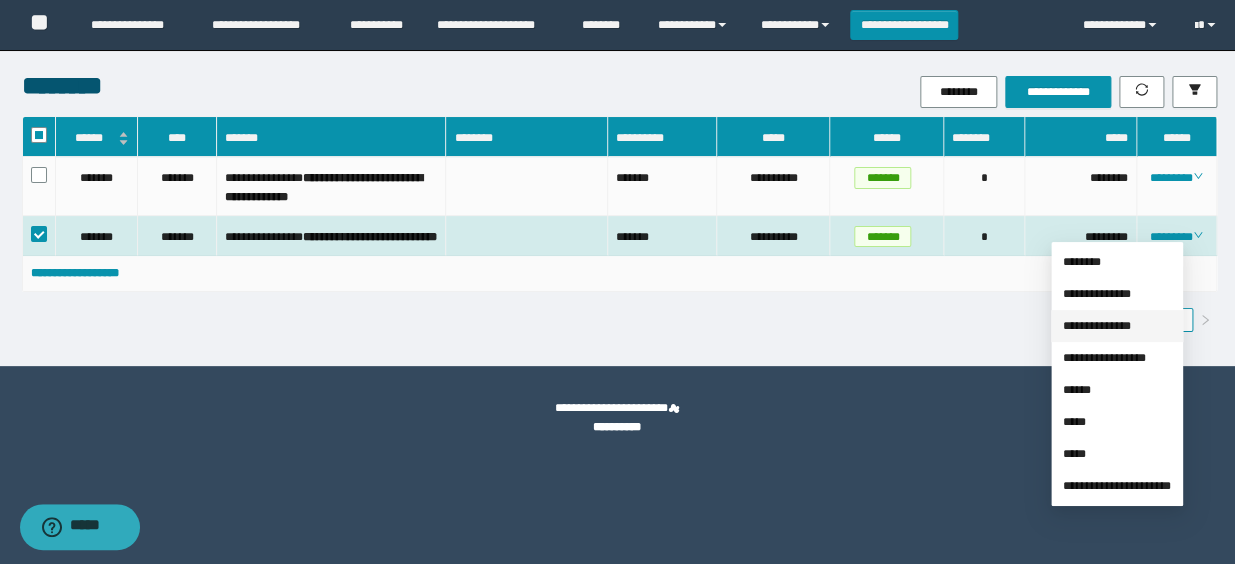 click on "**********" at bounding box center [1097, 326] 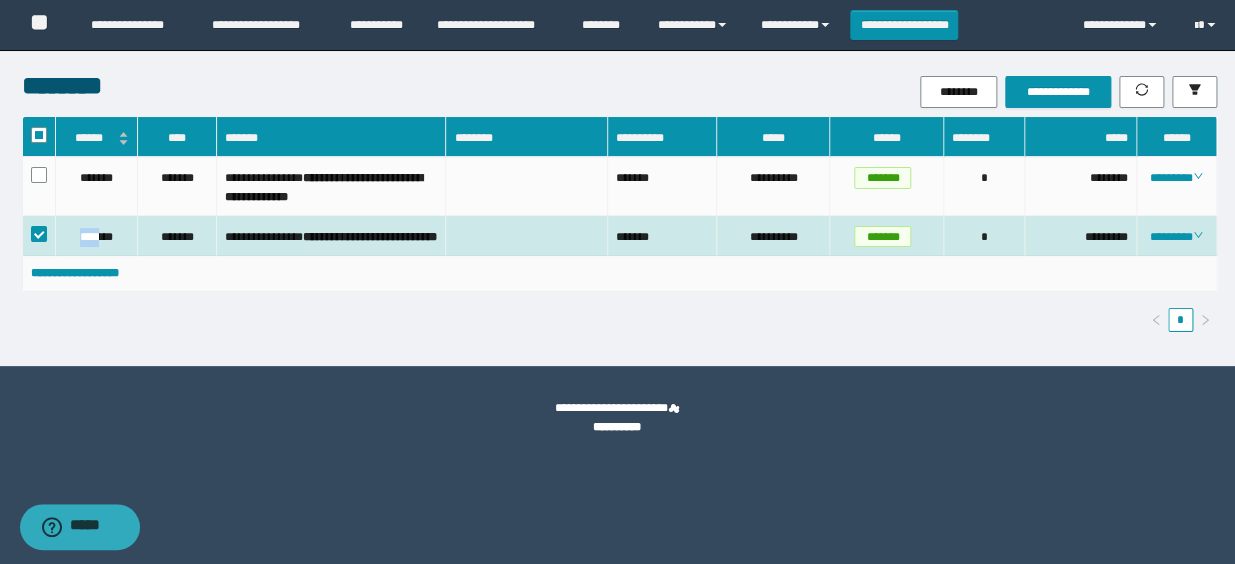 drag, startPoint x: 74, startPoint y: 235, endPoint x: 103, endPoint y: 243, distance: 30.083218 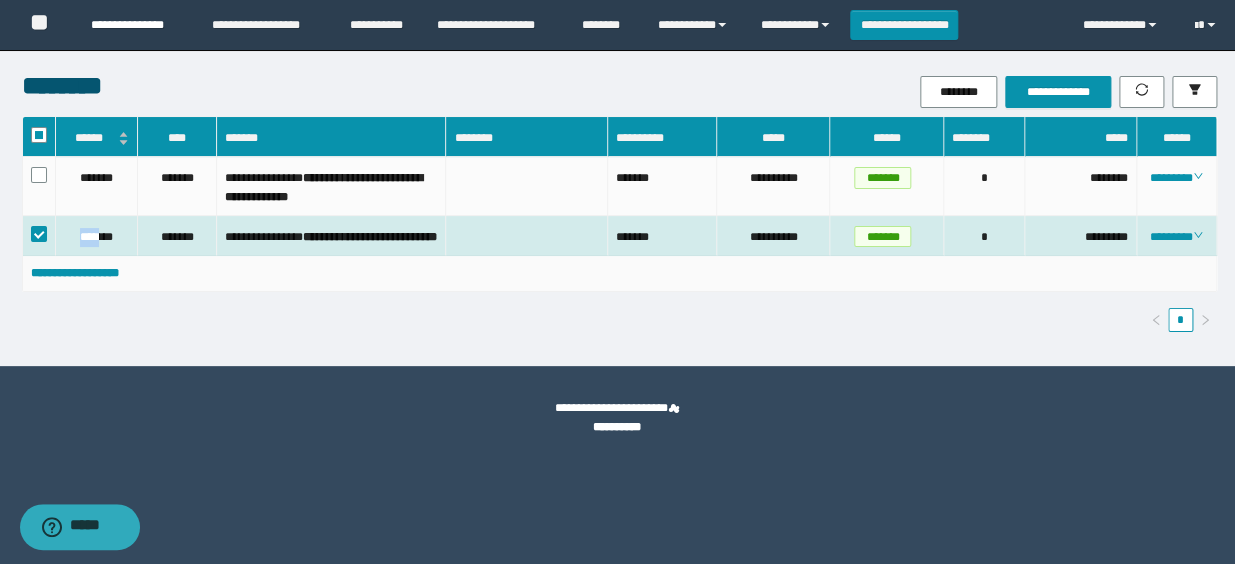 copy on "****" 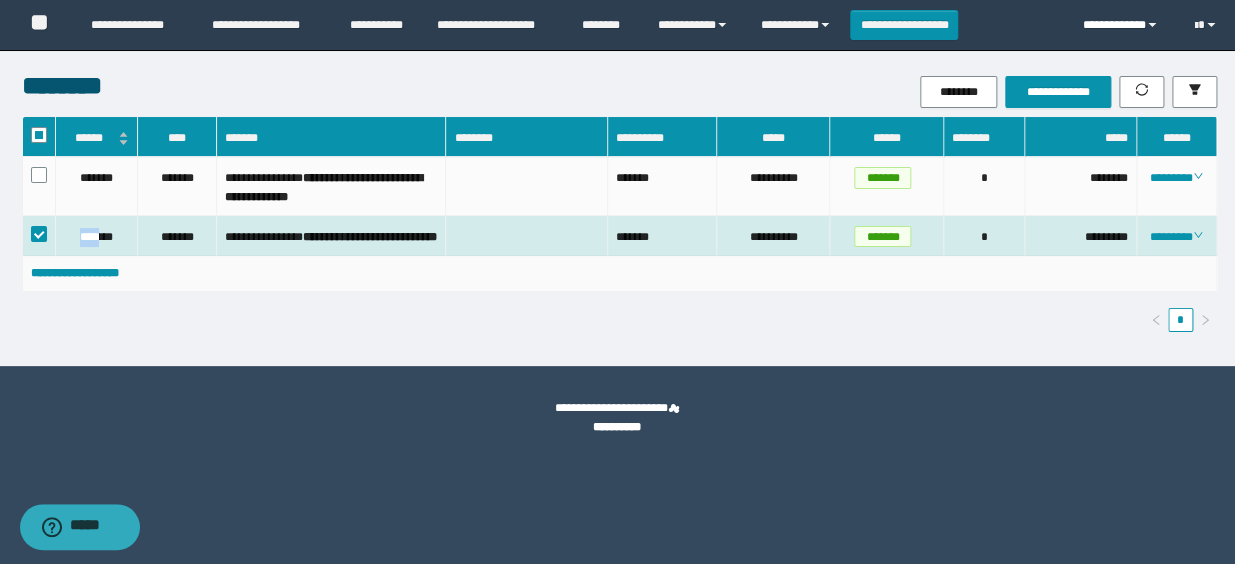click on "**********" at bounding box center (1124, 25) 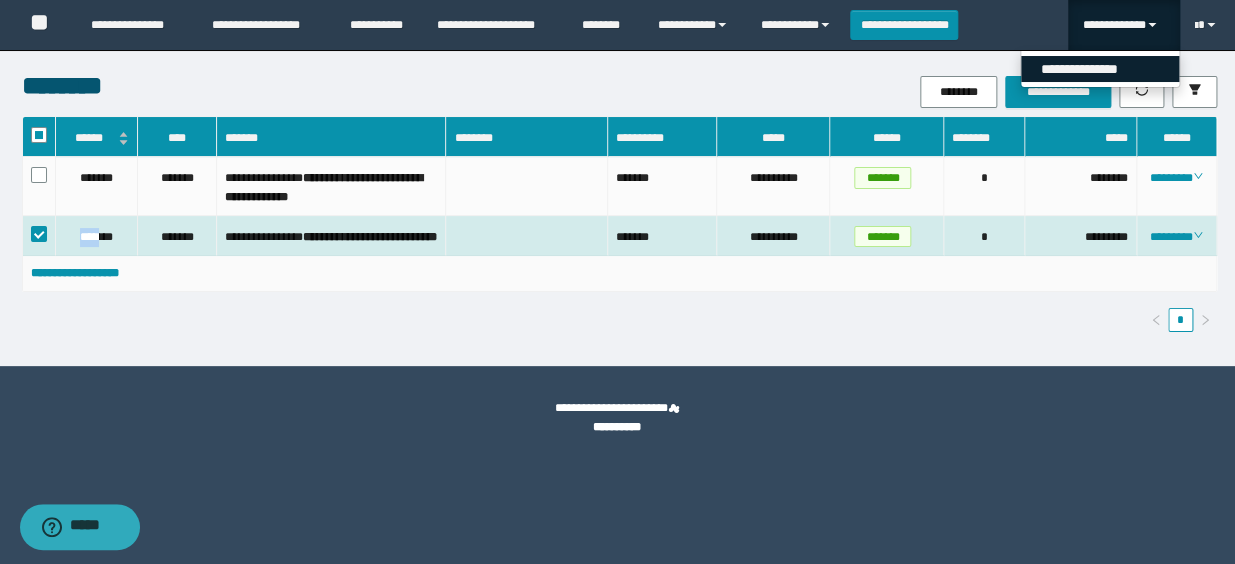 click on "**********" at bounding box center [1100, 69] 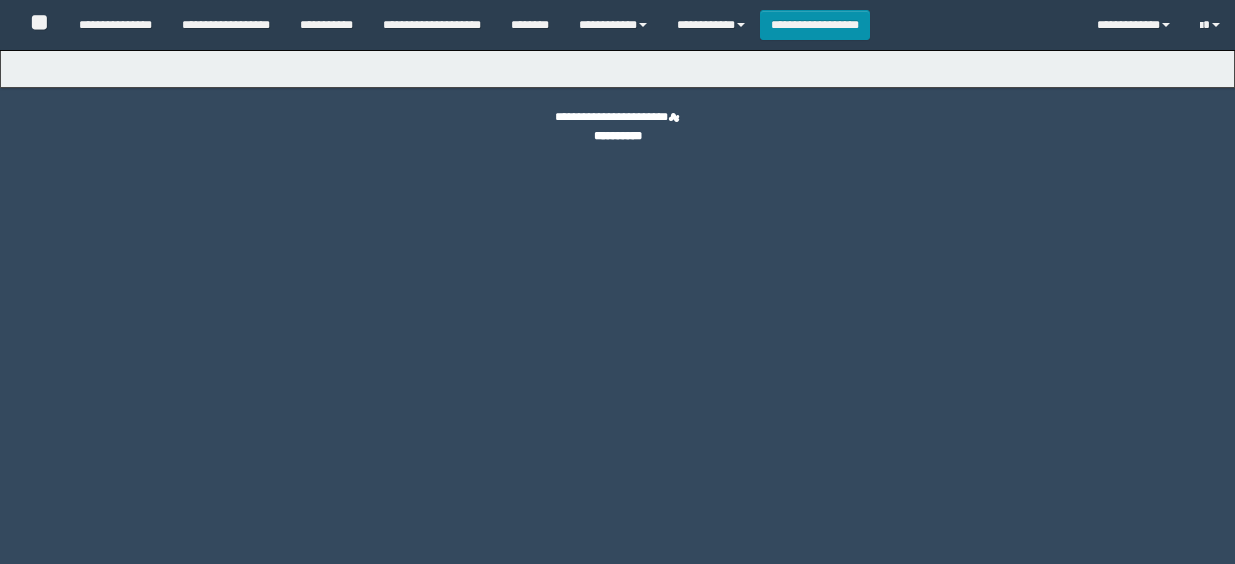 type on "**********" 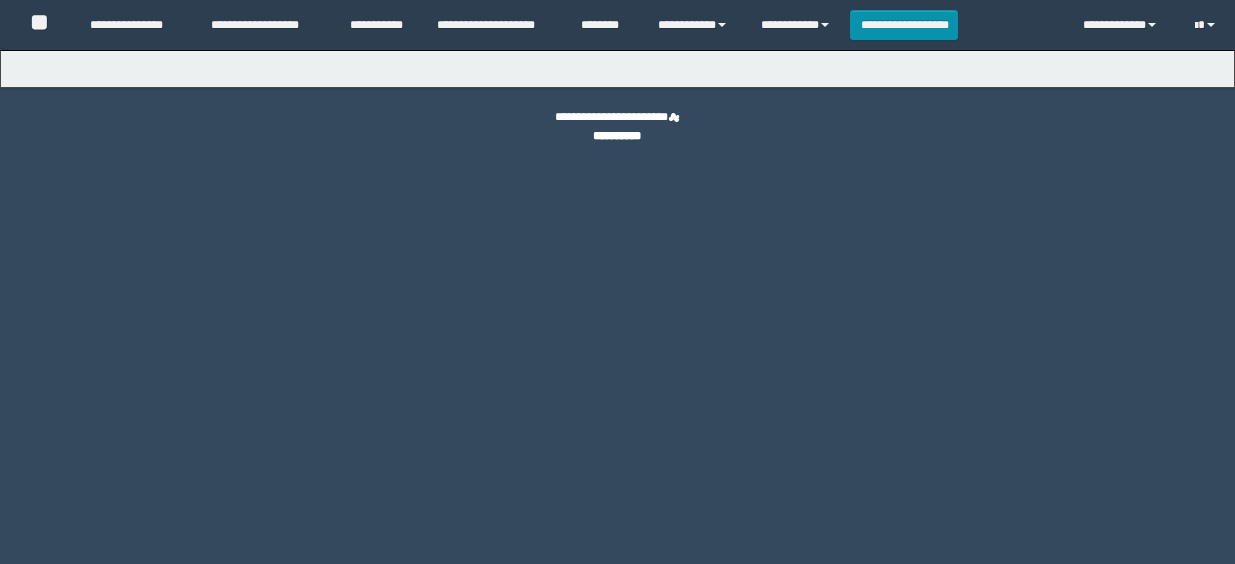 scroll, scrollTop: 0, scrollLeft: 0, axis: both 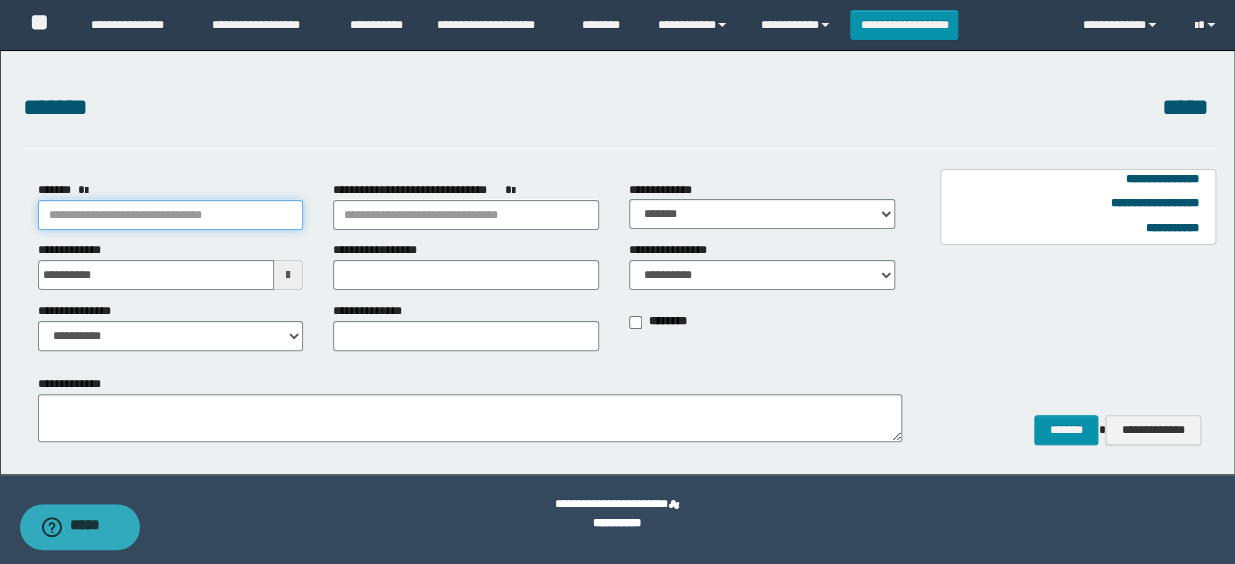 click on "*******" at bounding box center [171, 215] 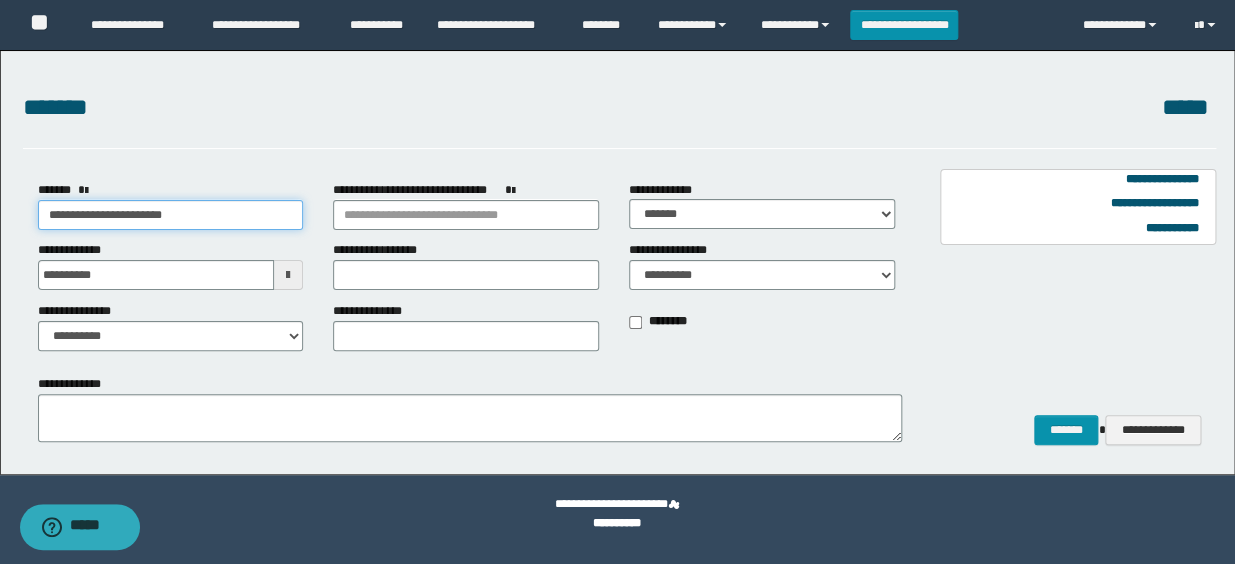 type on "**********" 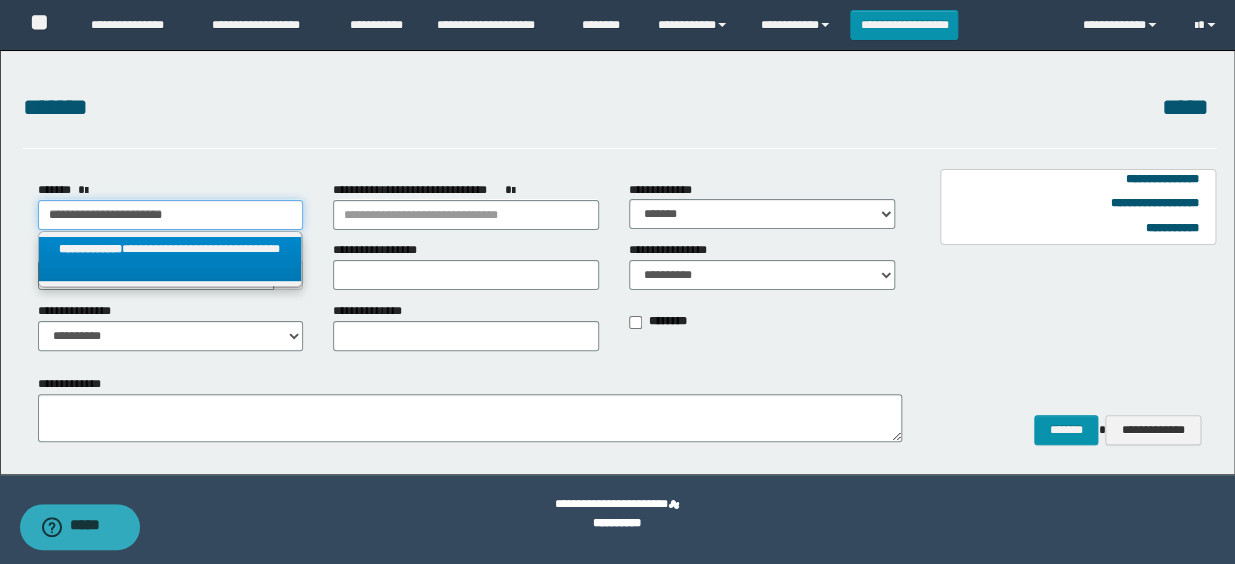 type on "**********" 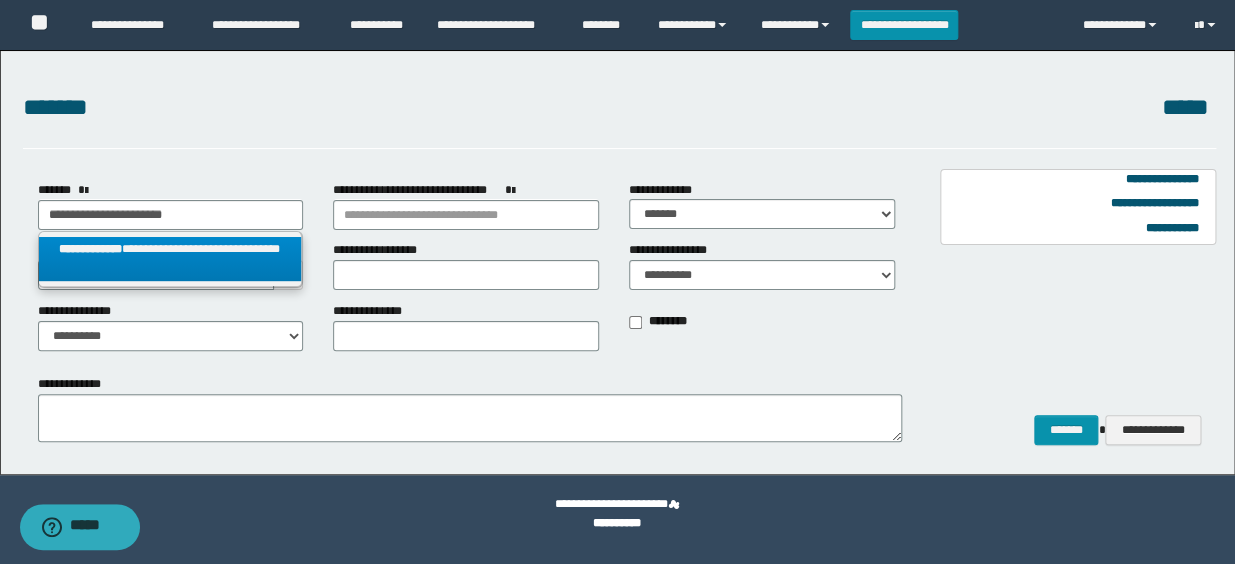 click on "**********" at bounding box center [170, 259] 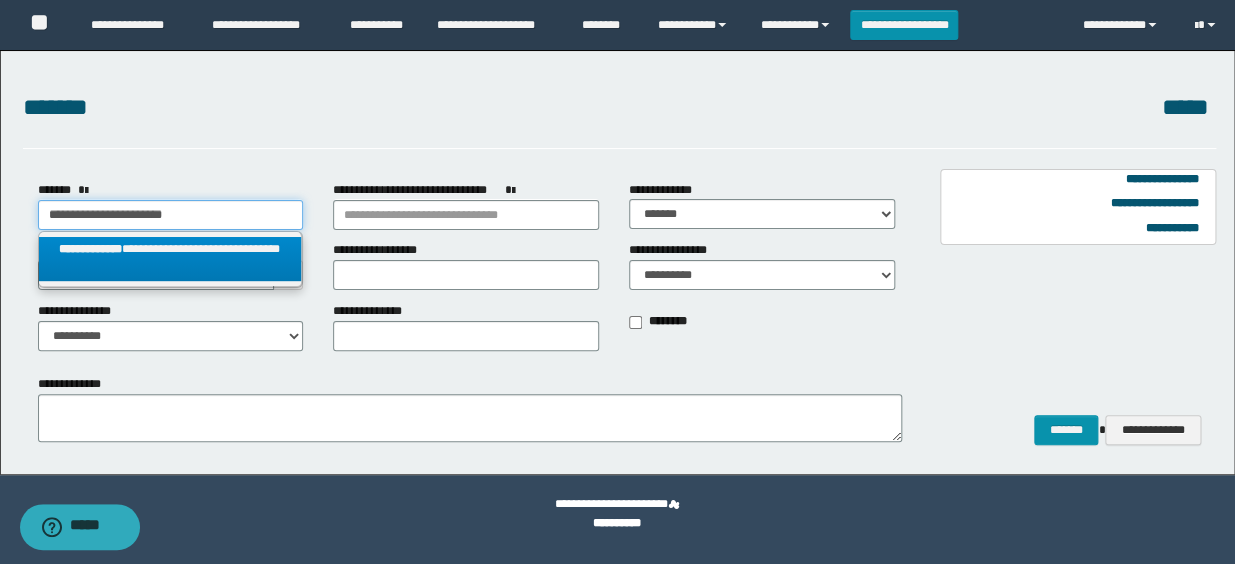 select on "*" 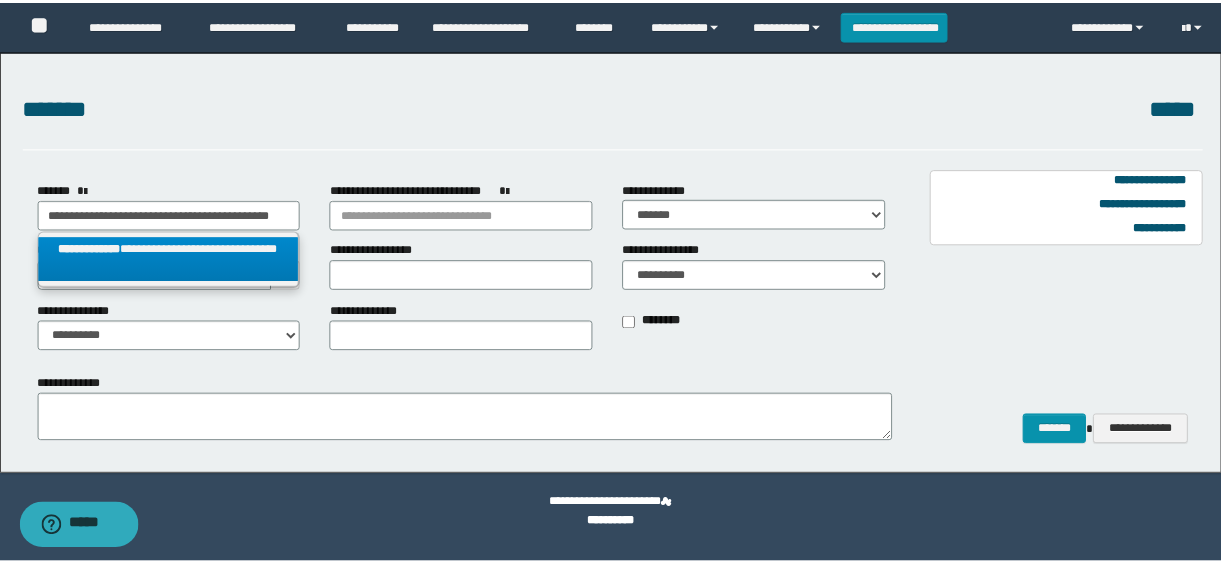 scroll, scrollTop: 0, scrollLeft: 0, axis: both 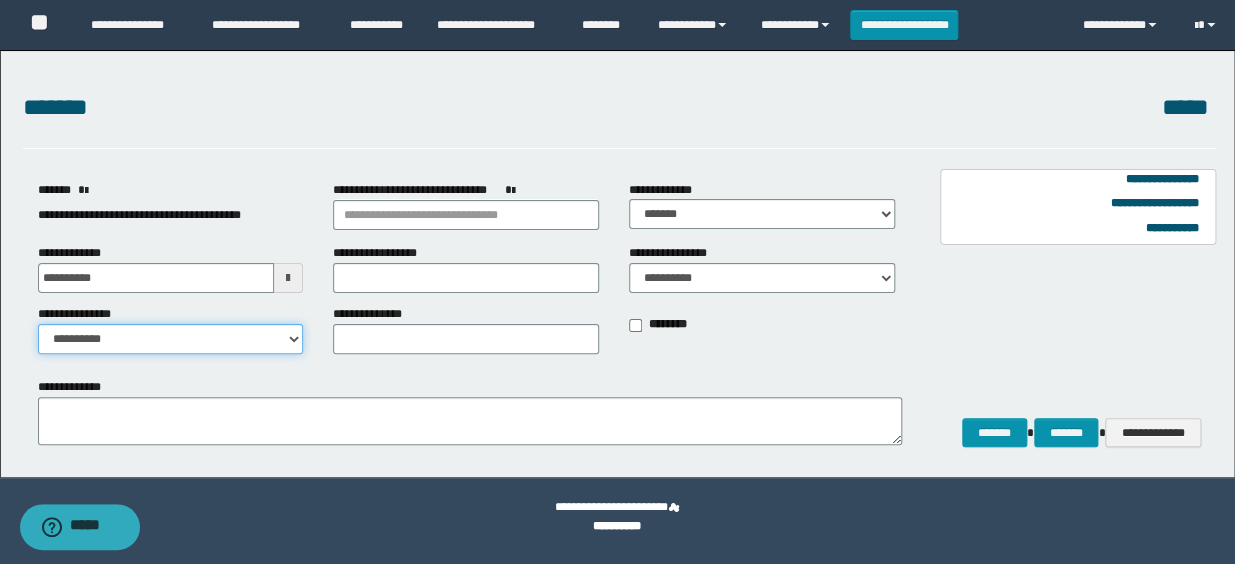 click on "**********" at bounding box center (171, 339) 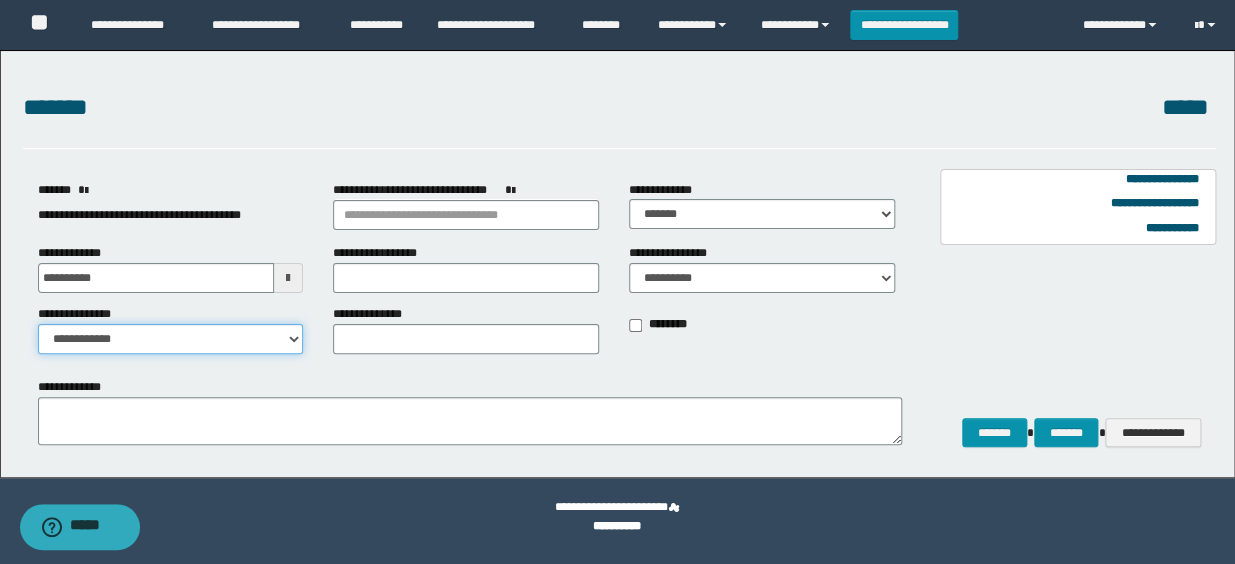 click on "**********" at bounding box center [171, 339] 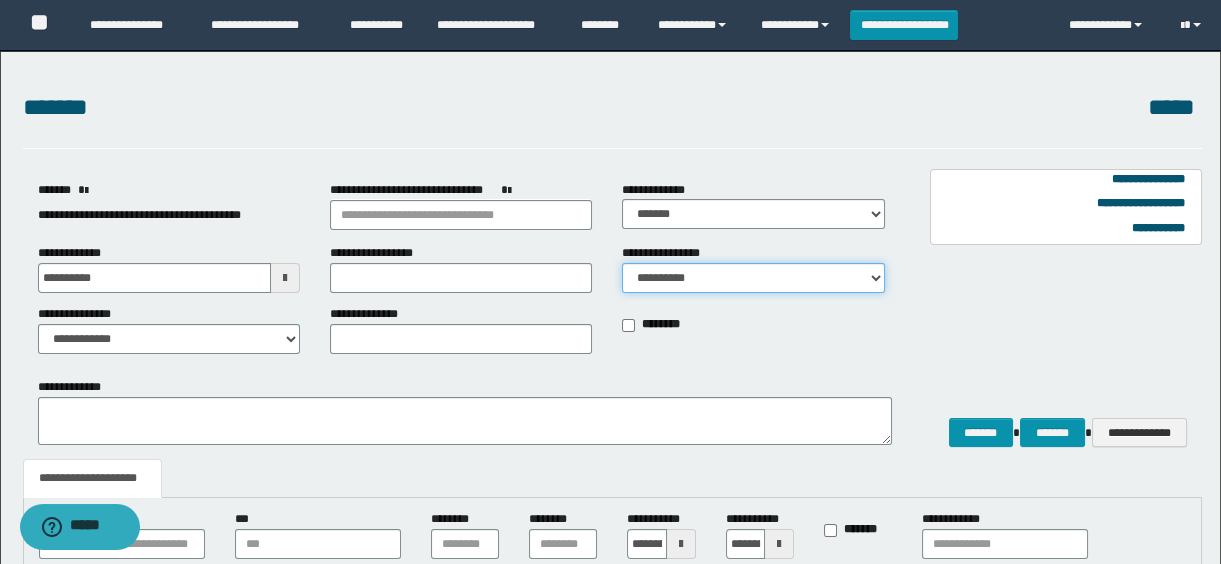 click on "**********" at bounding box center (753, 278) 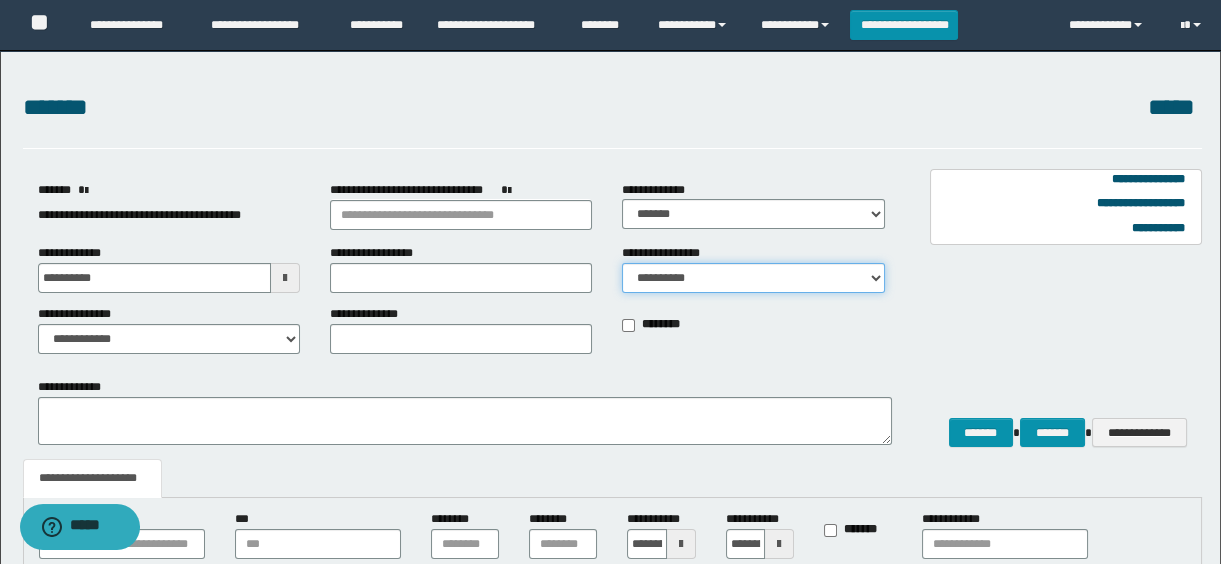select on "*" 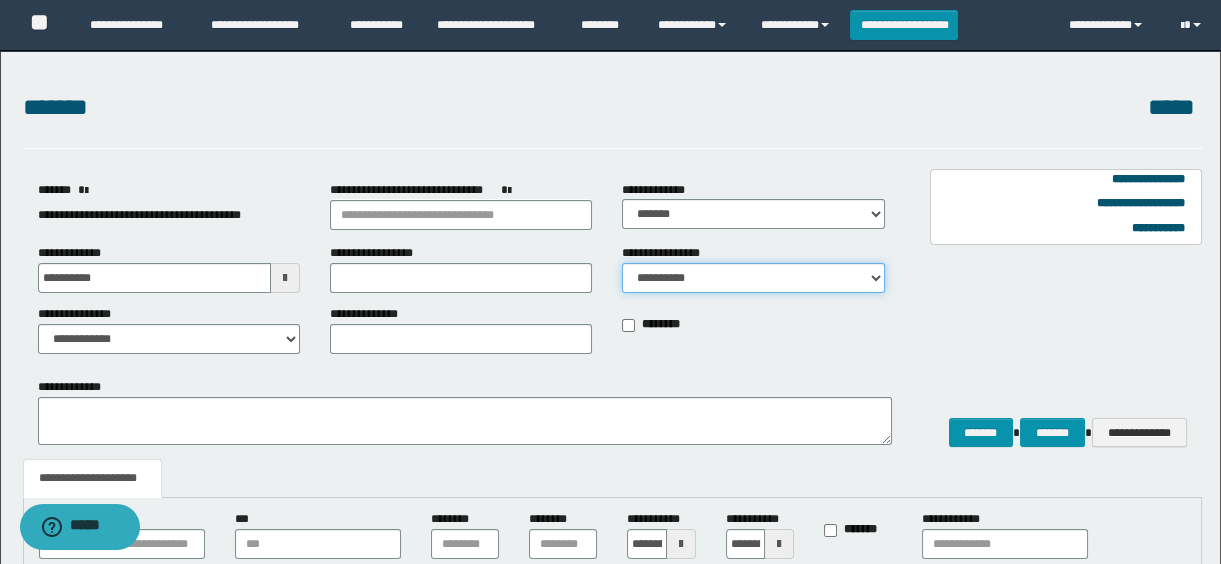 click on "**********" at bounding box center (753, 278) 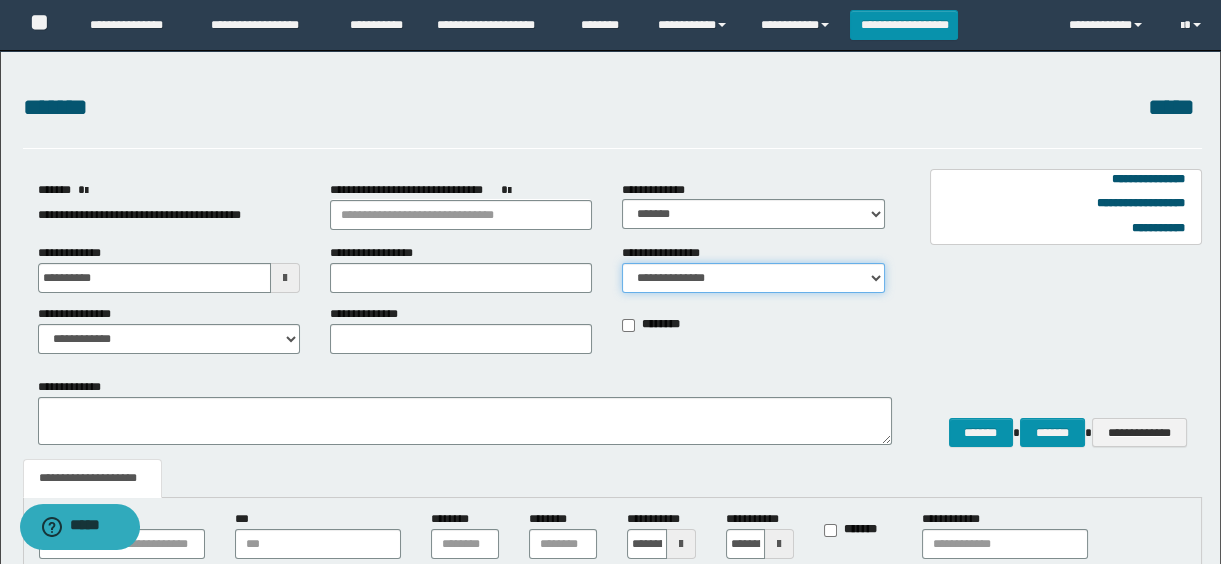 scroll, scrollTop: 350, scrollLeft: 0, axis: vertical 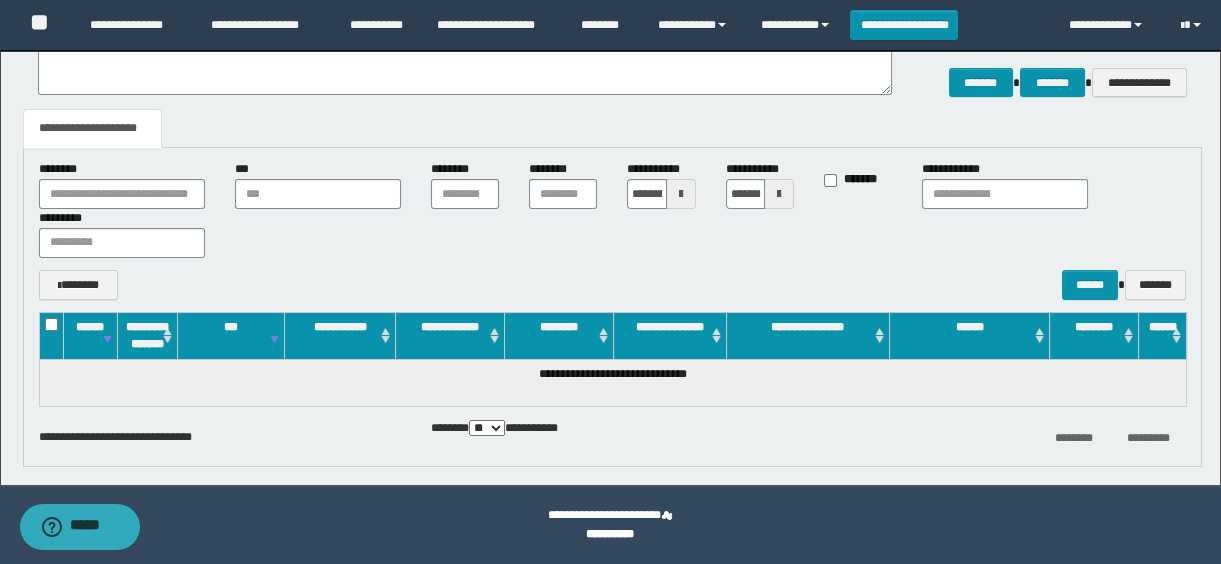 click at bounding box center [681, 194] 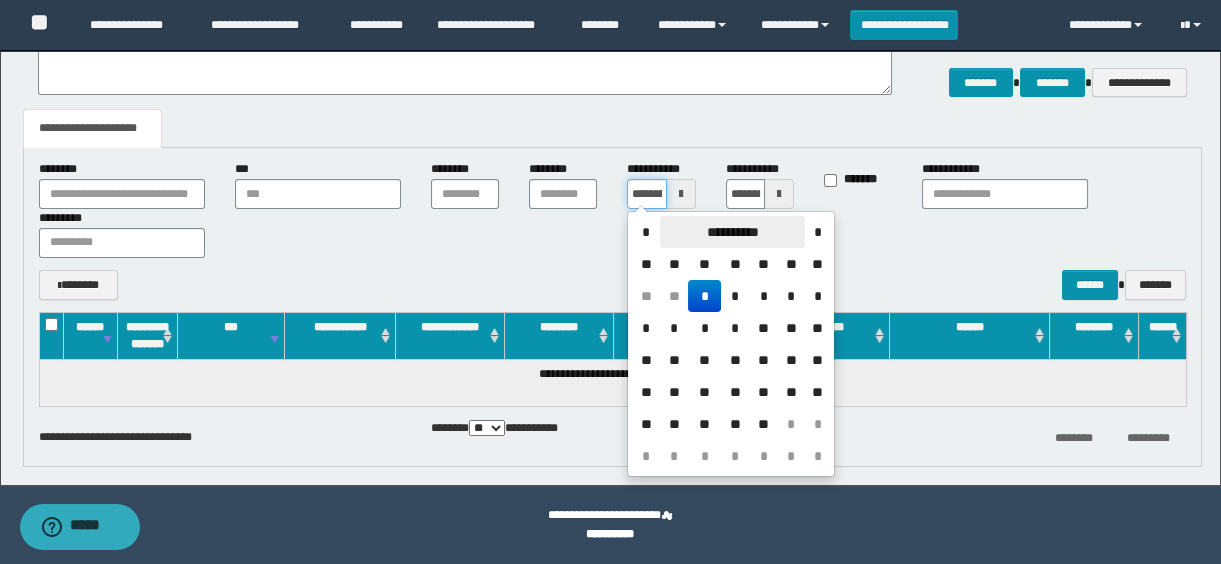 scroll, scrollTop: 0, scrollLeft: 41, axis: horizontal 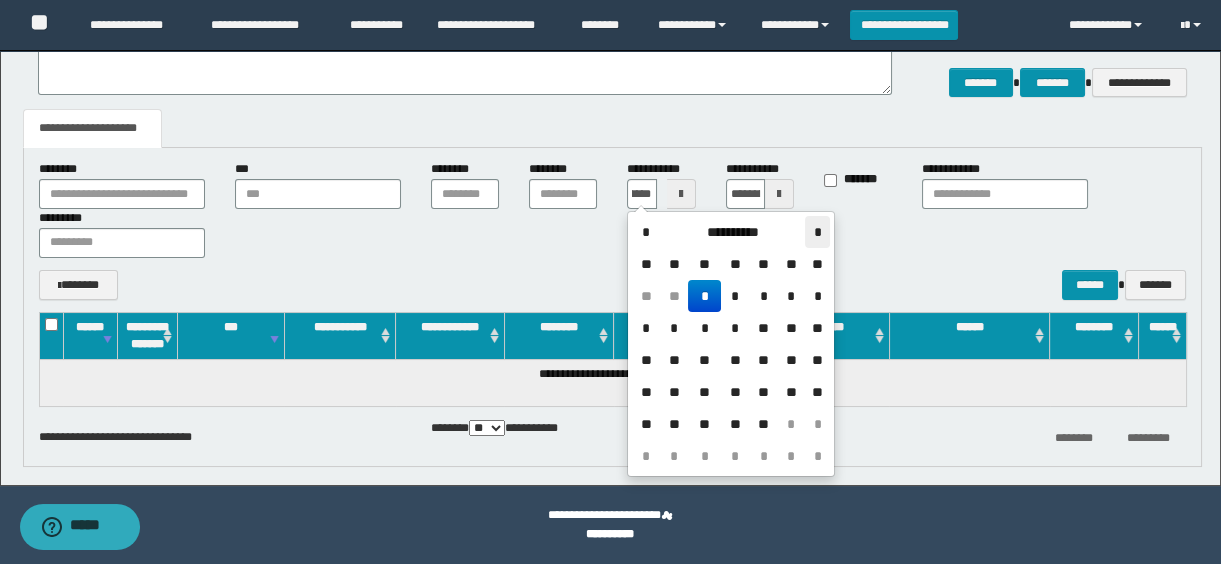 click on "*" at bounding box center [817, 232] 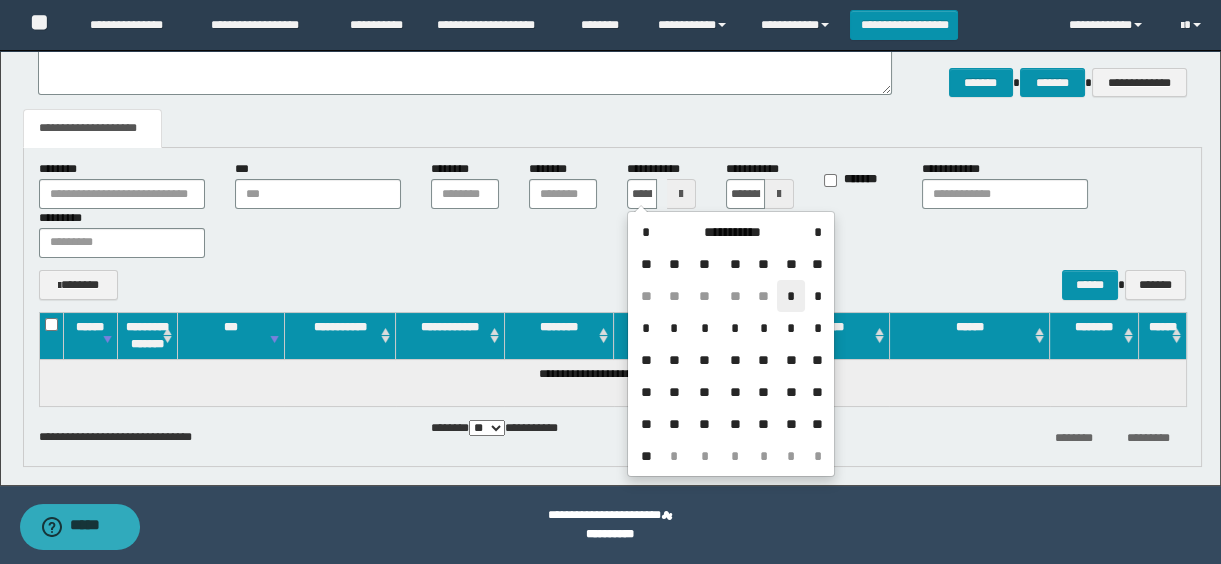 click on "*" at bounding box center [791, 296] 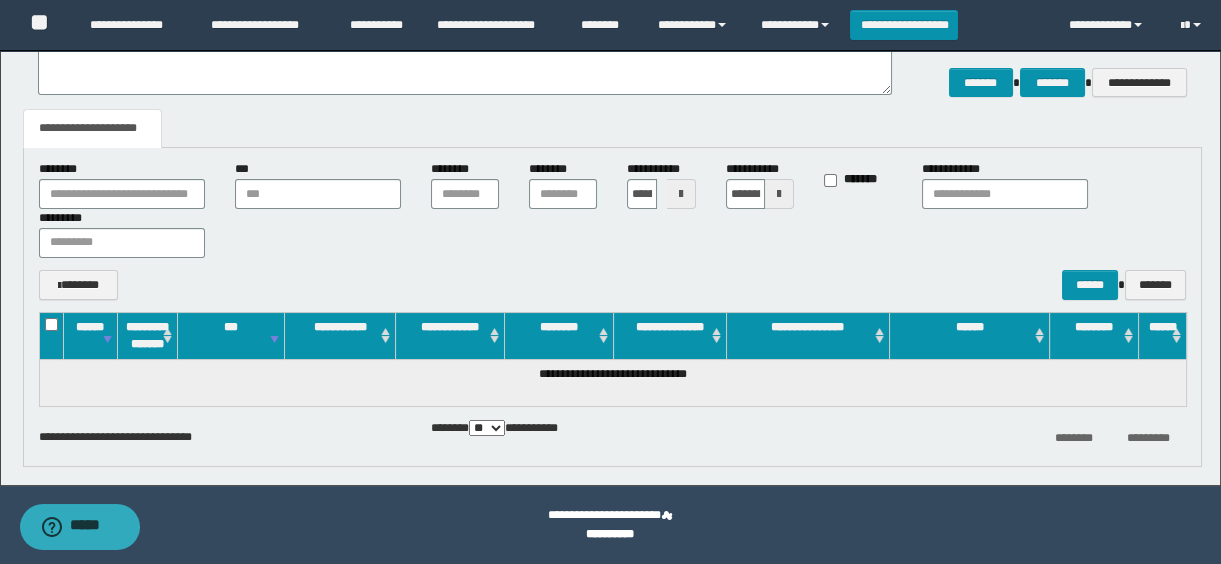 click at bounding box center [779, 194] 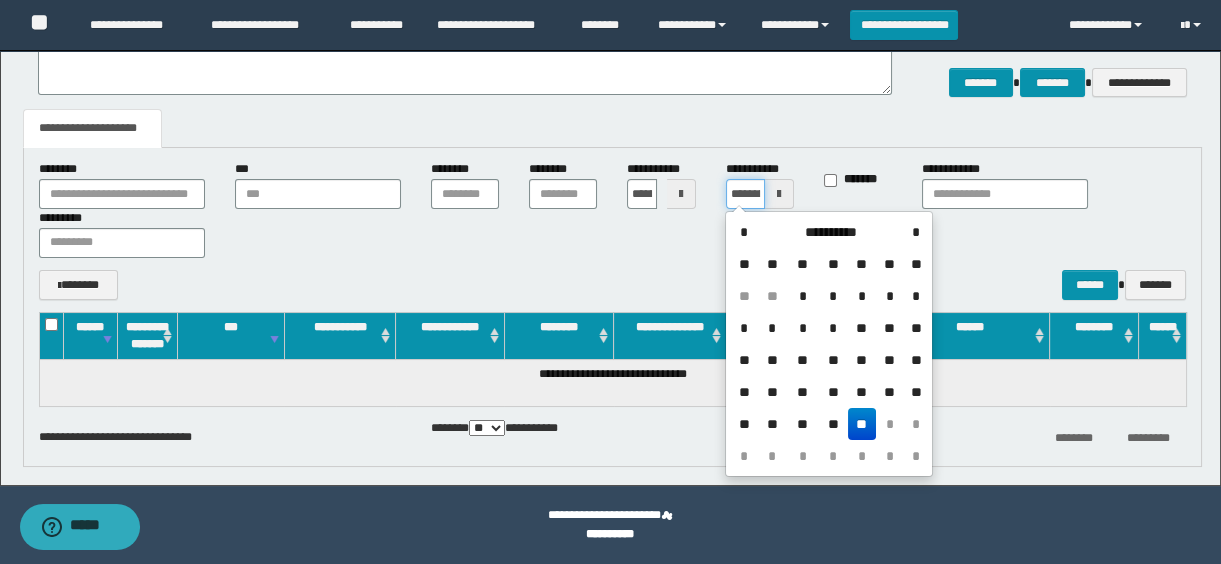 scroll, scrollTop: 0, scrollLeft: 41, axis: horizontal 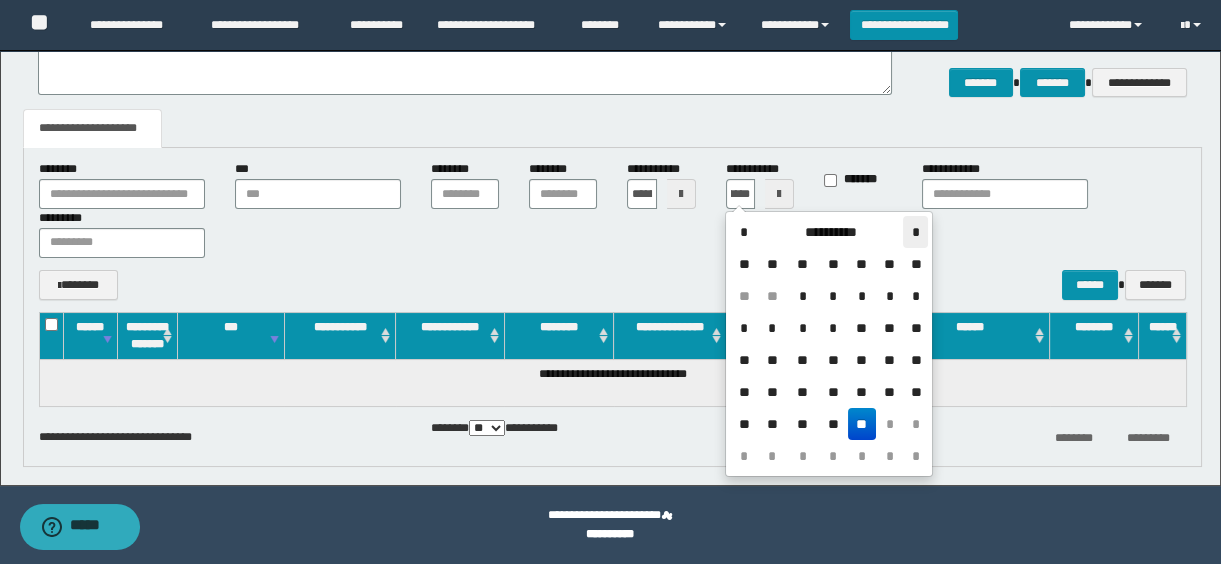click on "*" at bounding box center [915, 232] 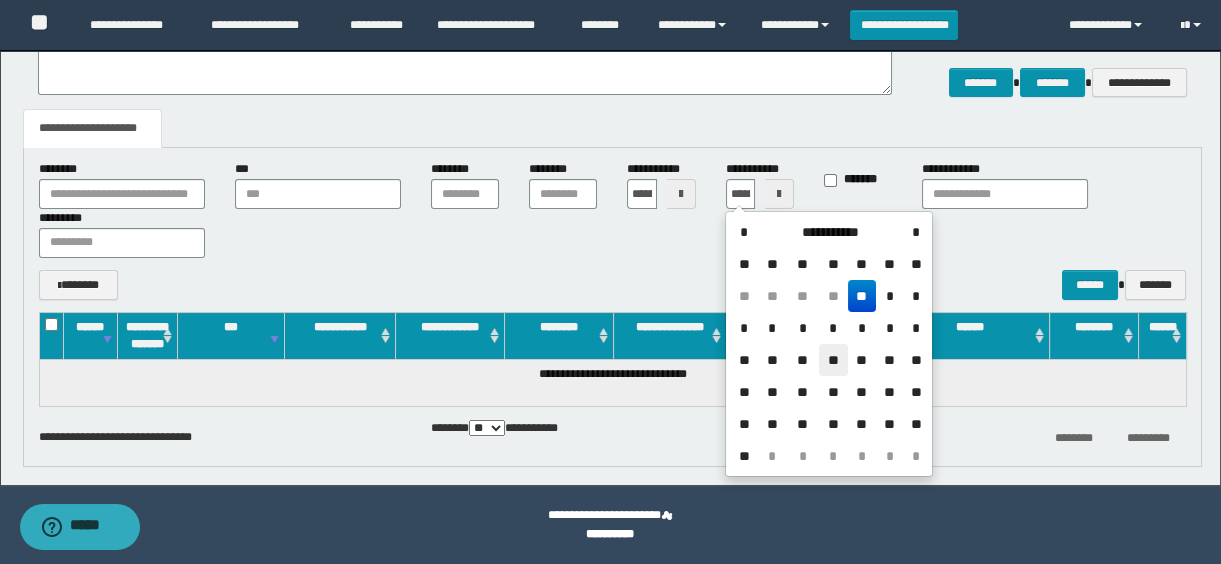 drag, startPoint x: 838, startPoint y: 359, endPoint x: 1136, endPoint y: 330, distance: 299.40775 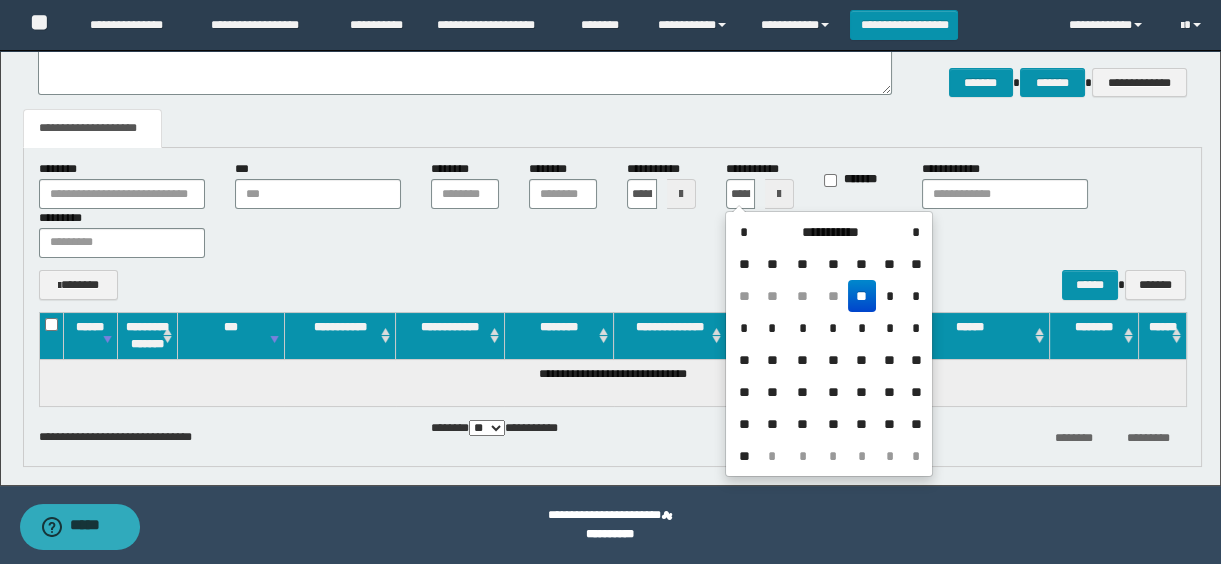 type on "**********" 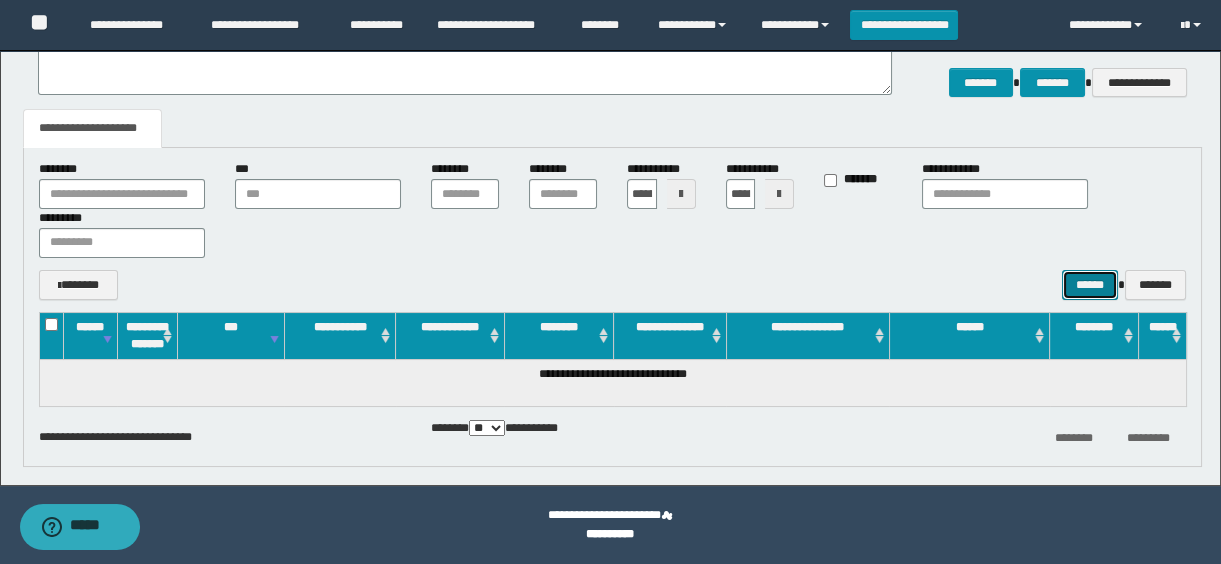 click on "******" at bounding box center (1090, 285) 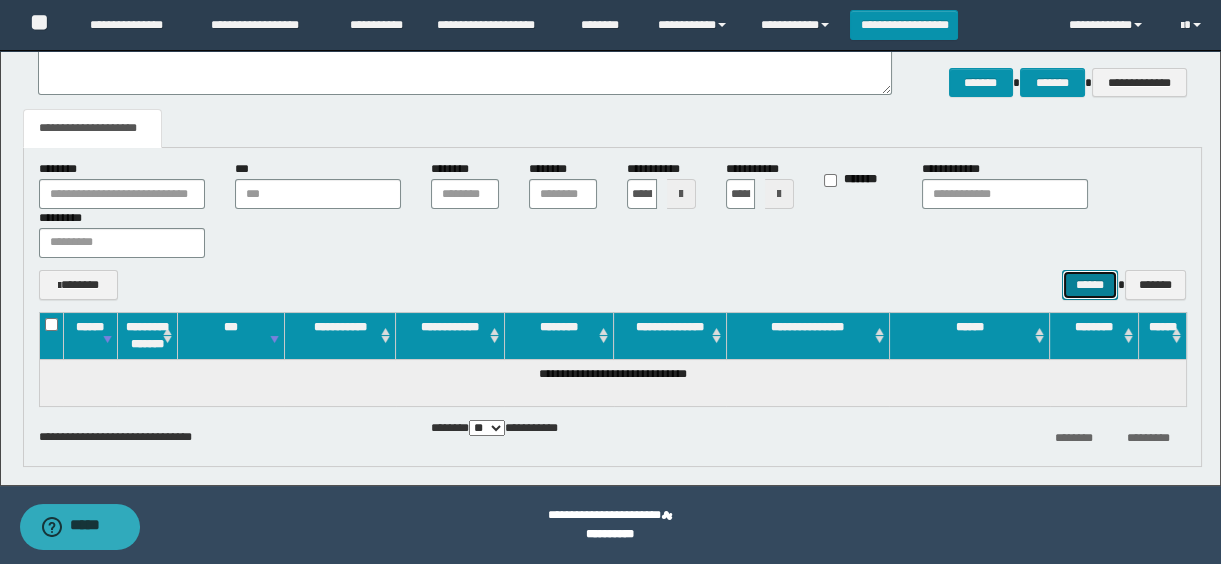 scroll, scrollTop: 0, scrollLeft: 0, axis: both 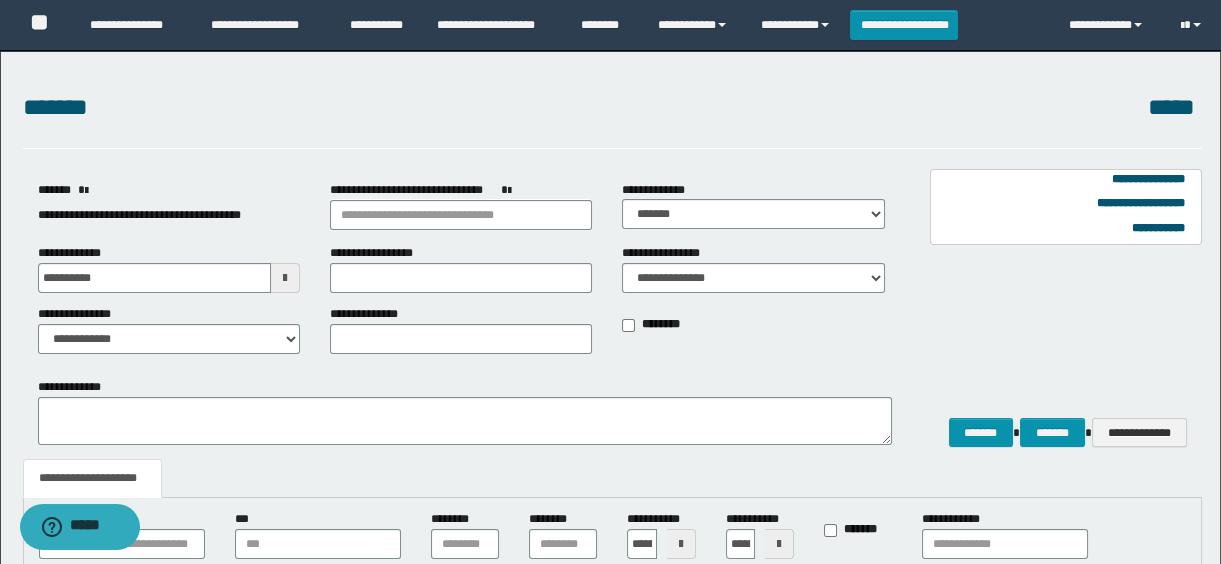 type 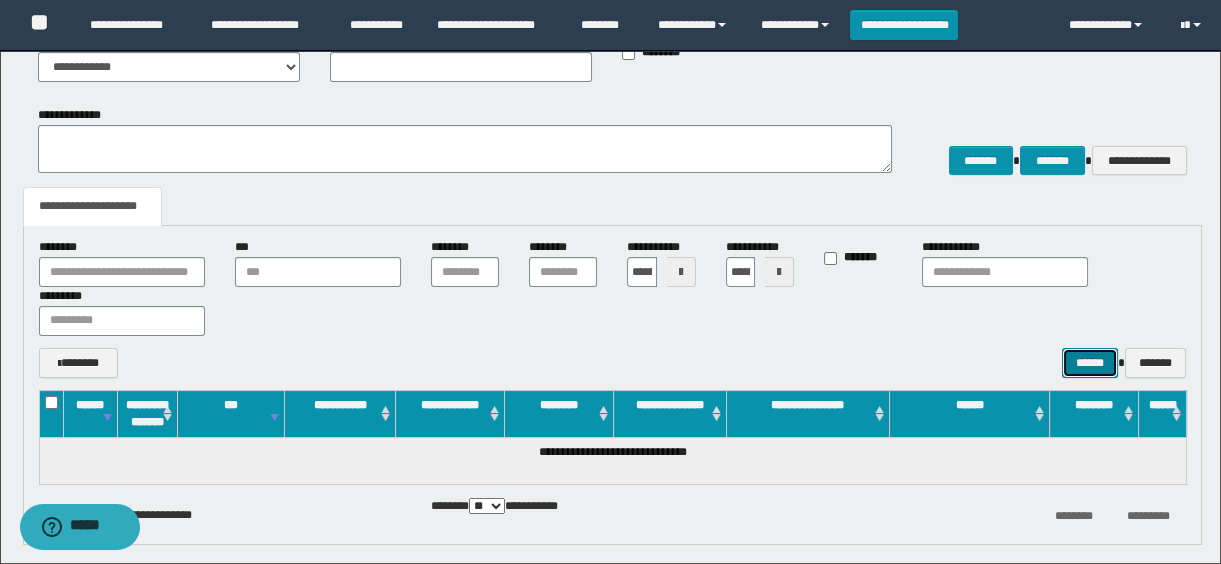 scroll, scrollTop: 350, scrollLeft: 0, axis: vertical 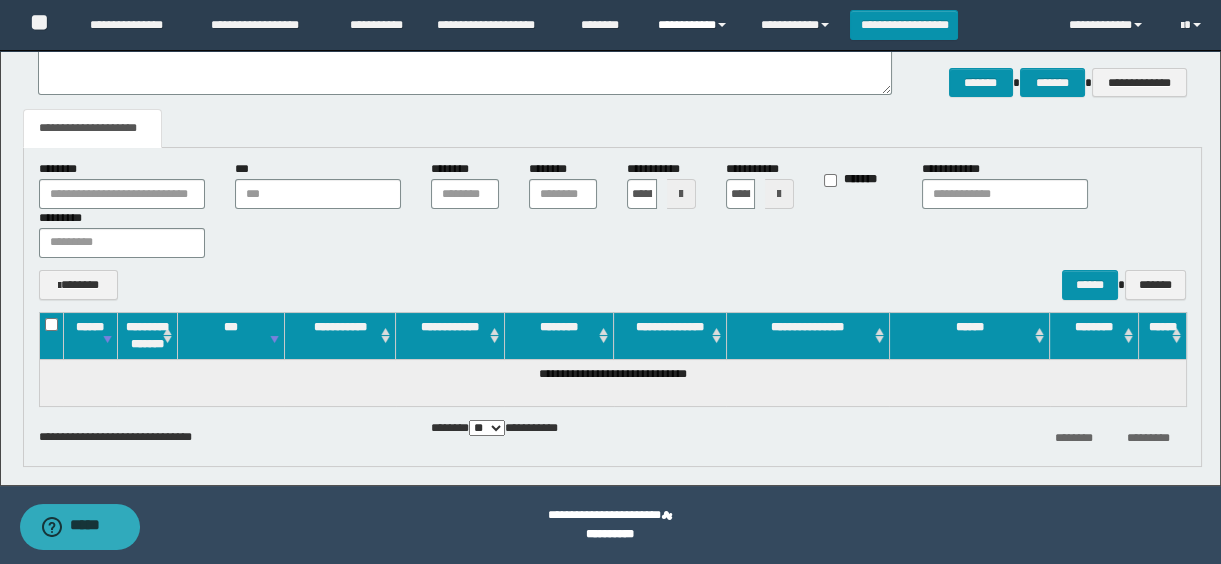 click on "**********" at bounding box center [694, 25] 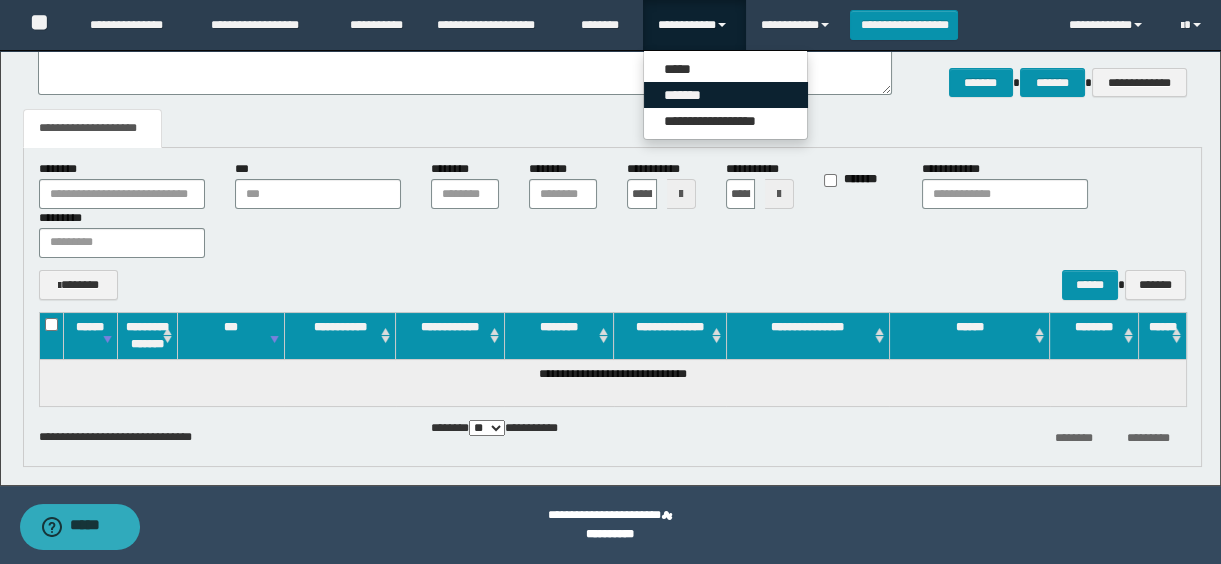 drag, startPoint x: 702, startPoint y: 88, endPoint x: 687, endPoint y: 75, distance: 19.849434 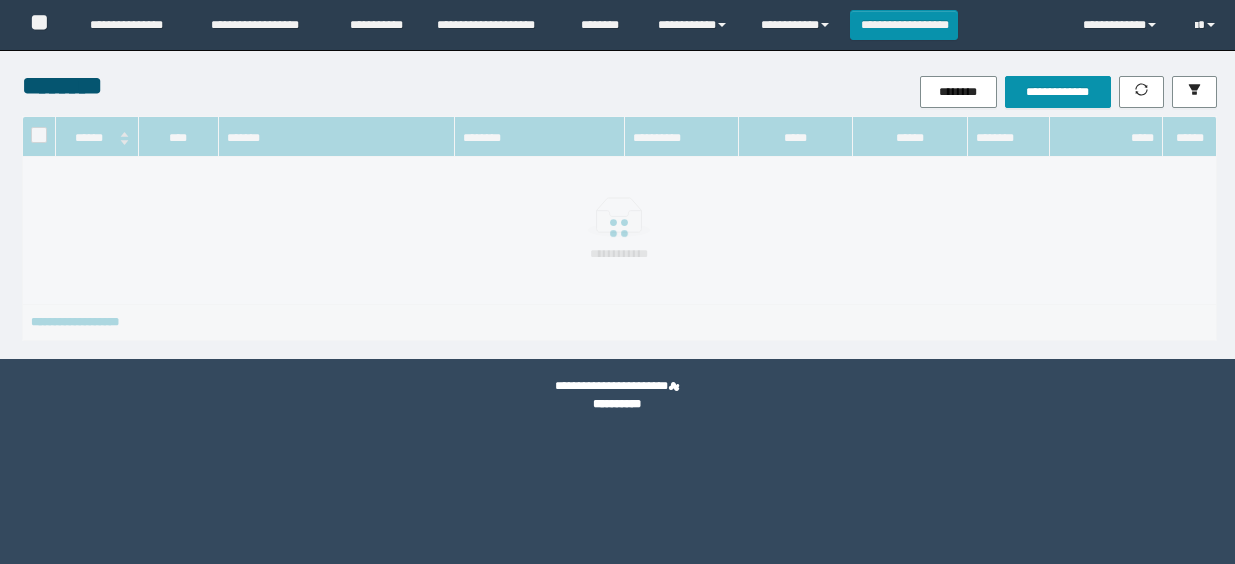 scroll, scrollTop: 0, scrollLeft: 0, axis: both 